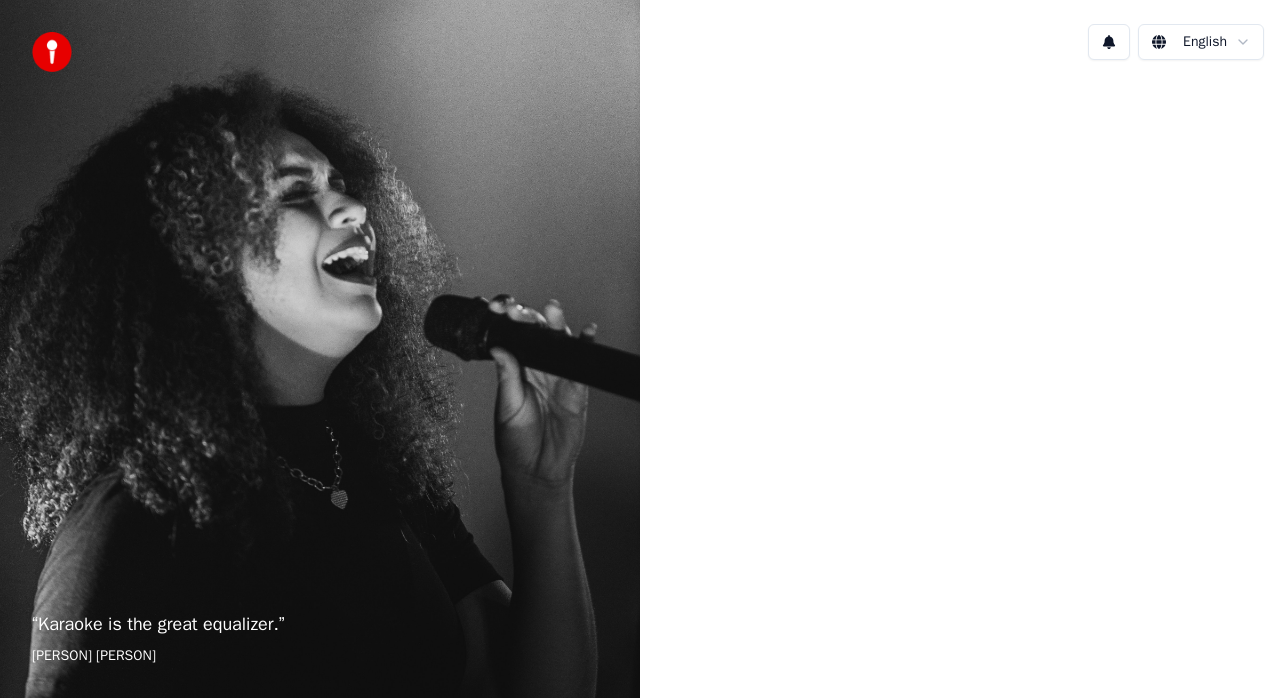 scroll, scrollTop: 0, scrollLeft: 0, axis: both 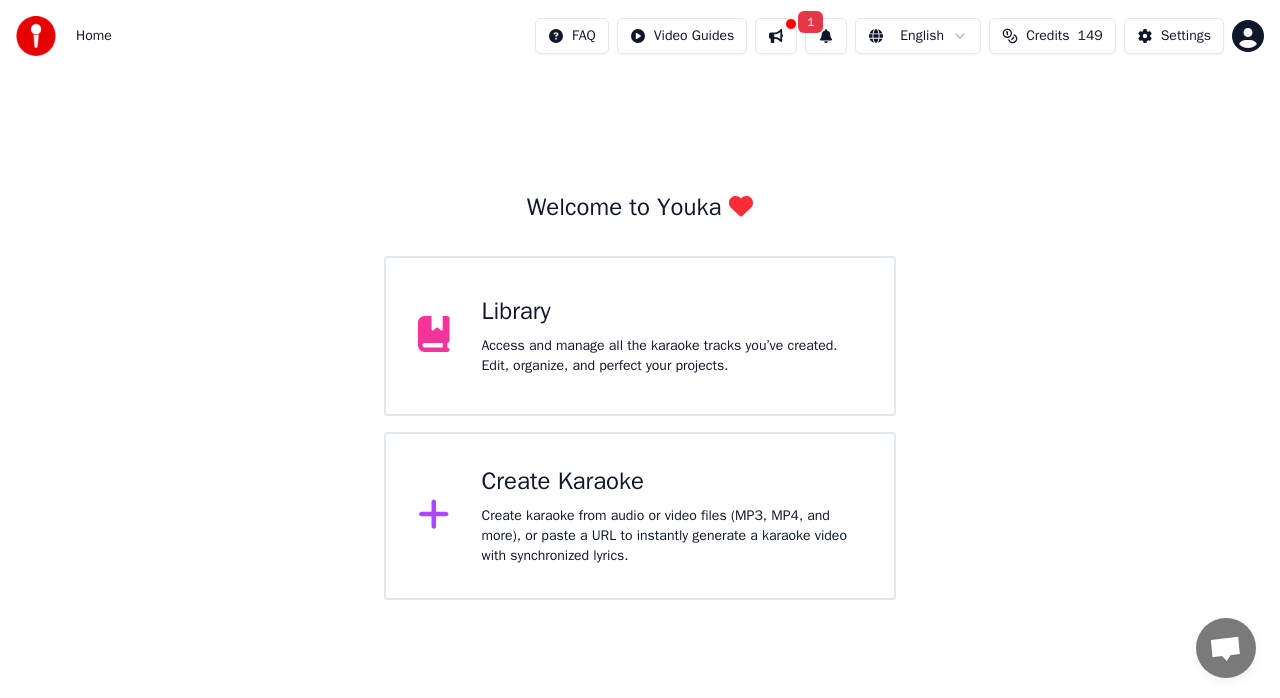 click on "Create Karaoke Create karaoke from audio or video files (MP3, MP4, and more), or paste a URL to instantly generate a karaoke video with synchronized lyrics." at bounding box center (672, 516) 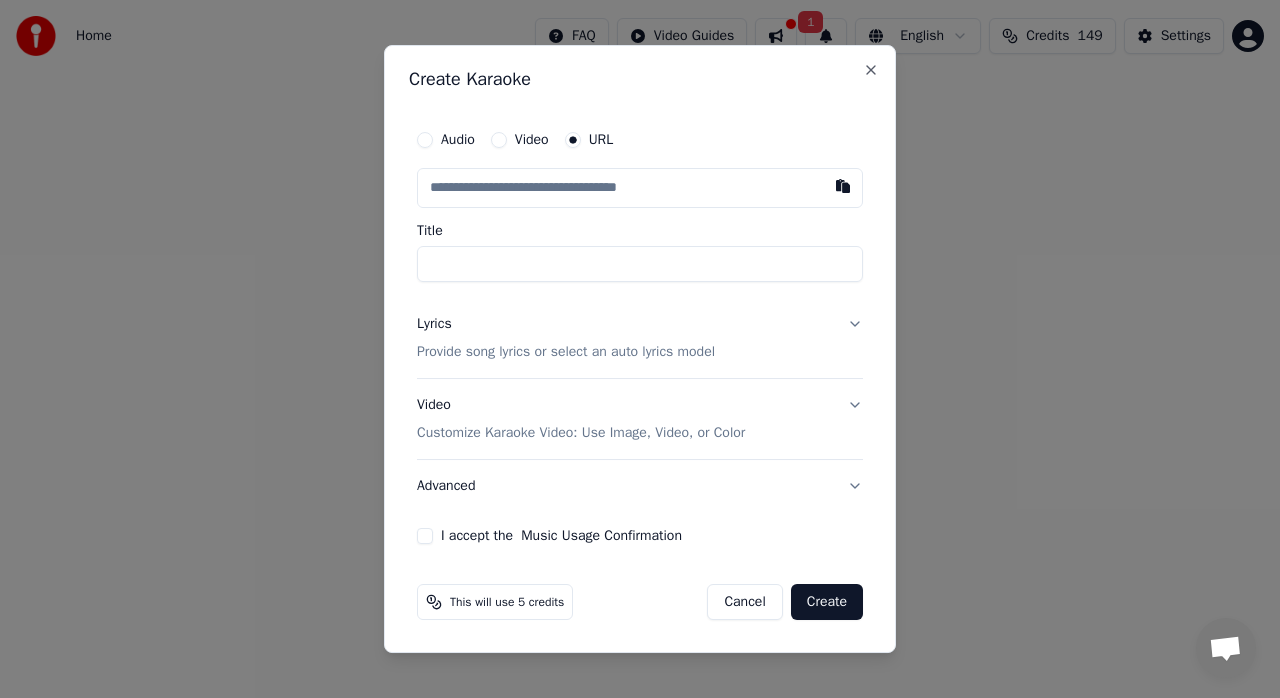 click on "Video" at bounding box center [499, 140] 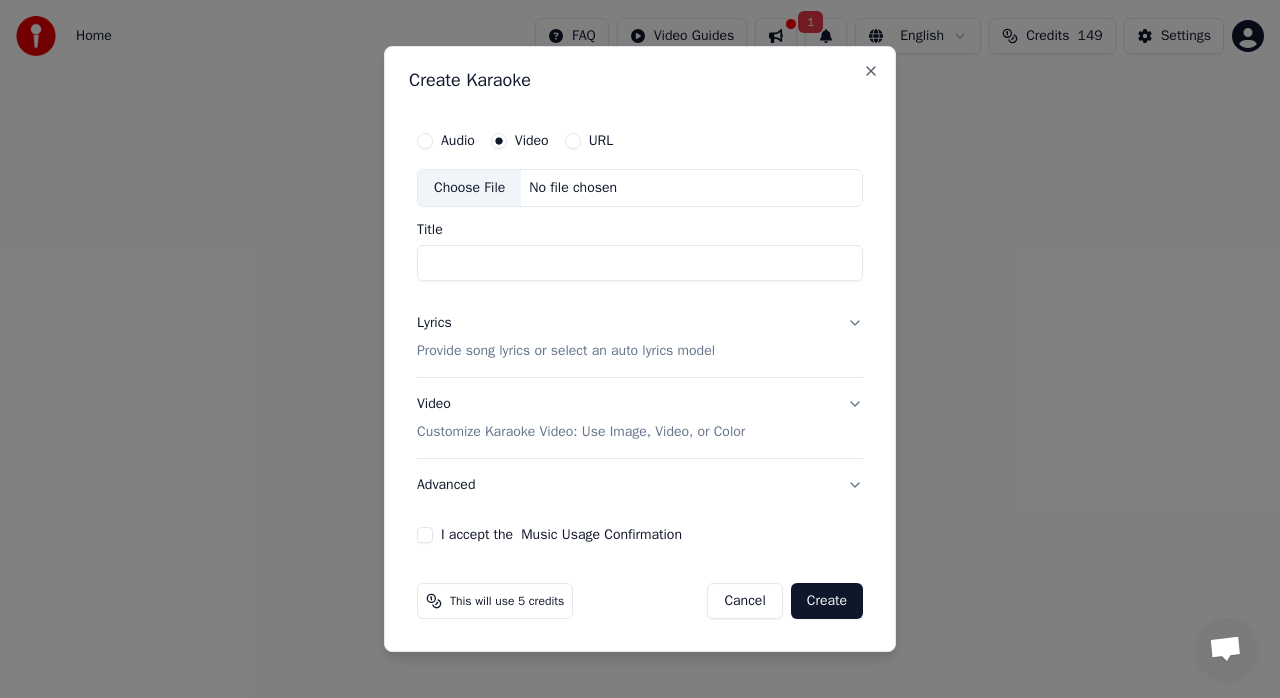 click on "Choose File" at bounding box center (469, 188) 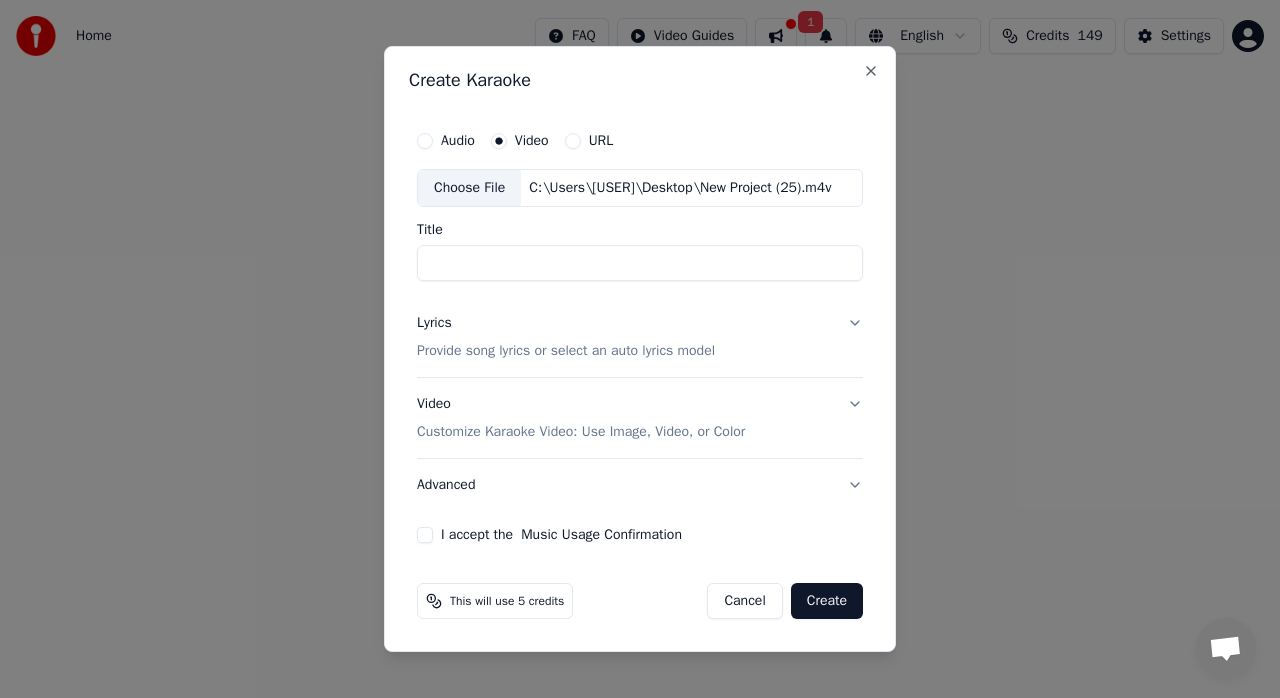 type on "**********" 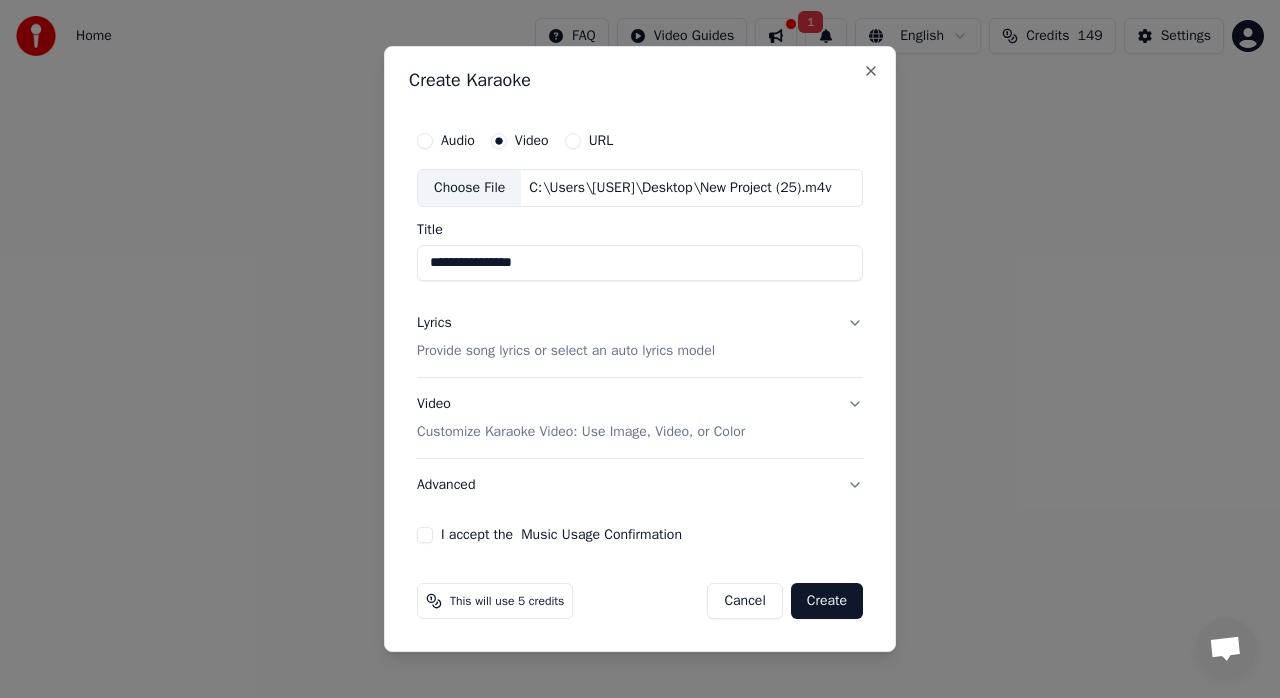 type 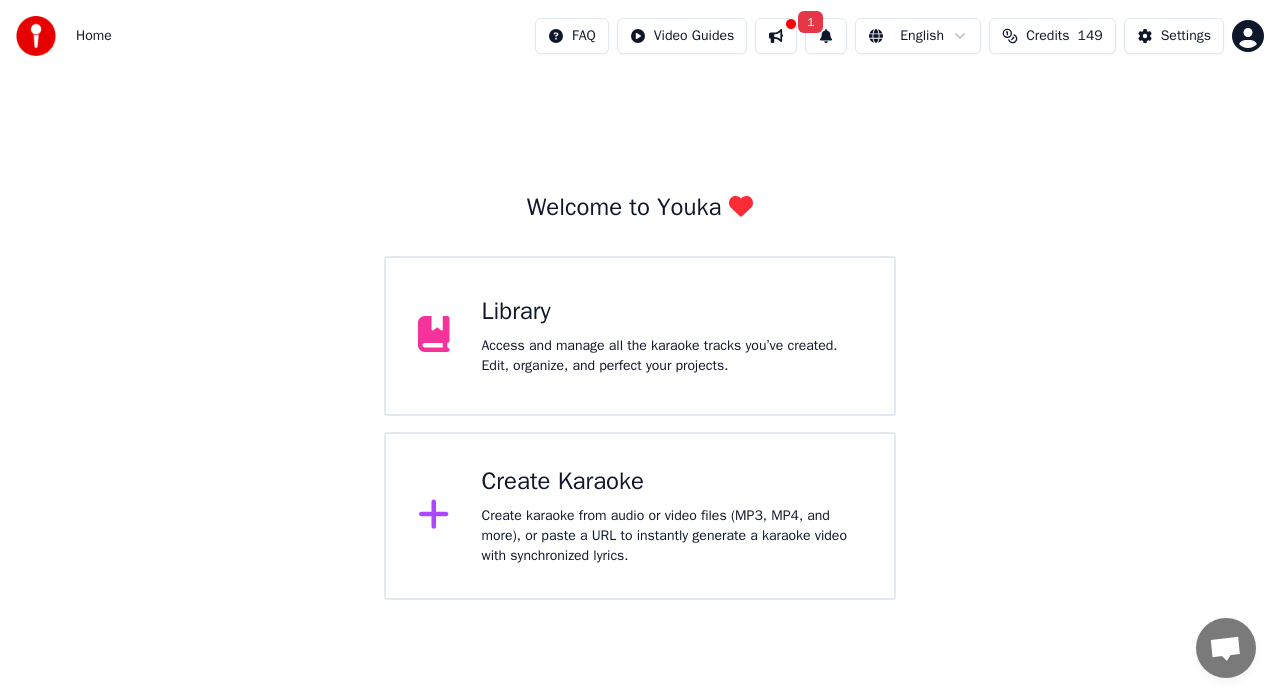 click on "Create Karaoke" at bounding box center (672, 482) 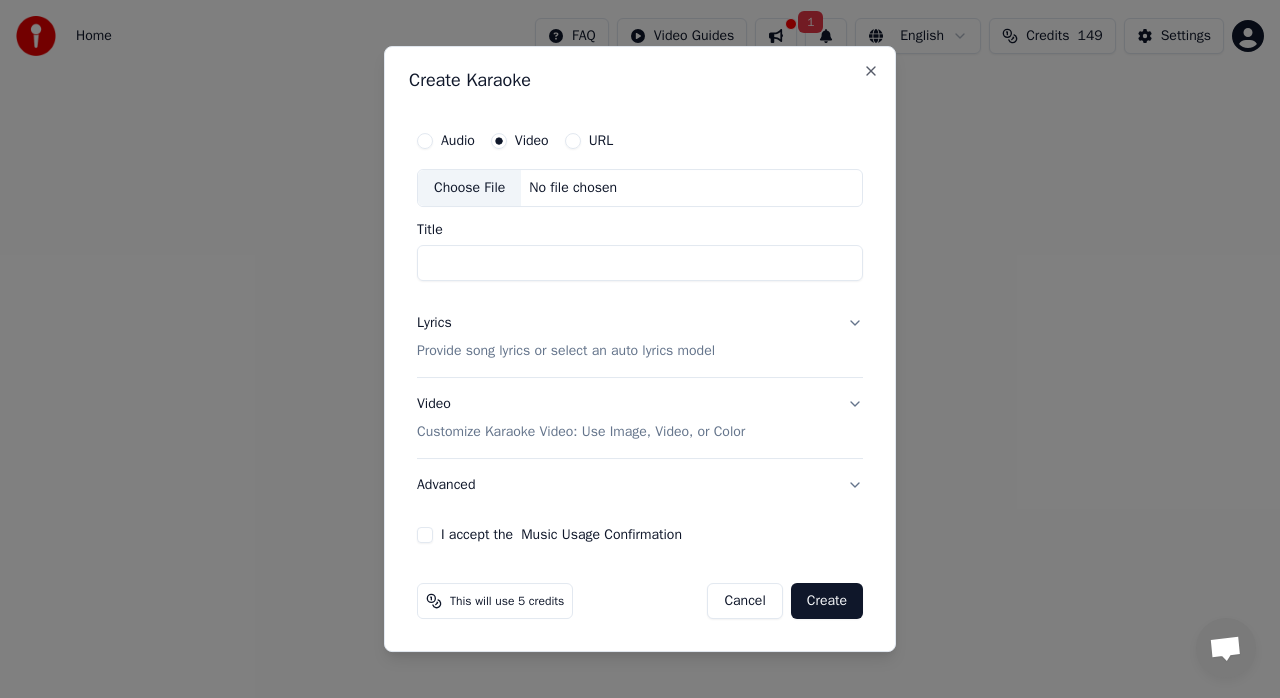 click on "Provide song lyrics or select an auto lyrics model" at bounding box center [566, 351] 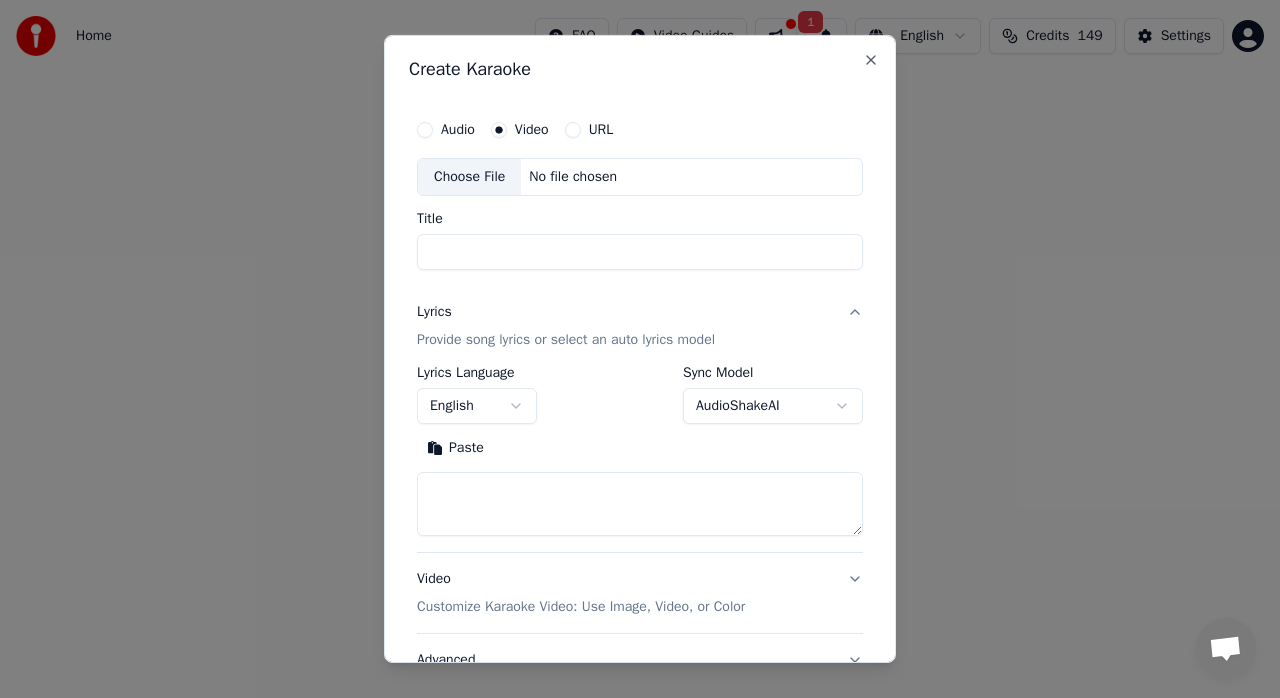 click on "Paste" at bounding box center (455, 448) 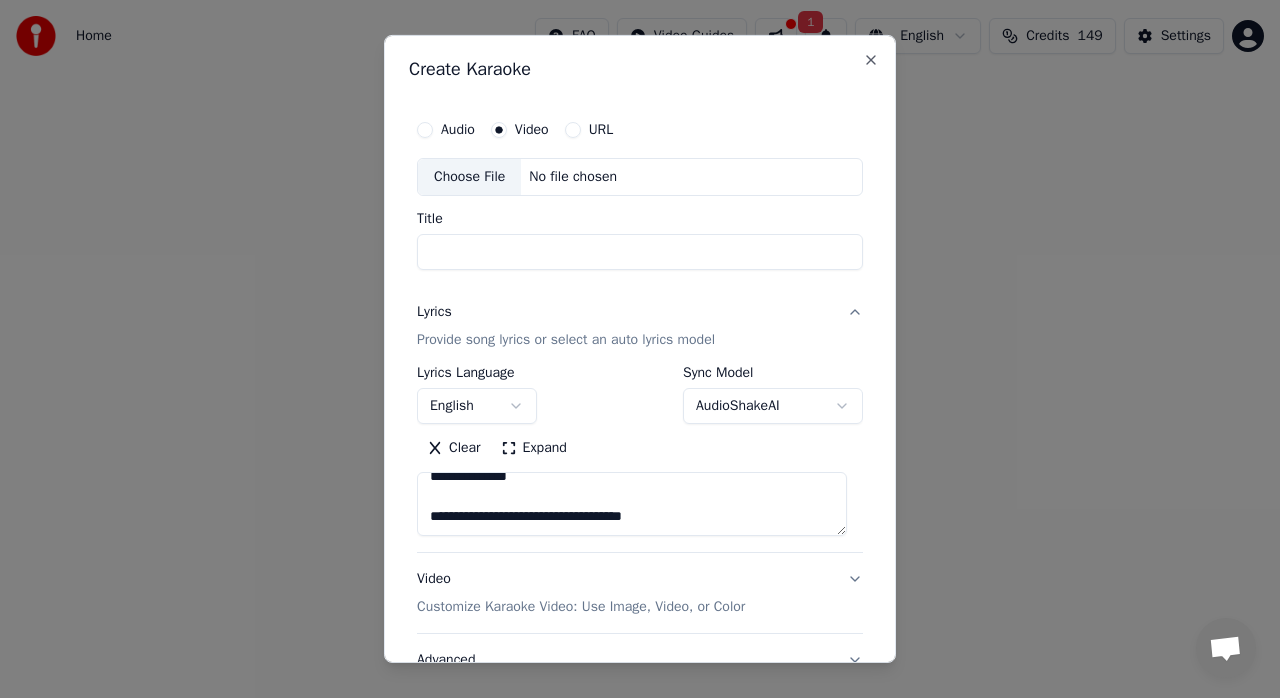scroll, scrollTop: 1988, scrollLeft: 0, axis: vertical 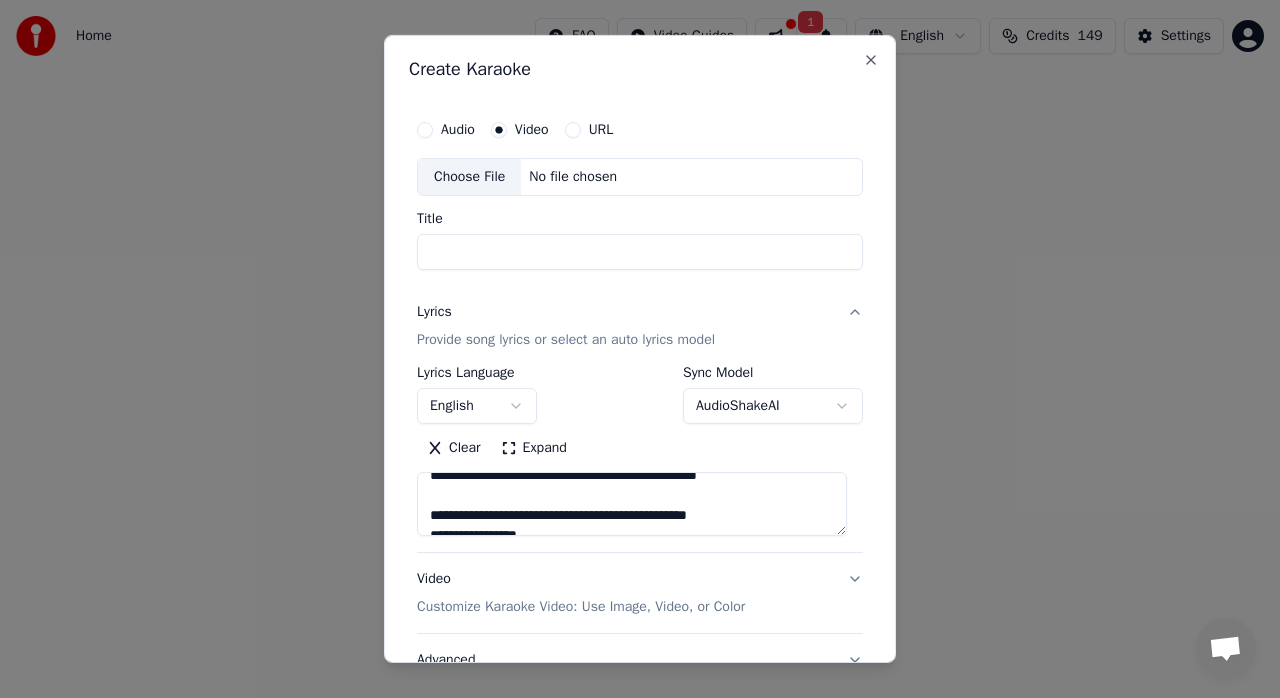 click on "Choose File" at bounding box center [469, 177] 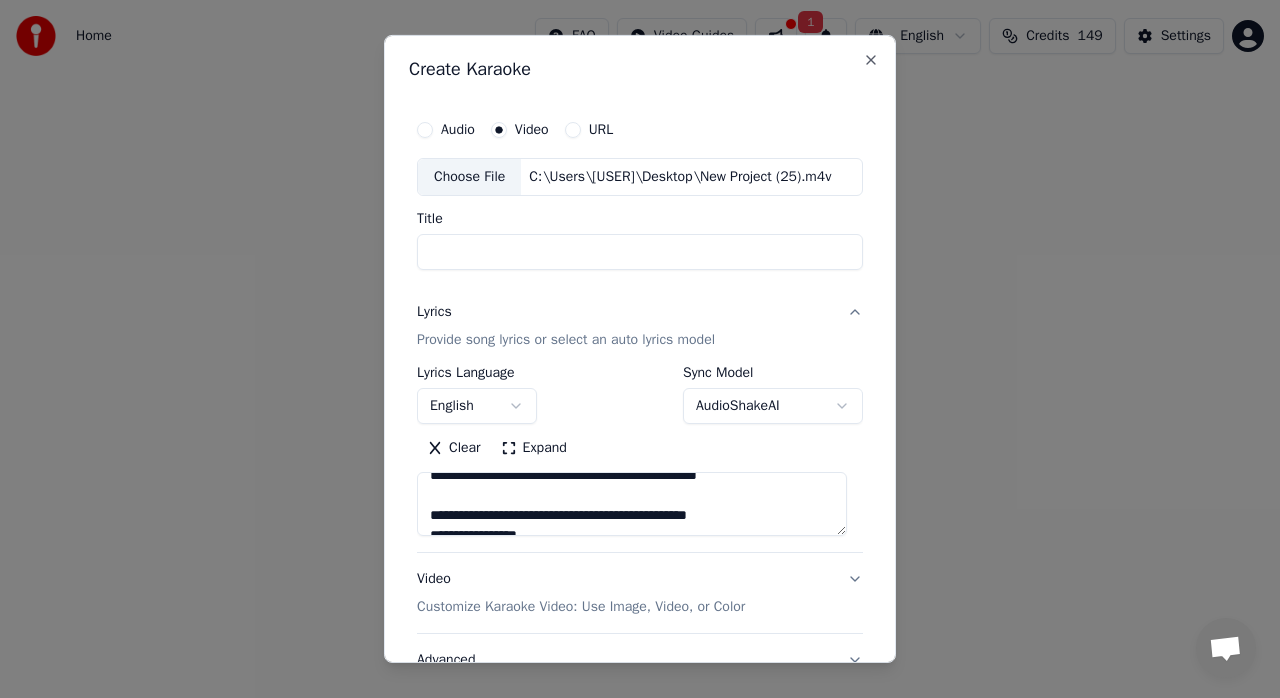 type on "**********" 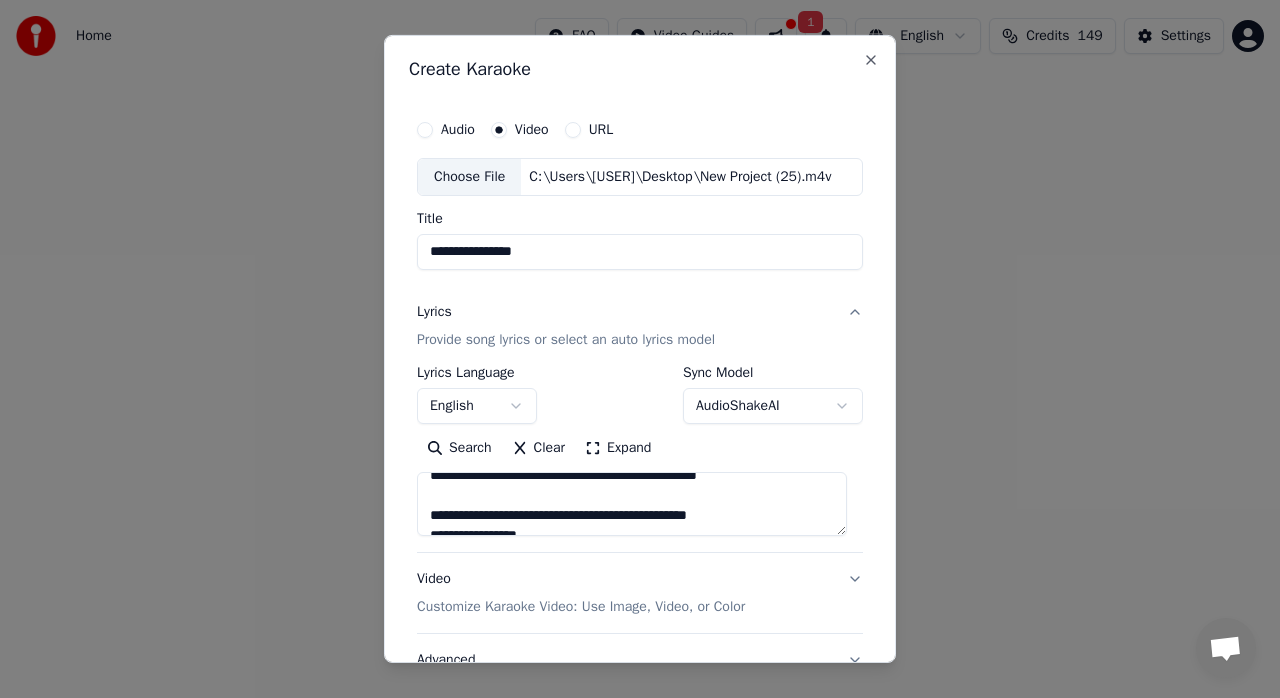 type on "**********" 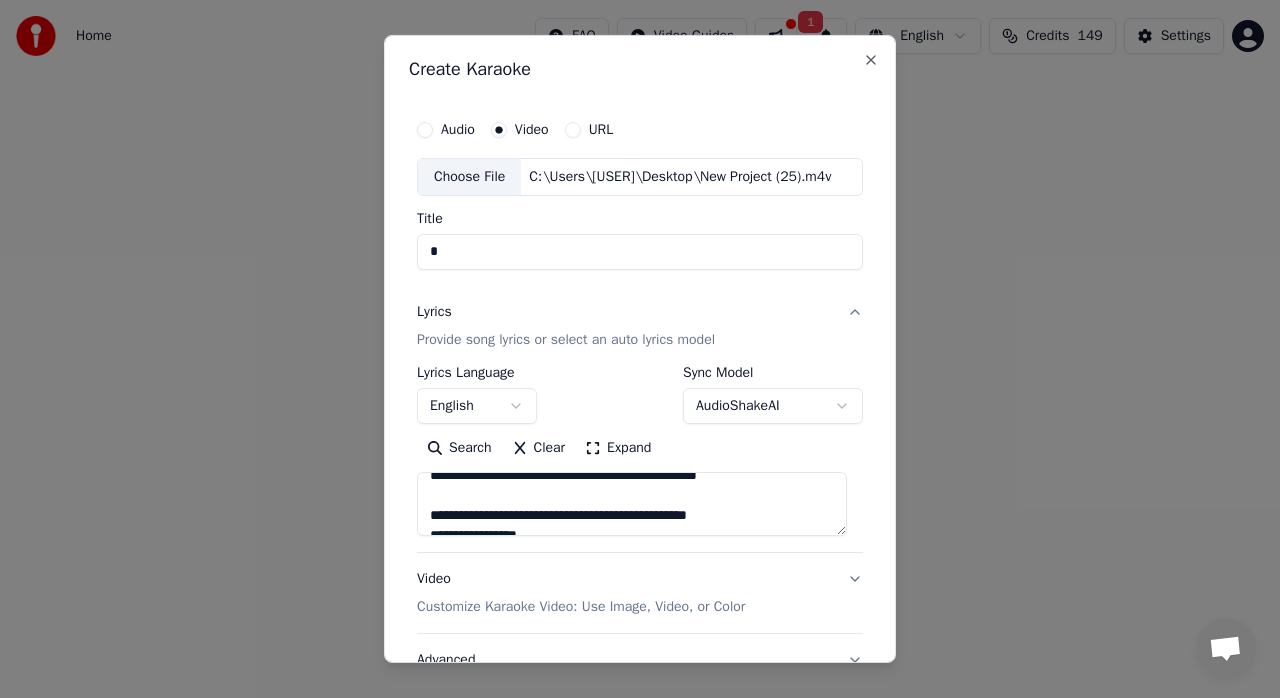 type on "**" 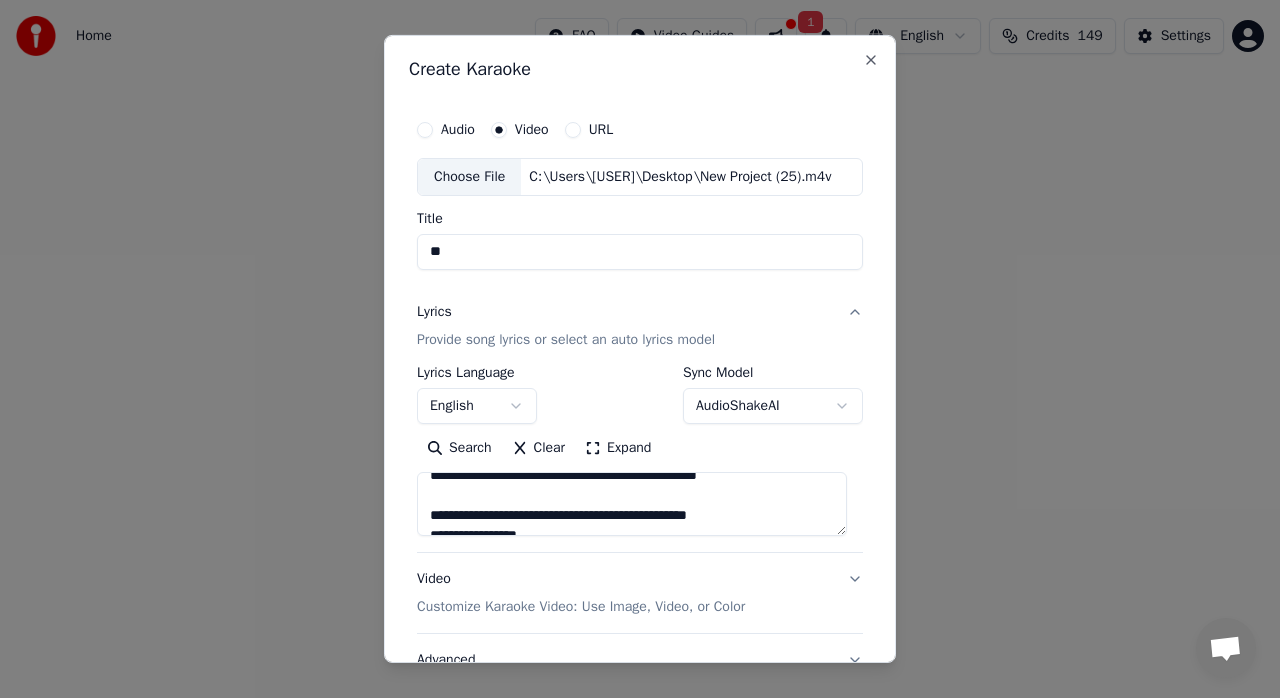 type on "***" 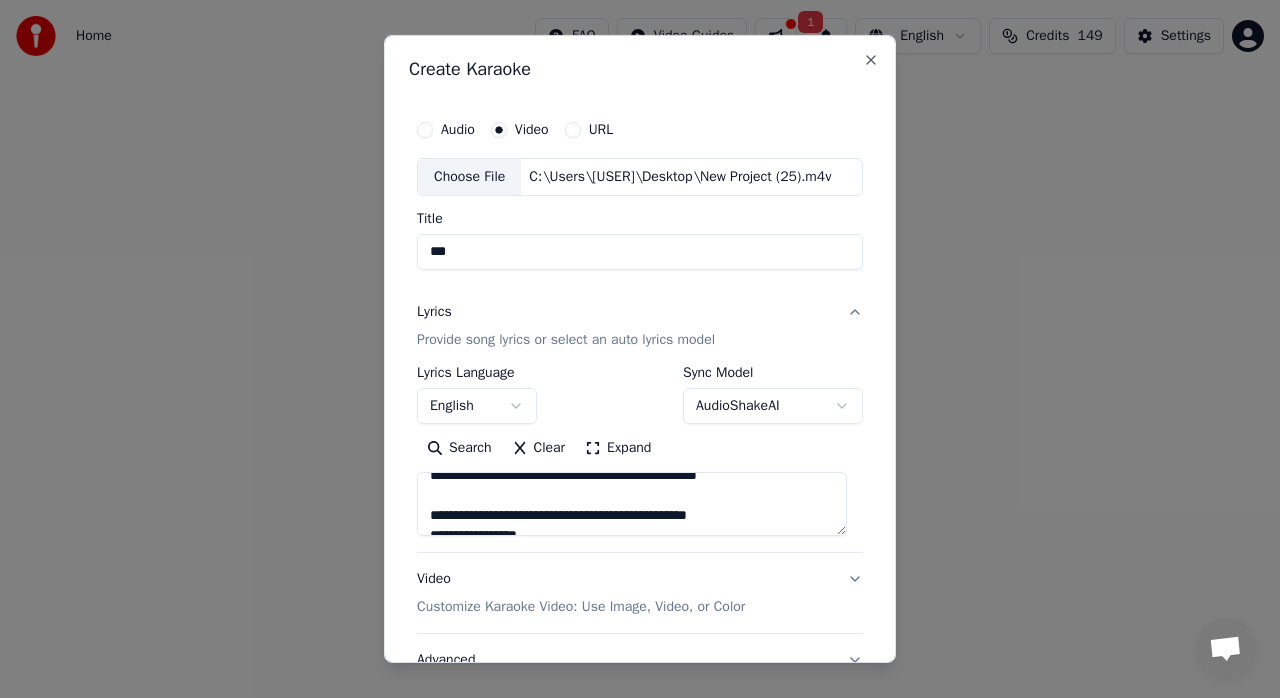 type on "****" 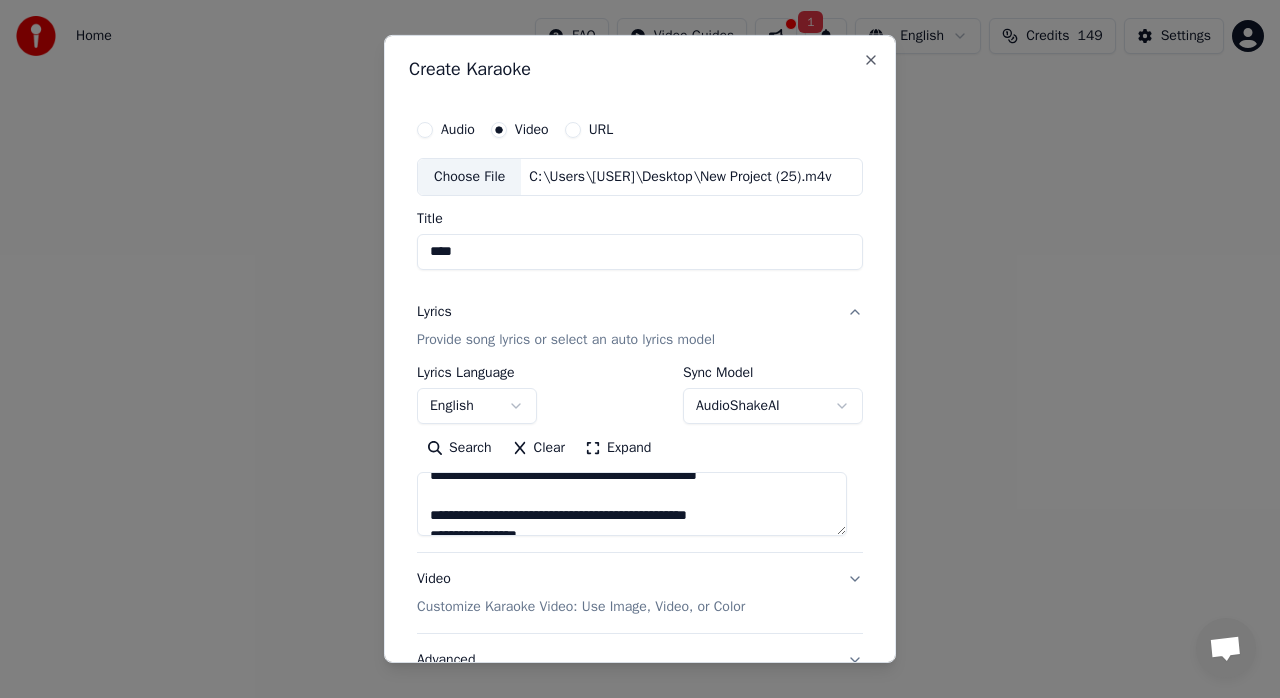 type on "*****" 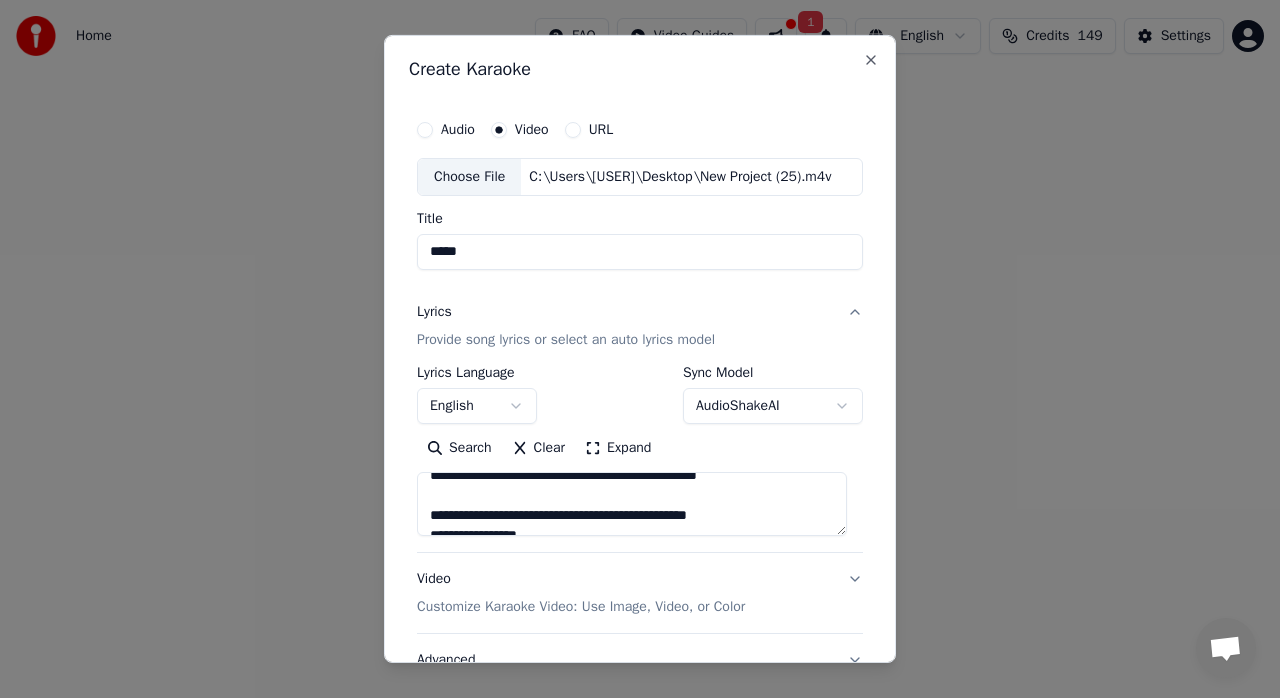 type on "*****" 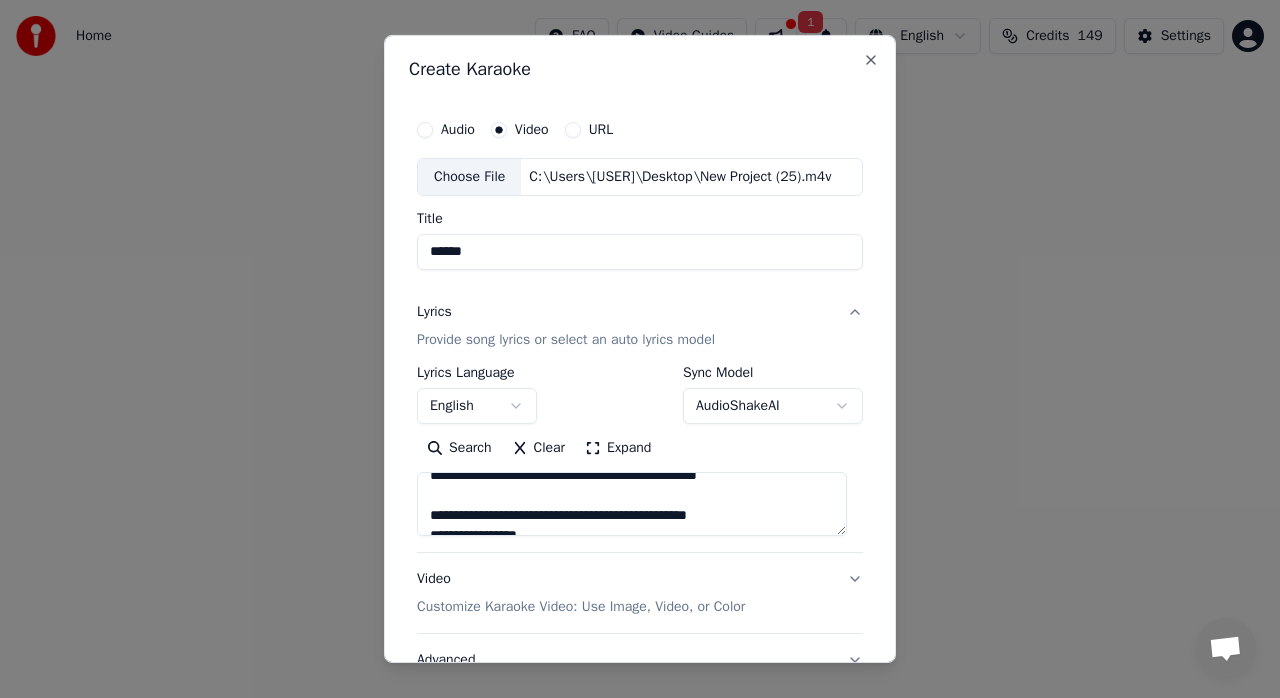 type on "*******" 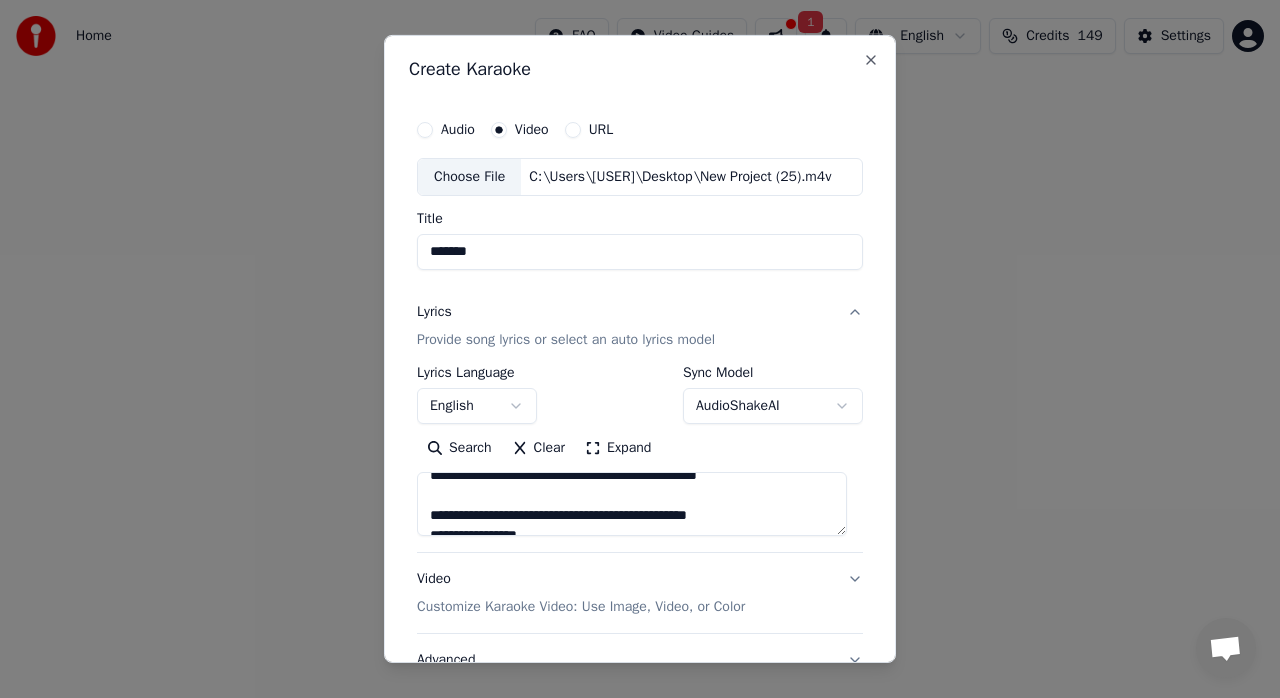type on "*****" 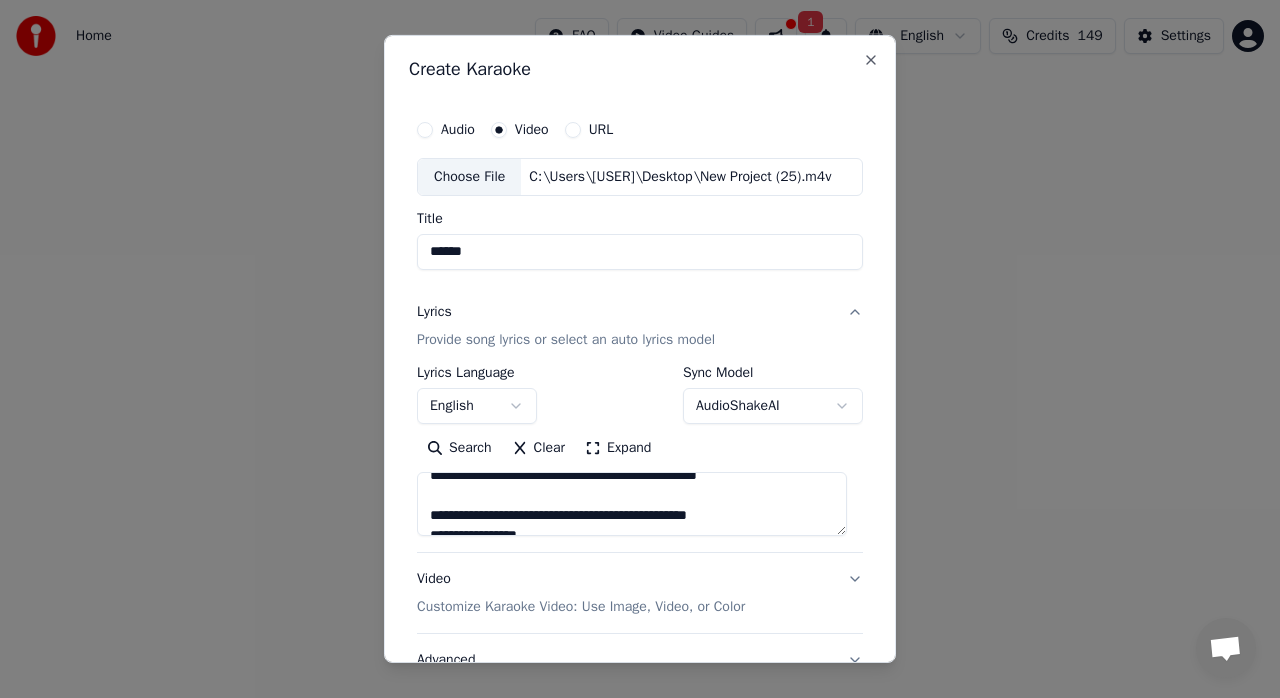 type on "*******" 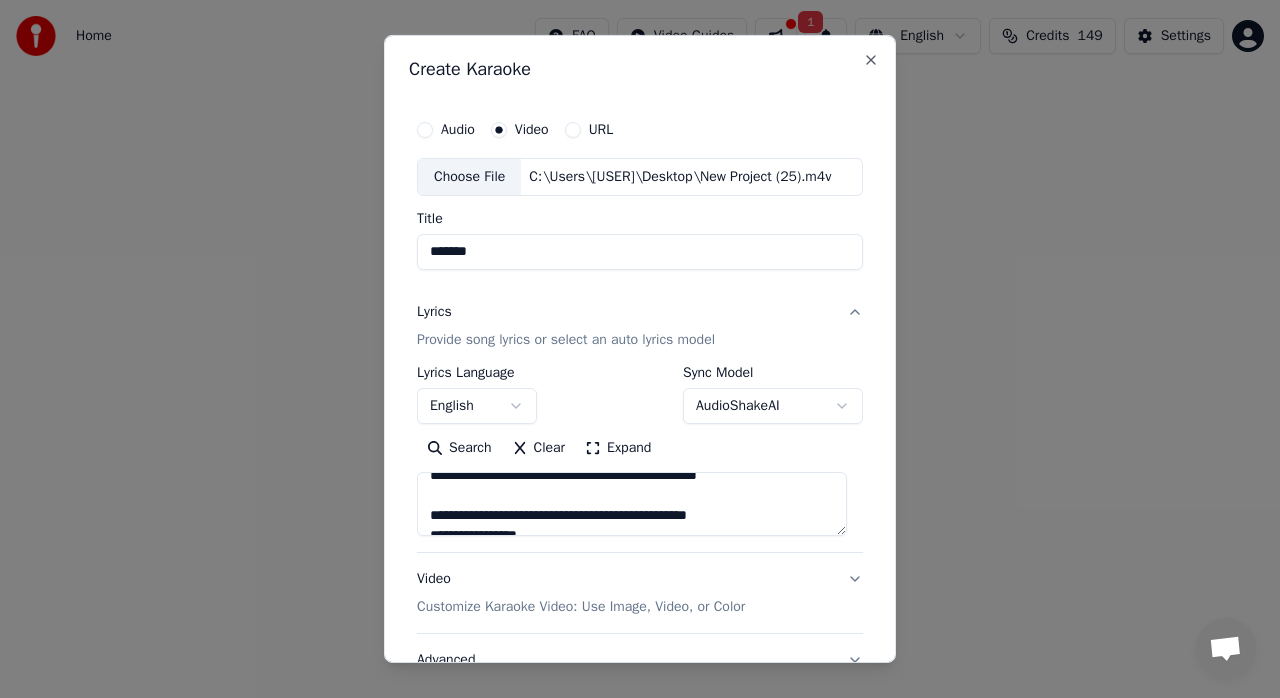 type on "********" 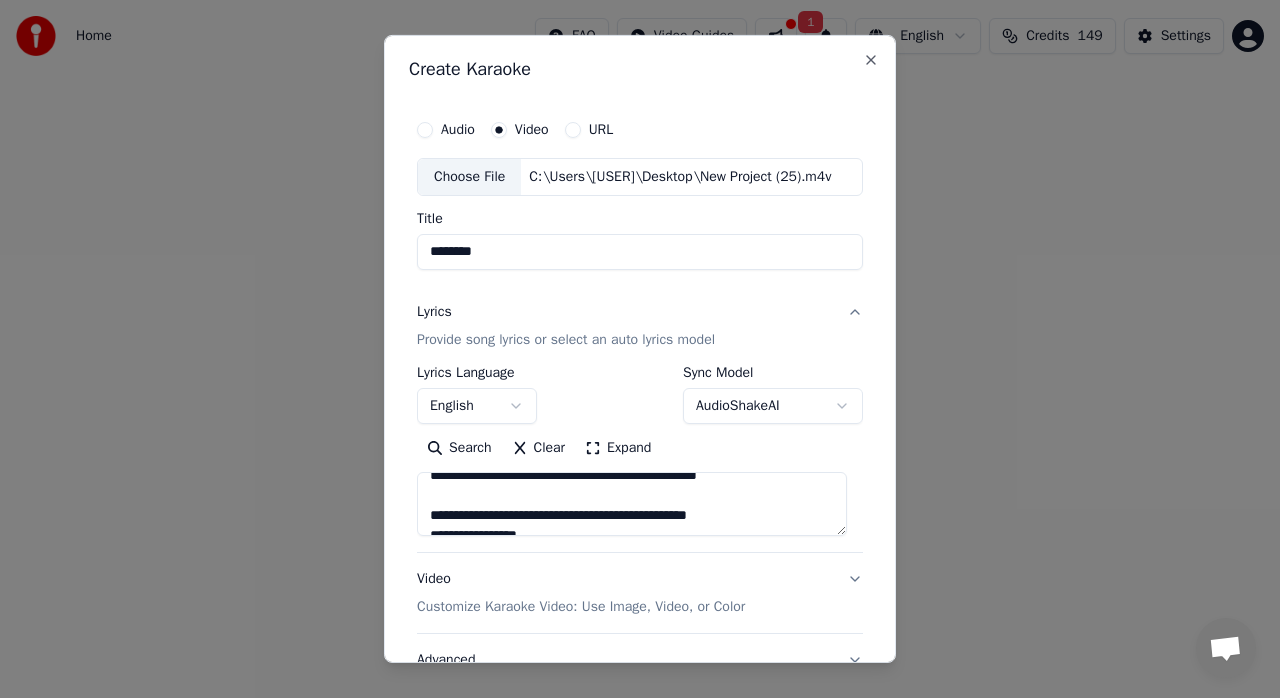 type on "*********" 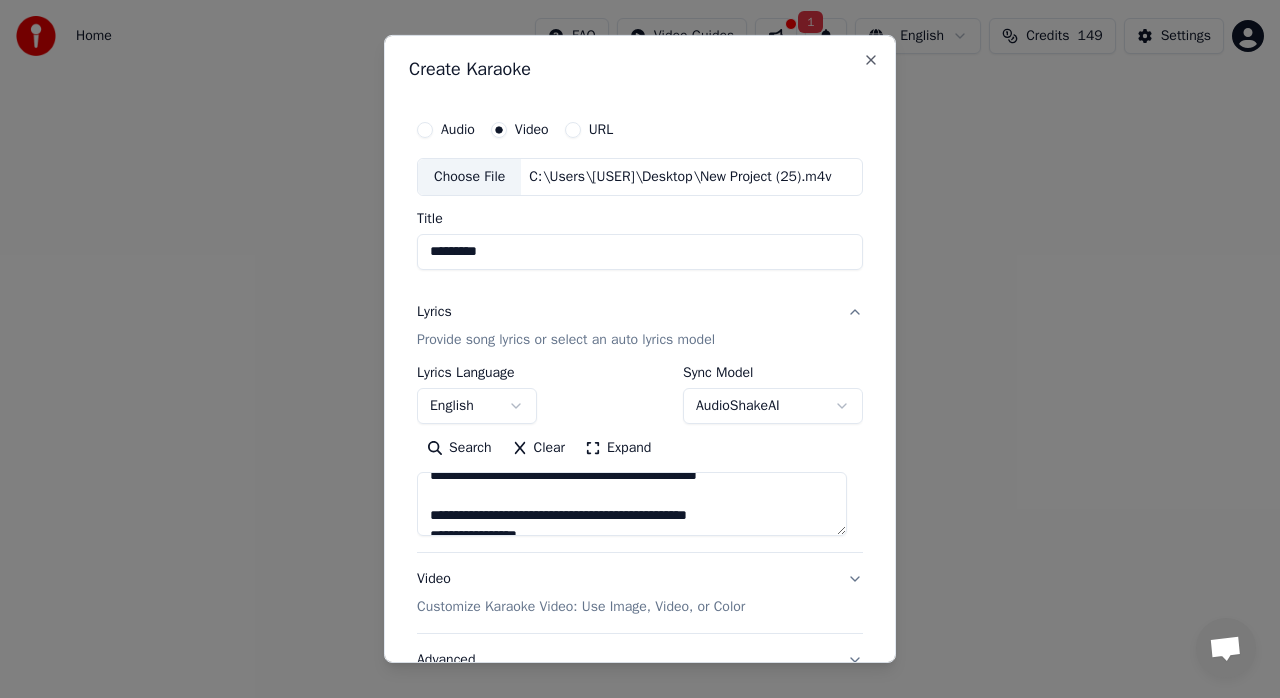 type on "*********" 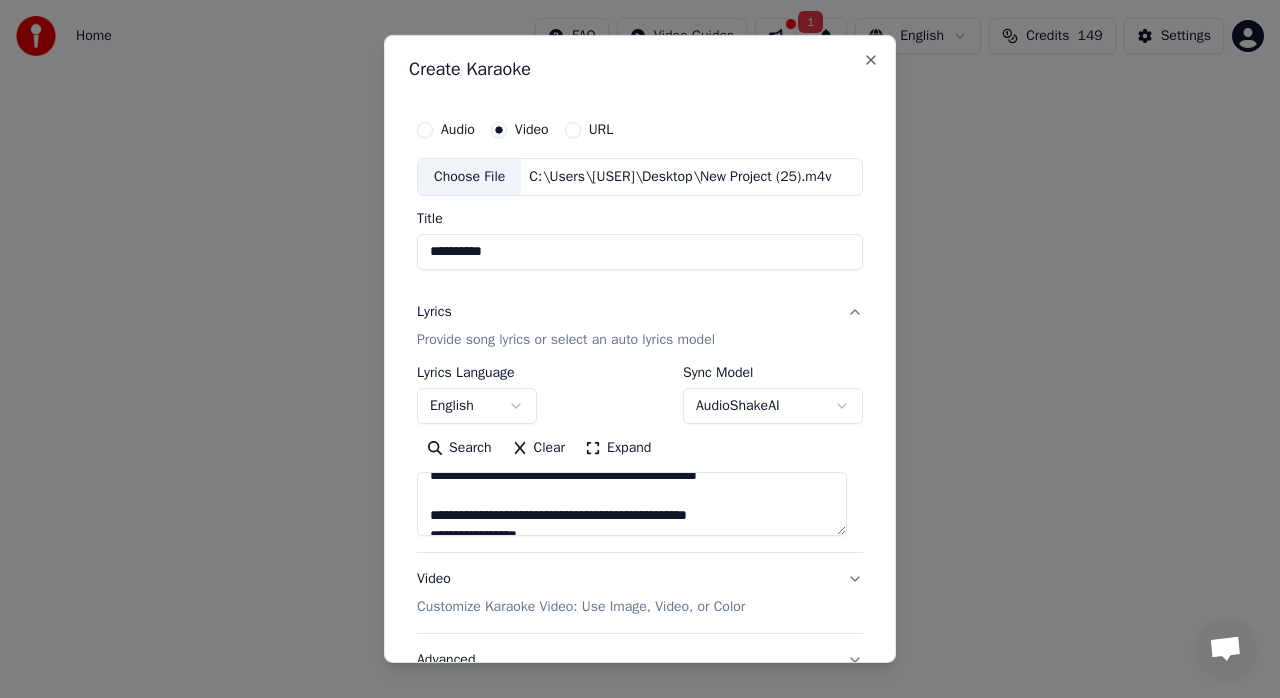 type on "**********" 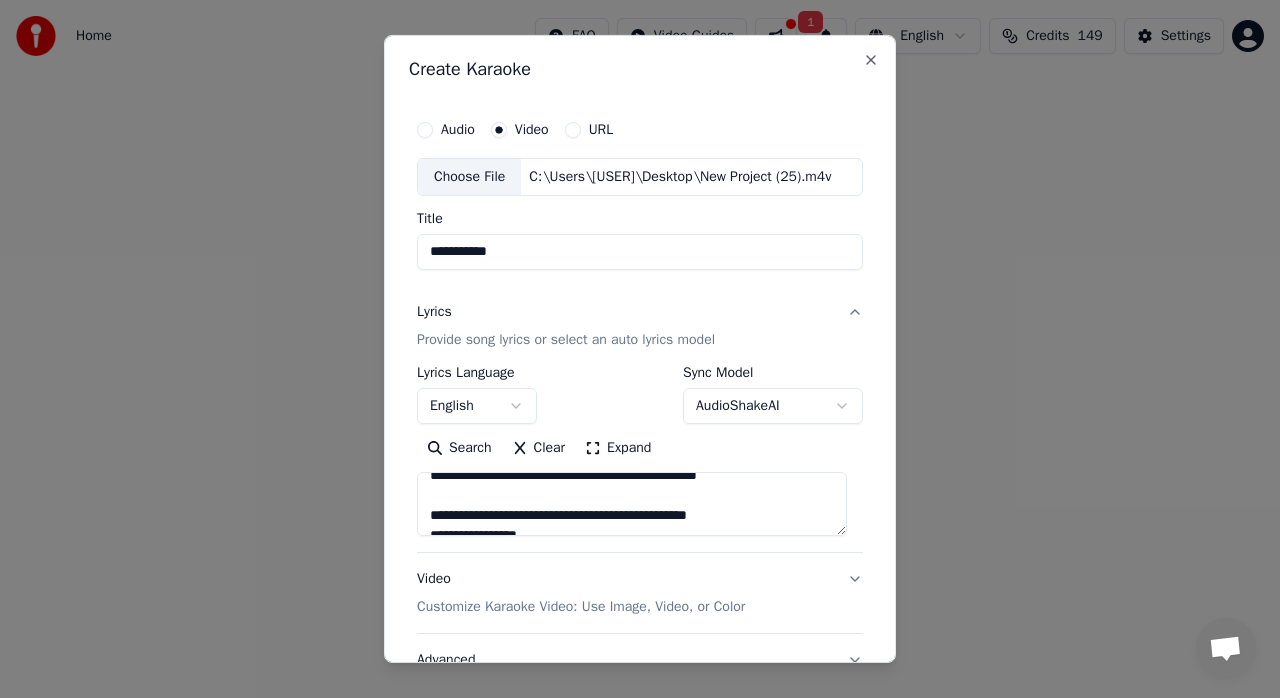 type on "**********" 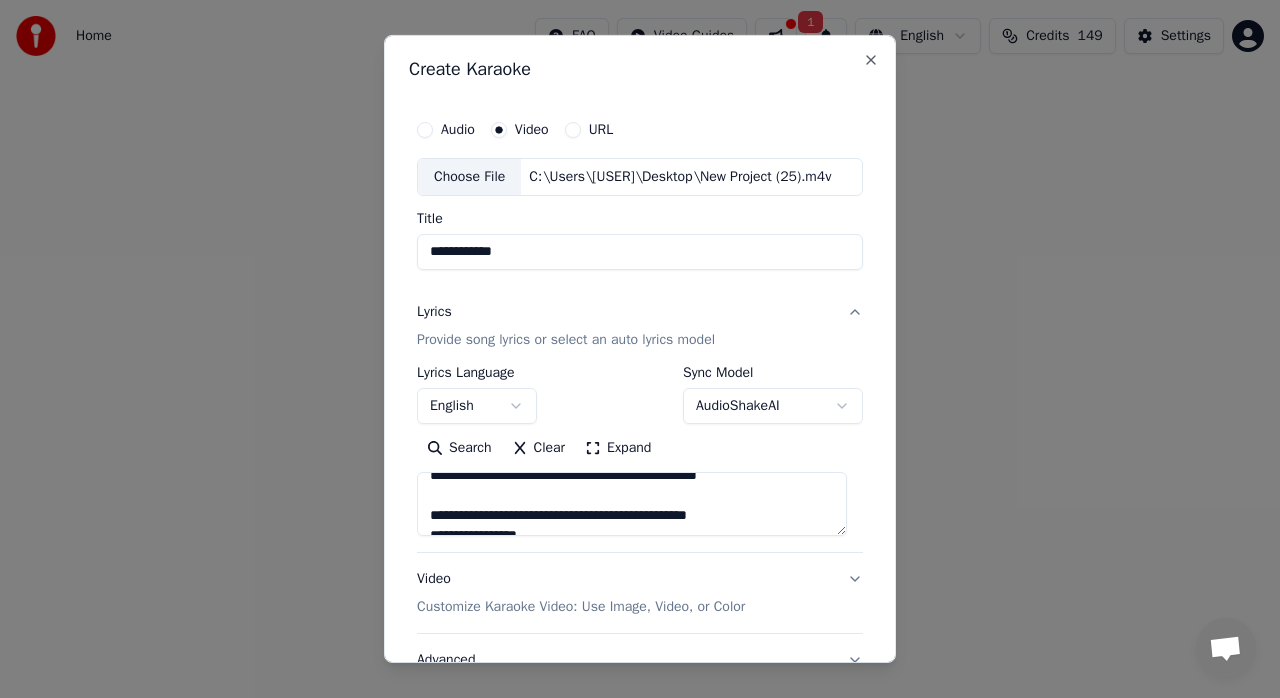 type on "**********" 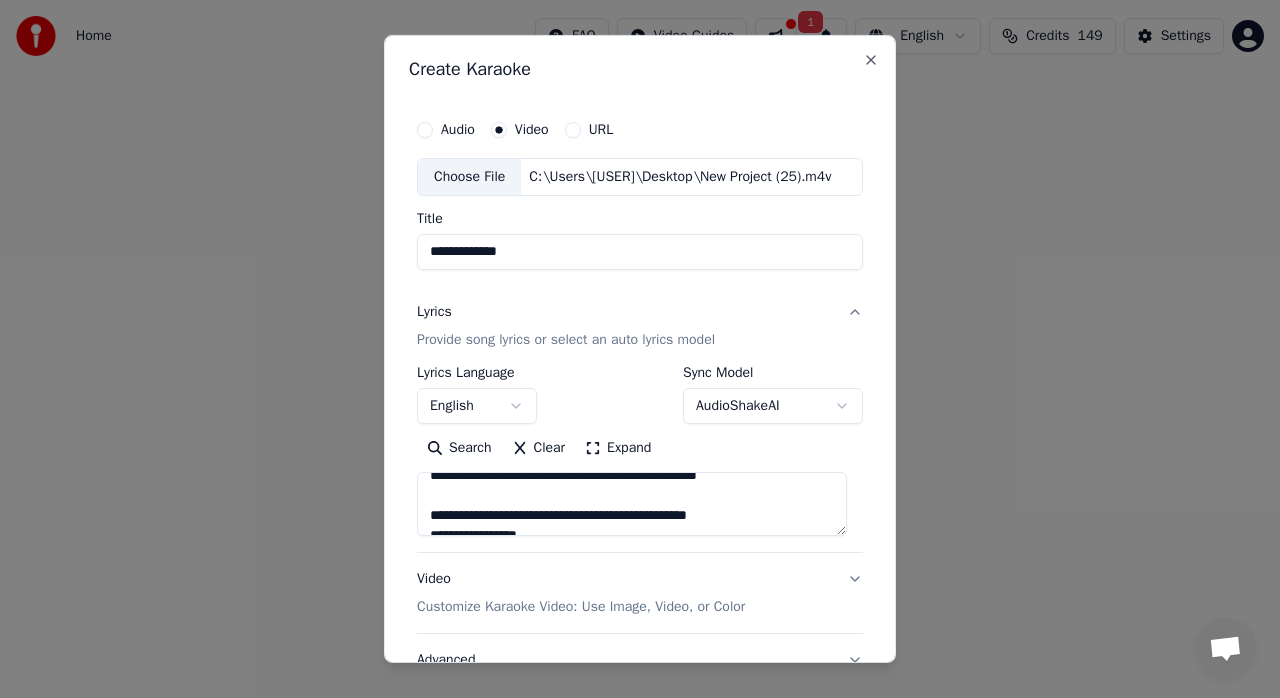 type on "**********" 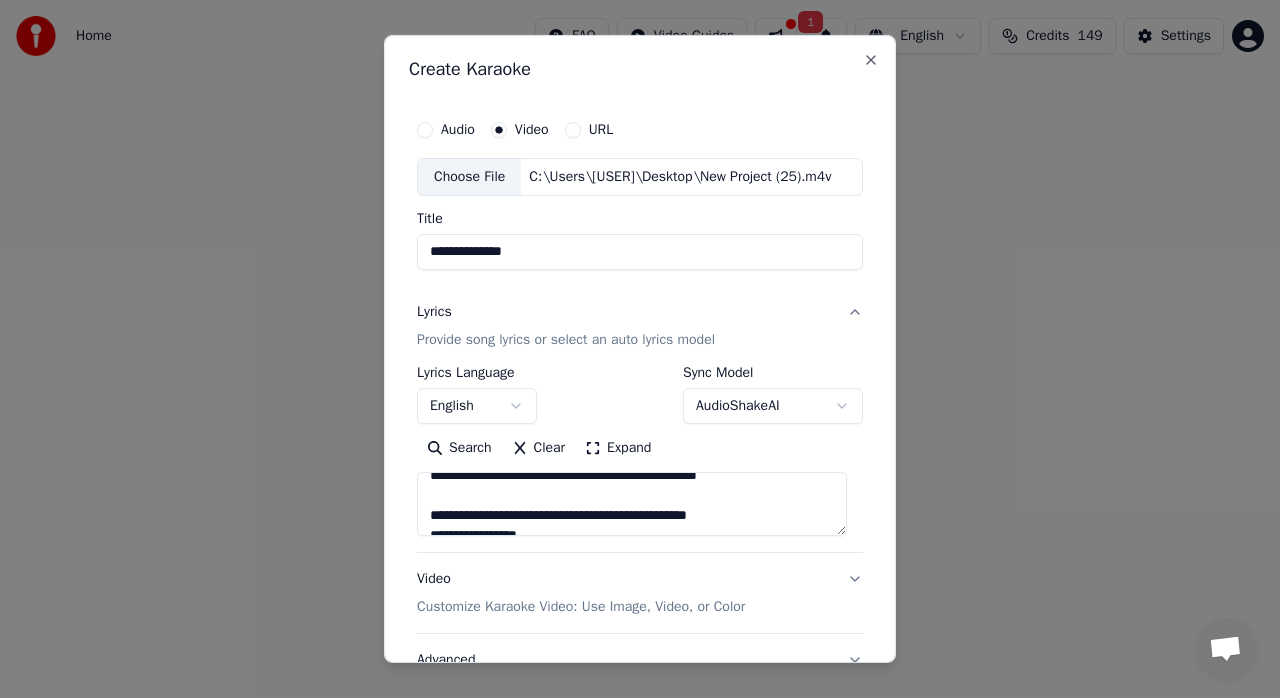 type on "**********" 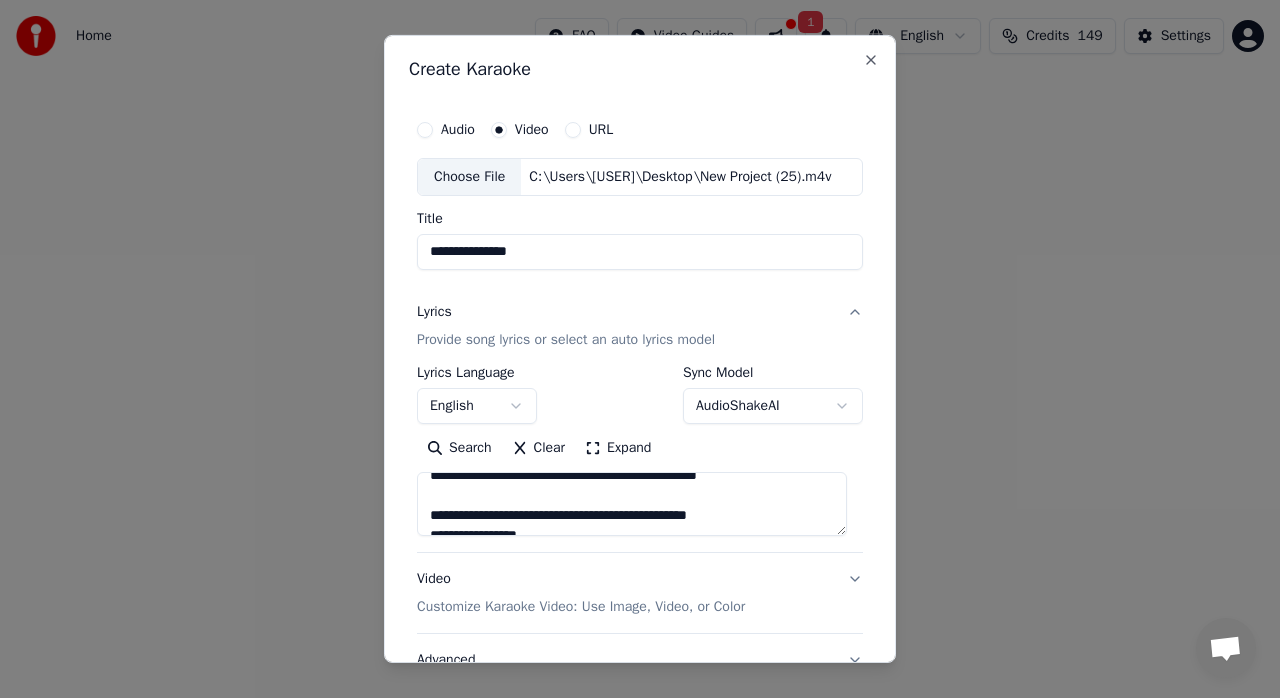 type on "**********" 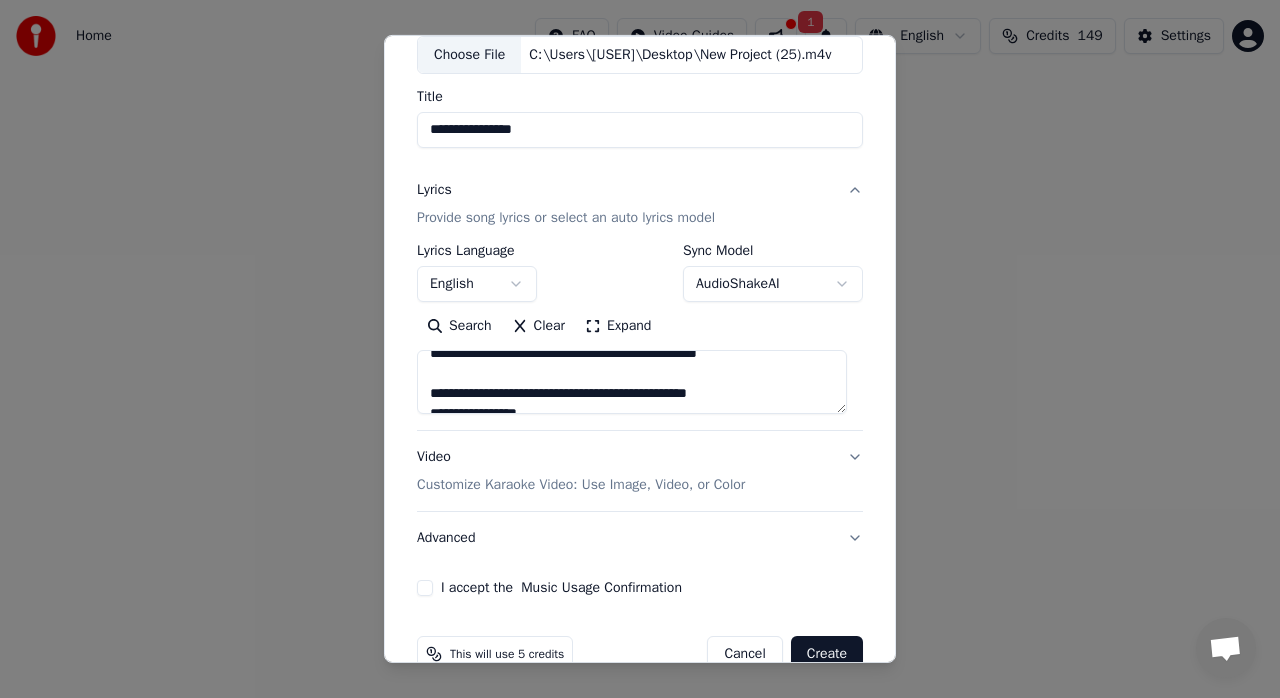 scroll, scrollTop: 133, scrollLeft: 0, axis: vertical 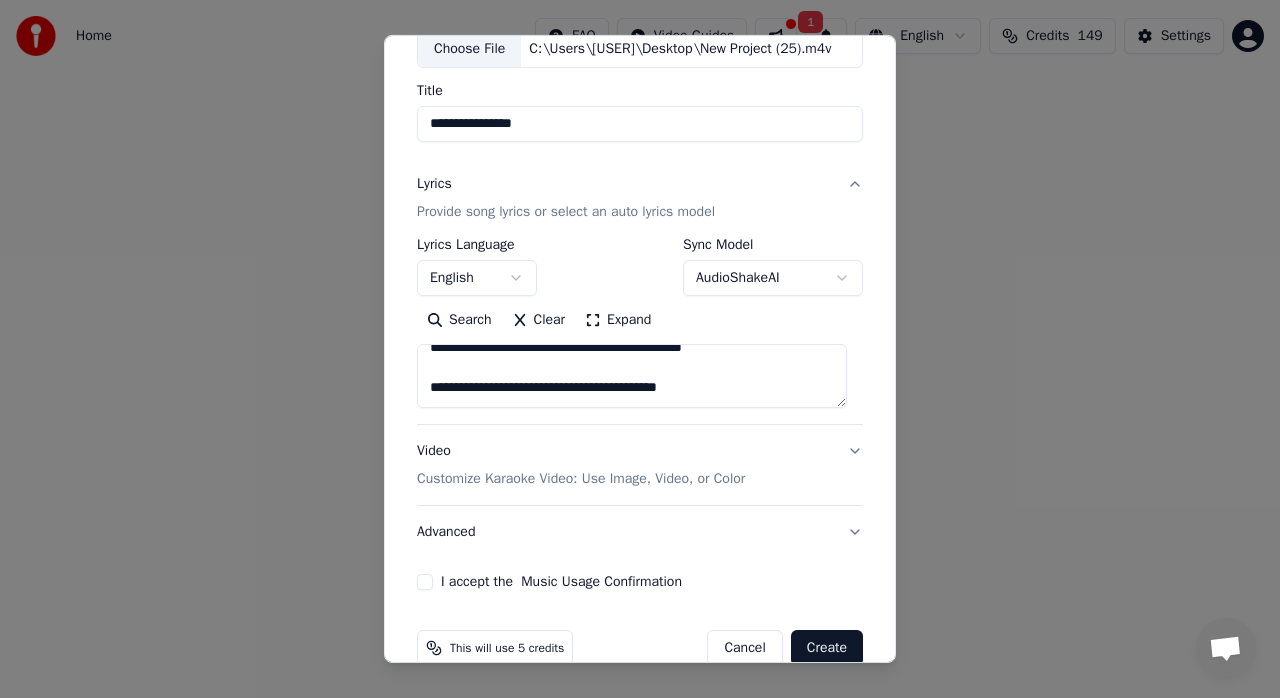 type on "**********" 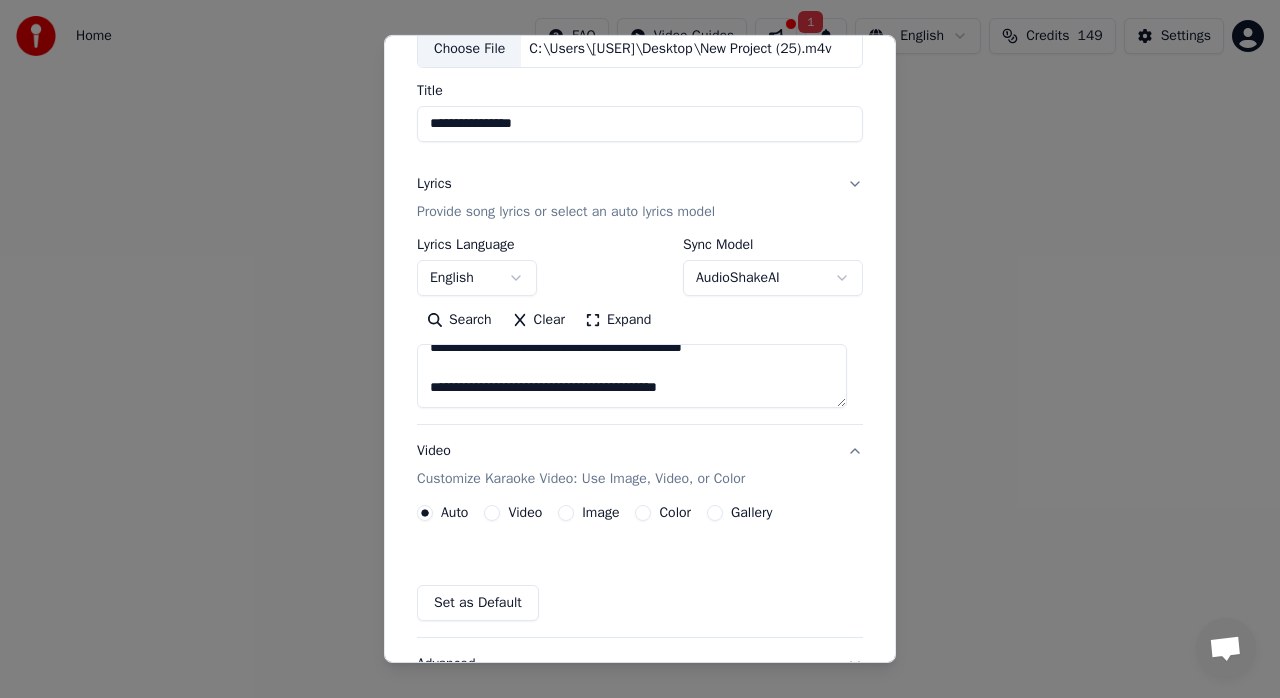 scroll, scrollTop: 108, scrollLeft: 0, axis: vertical 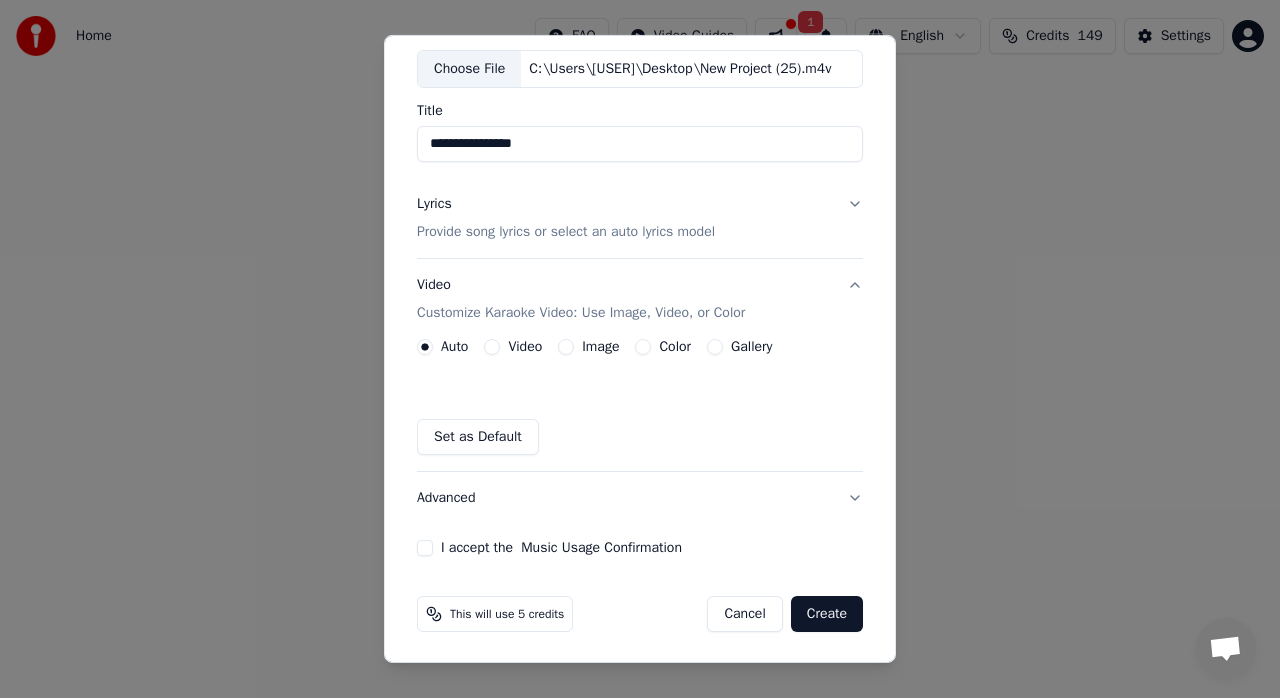 click on "Video" at bounding box center (525, 347) 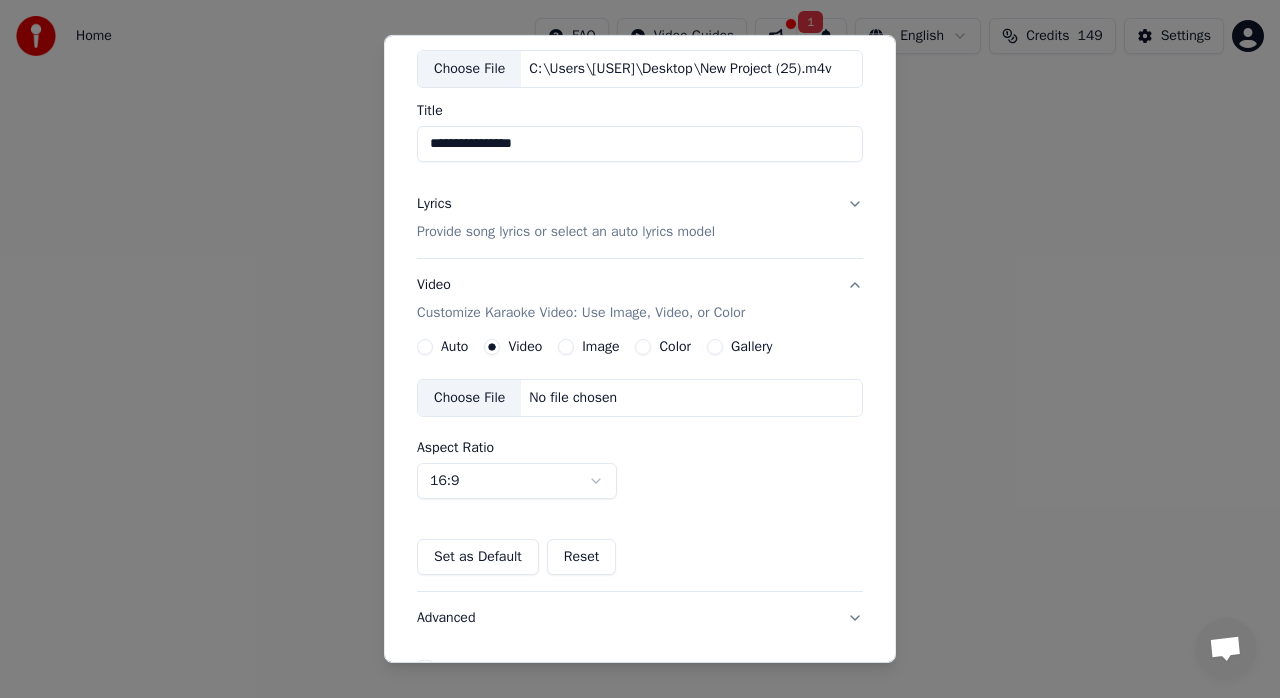click on "Auto" at bounding box center (425, 347) 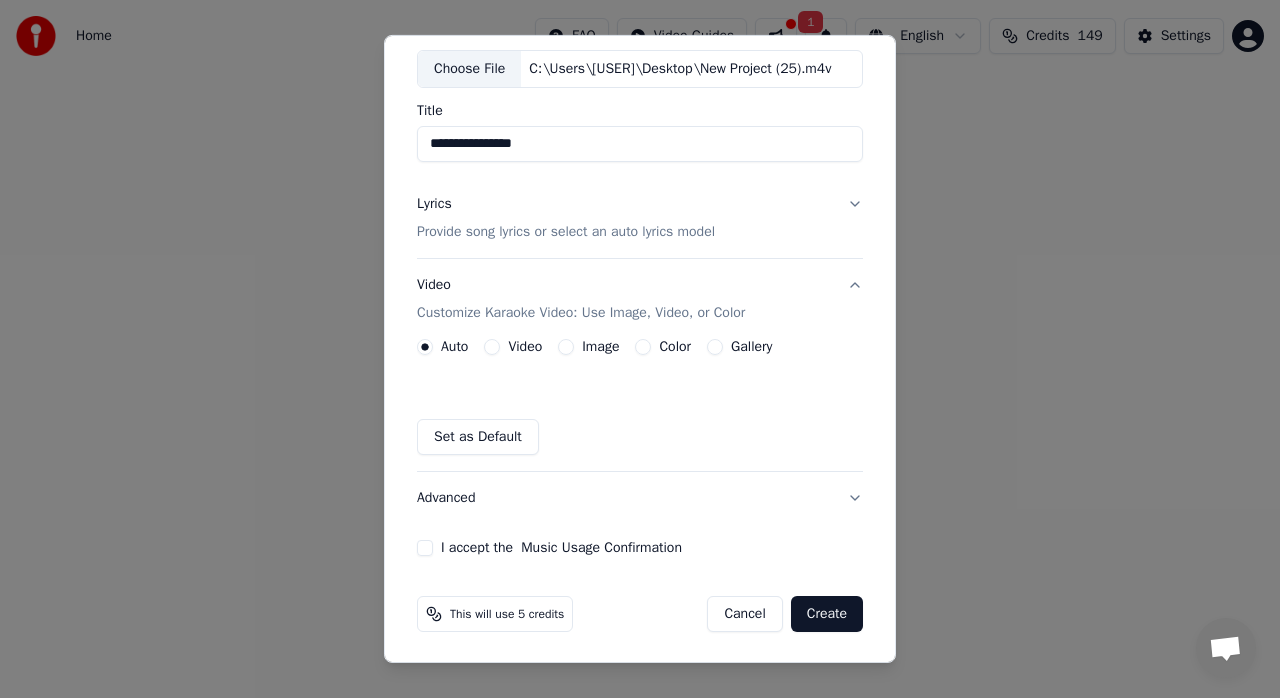 click on "I accept the   Music Usage Confirmation" at bounding box center (425, 548) 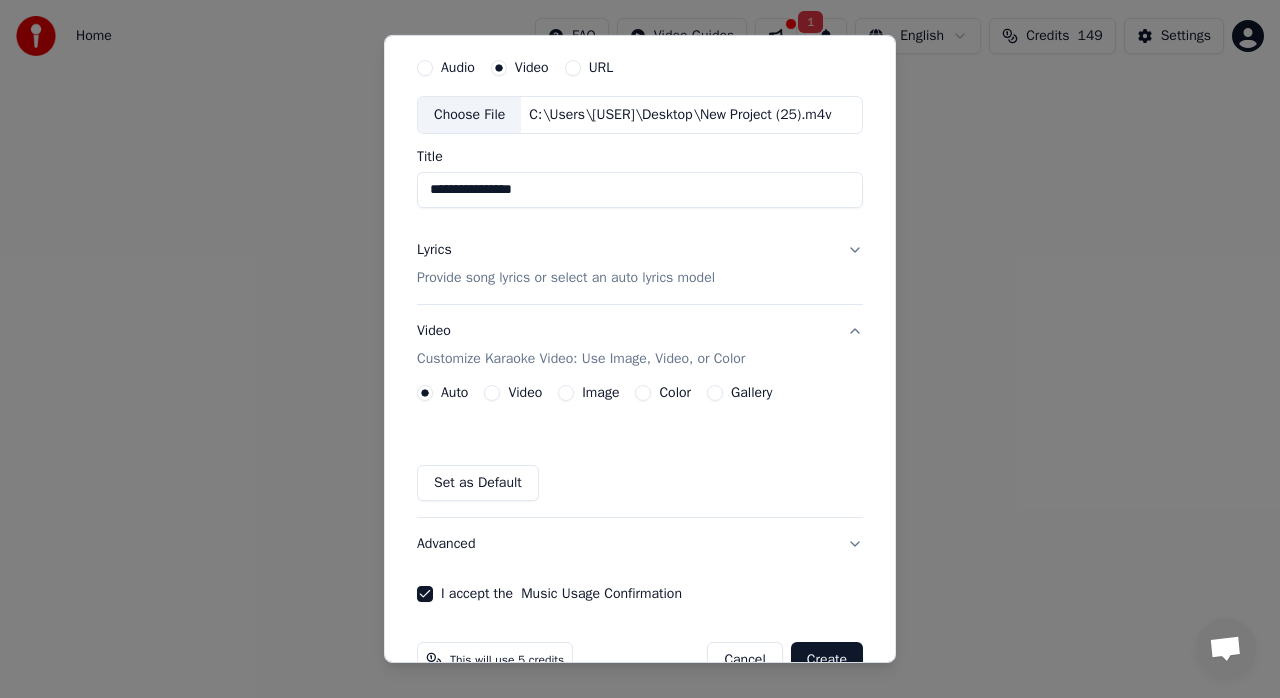 scroll, scrollTop: 64, scrollLeft: 0, axis: vertical 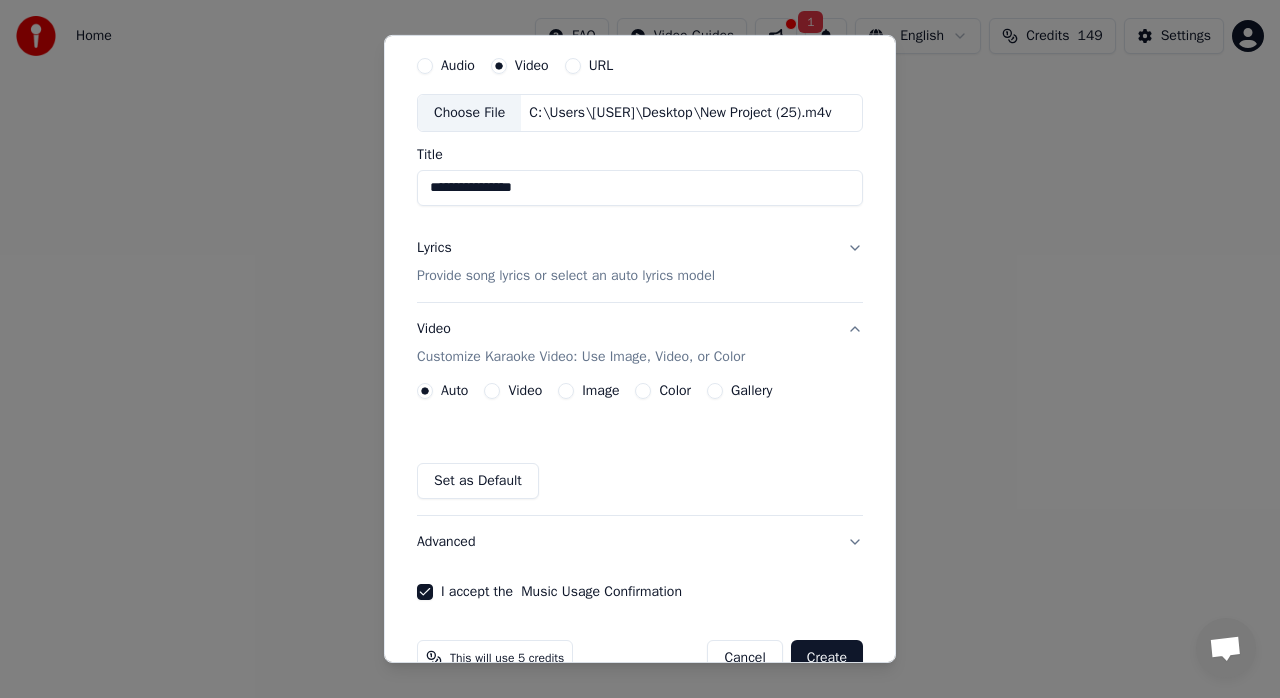click on "**********" at bounding box center (640, 188) 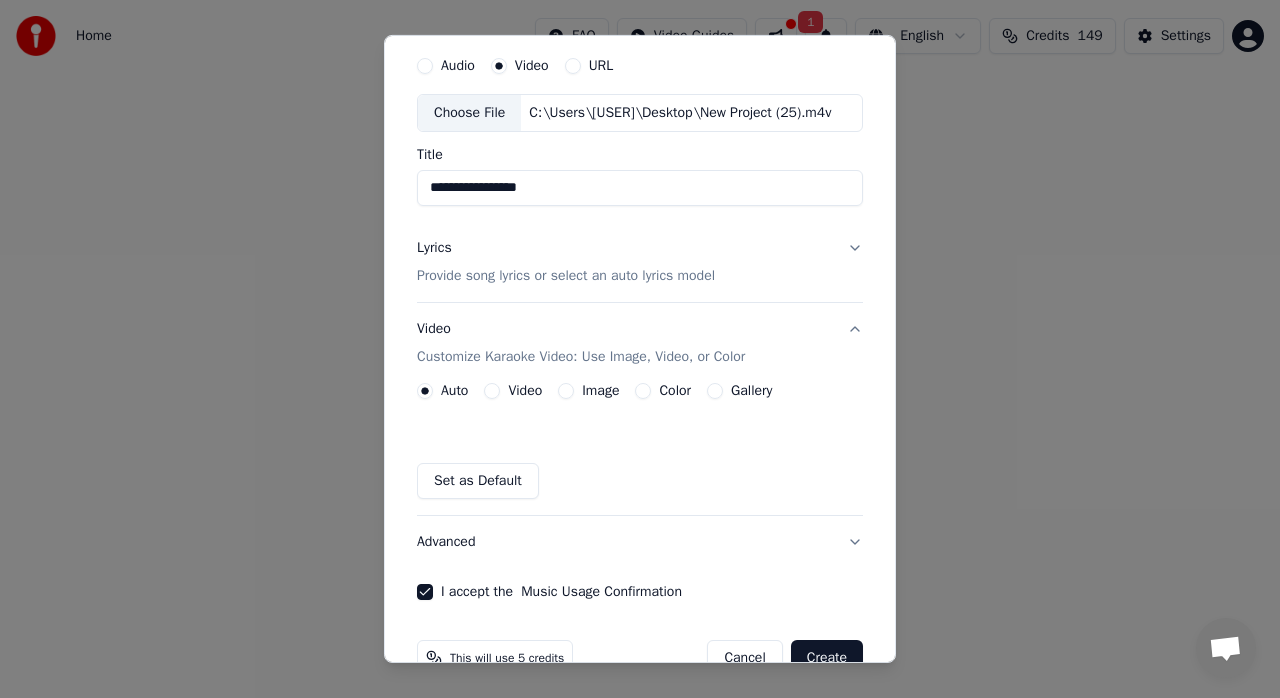 type on "**********" 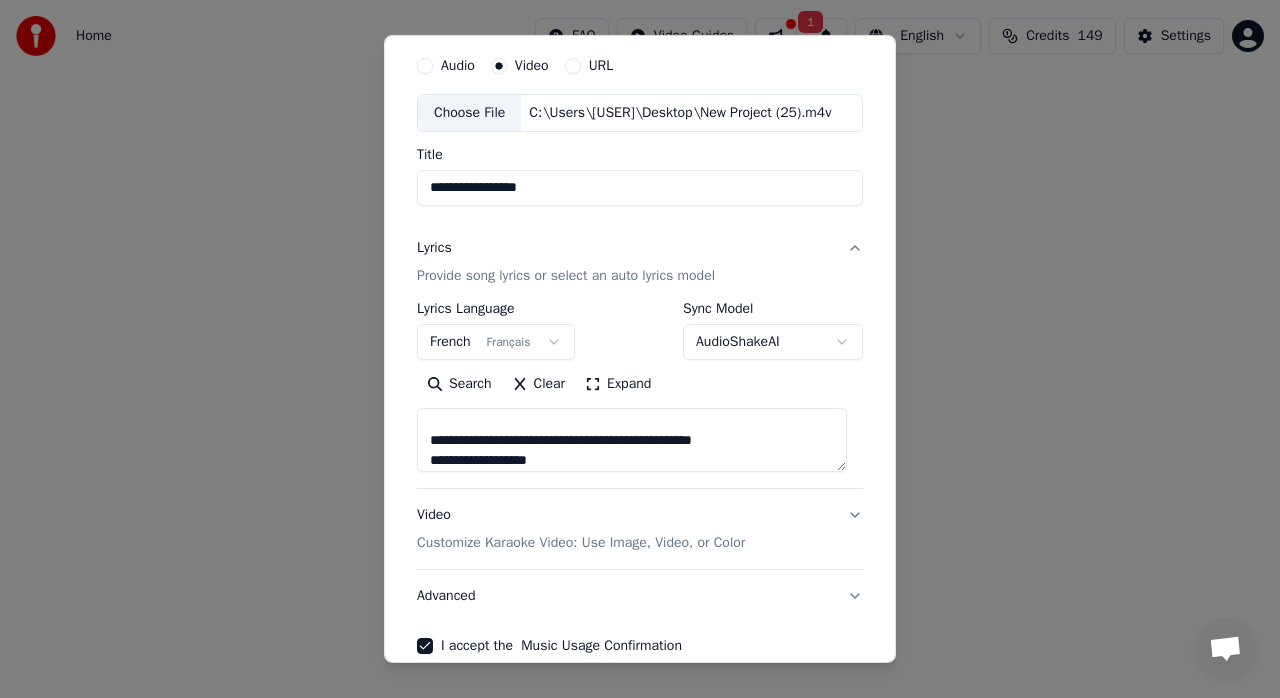 scroll, scrollTop: 293, scrollLeft: 0, axis: vertical 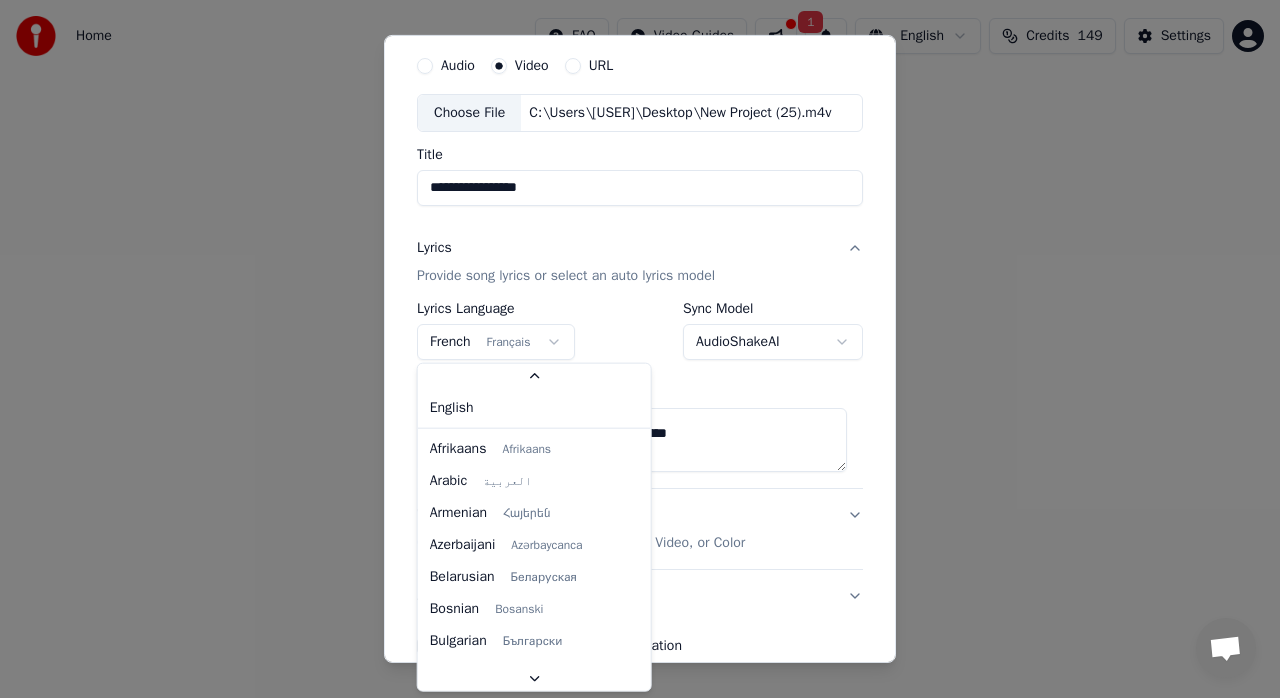 click on "**********" at bounding box center [640, 300] 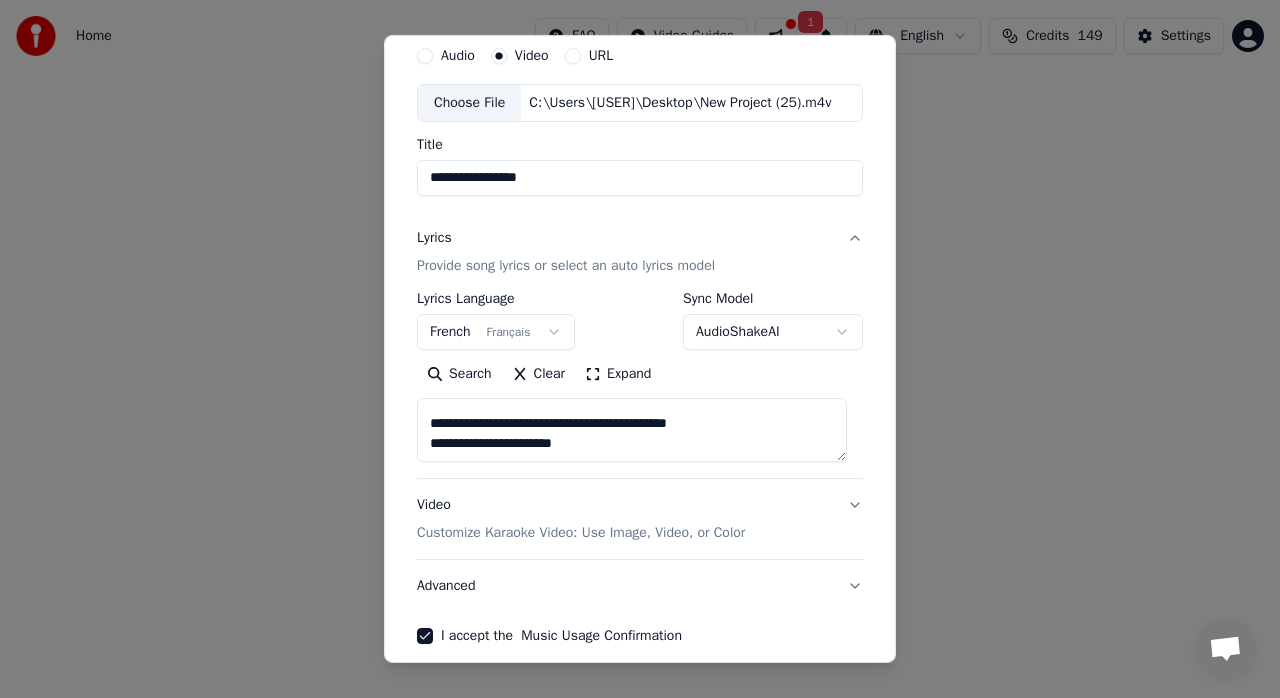 scroll, scrollTop: 75, scrollLeft: 0, axis: vertical 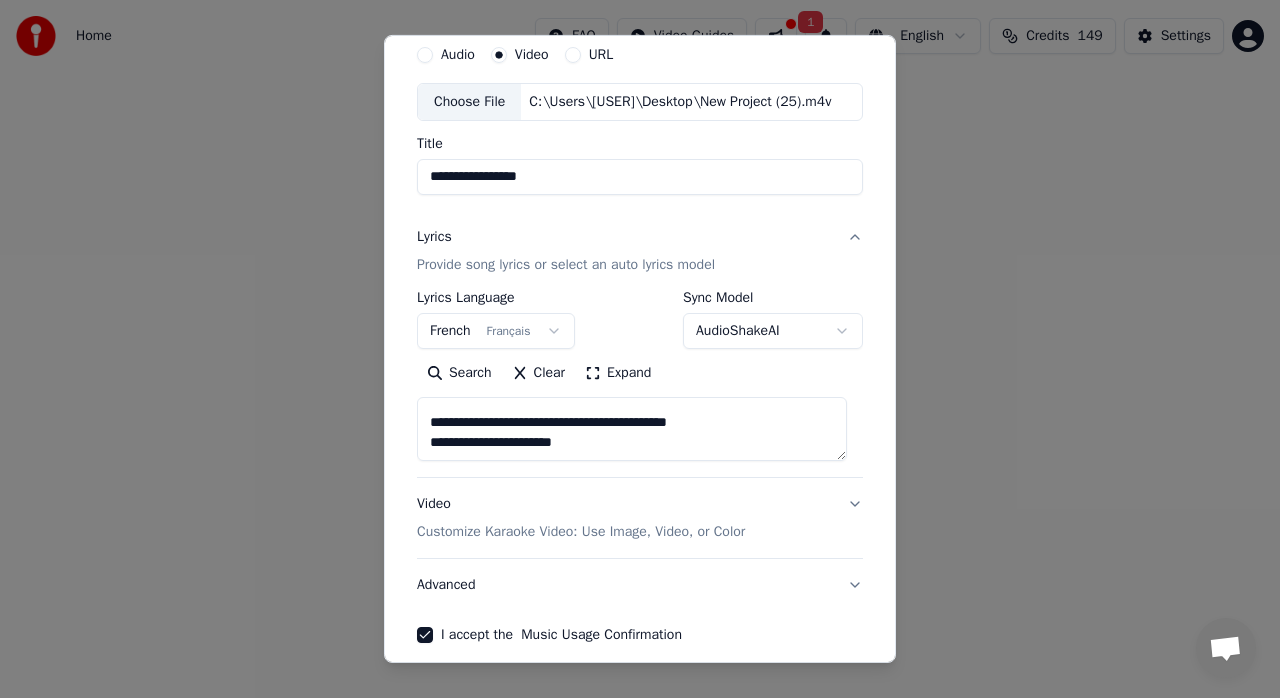click on "**********" at bounding box center [640, 300] 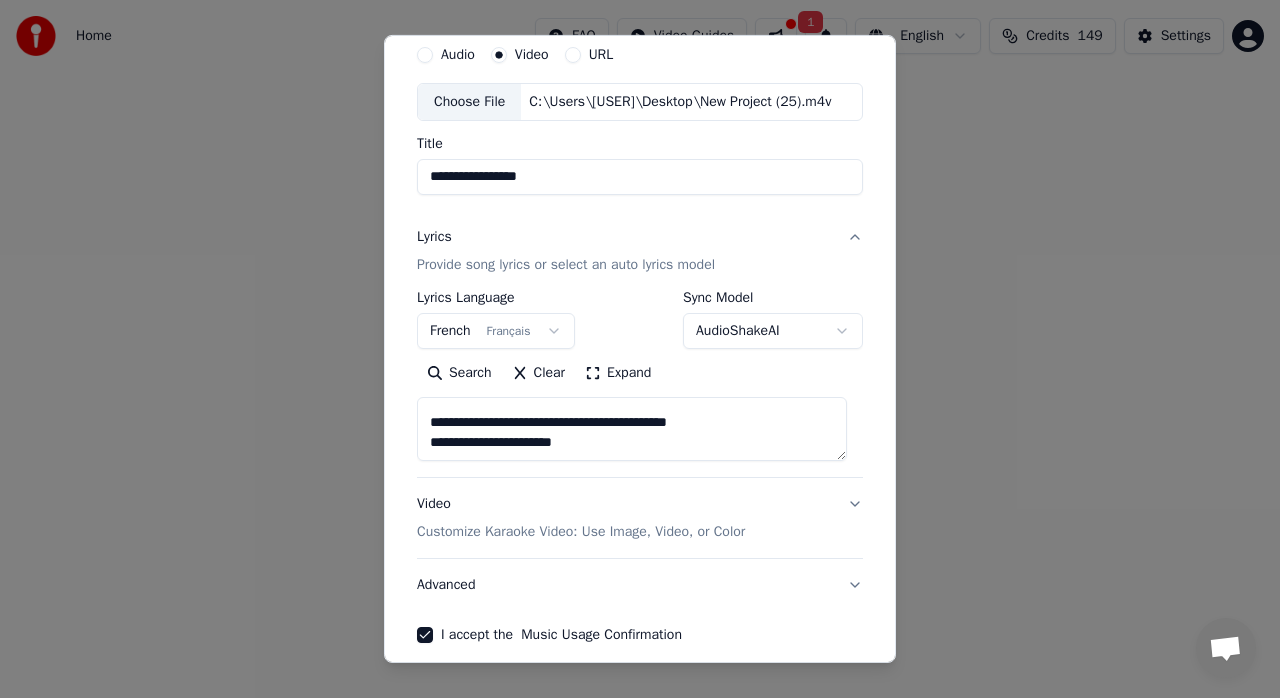 click on "**********" at bounding box center [640, 300] 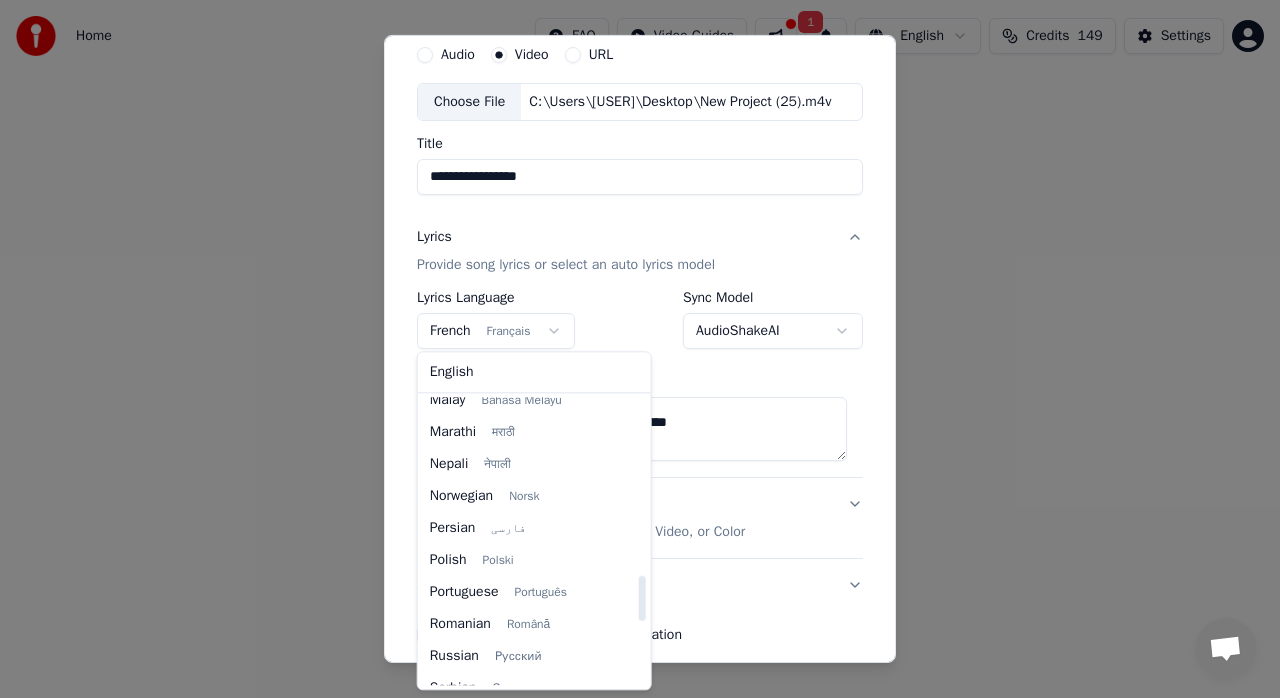 scroll, scrollTop: 1156, scrollLeft: 0, axis: vertical 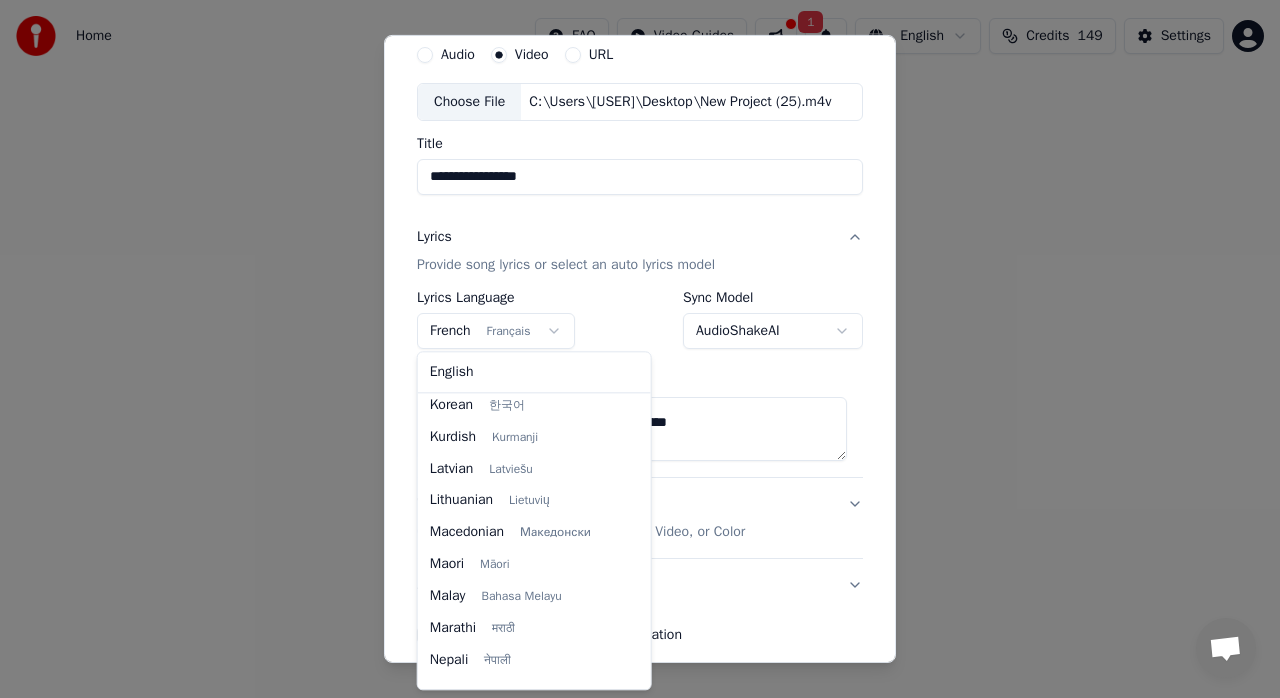click at bounding box center (640, 349) 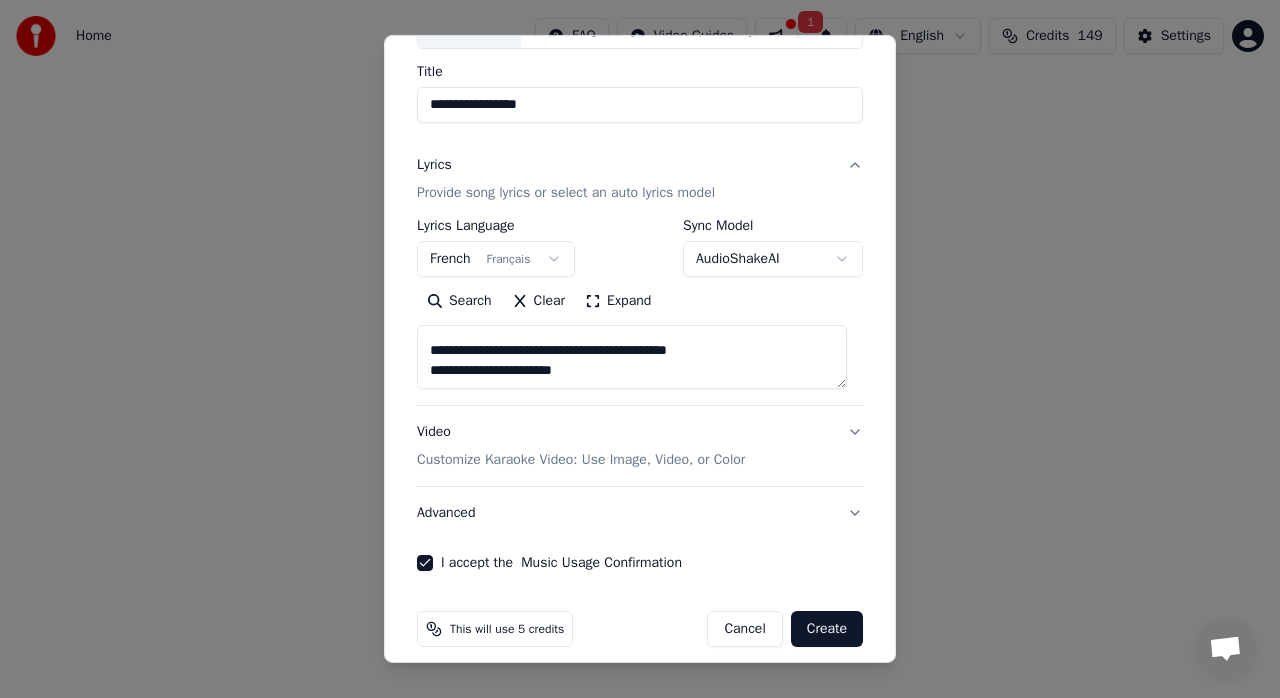 scroll, scrollTop: 148, scrollLeft: 0, axis: vertical 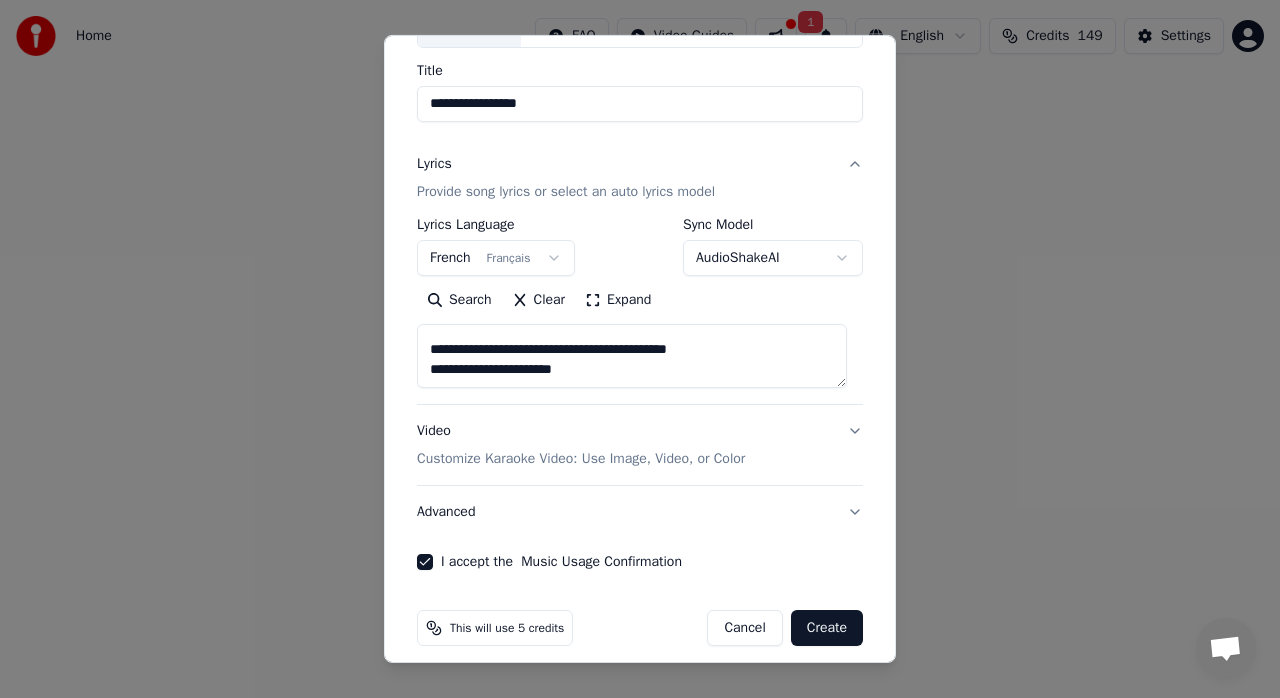 click on "Advanced" at bounding box center (640, 512) 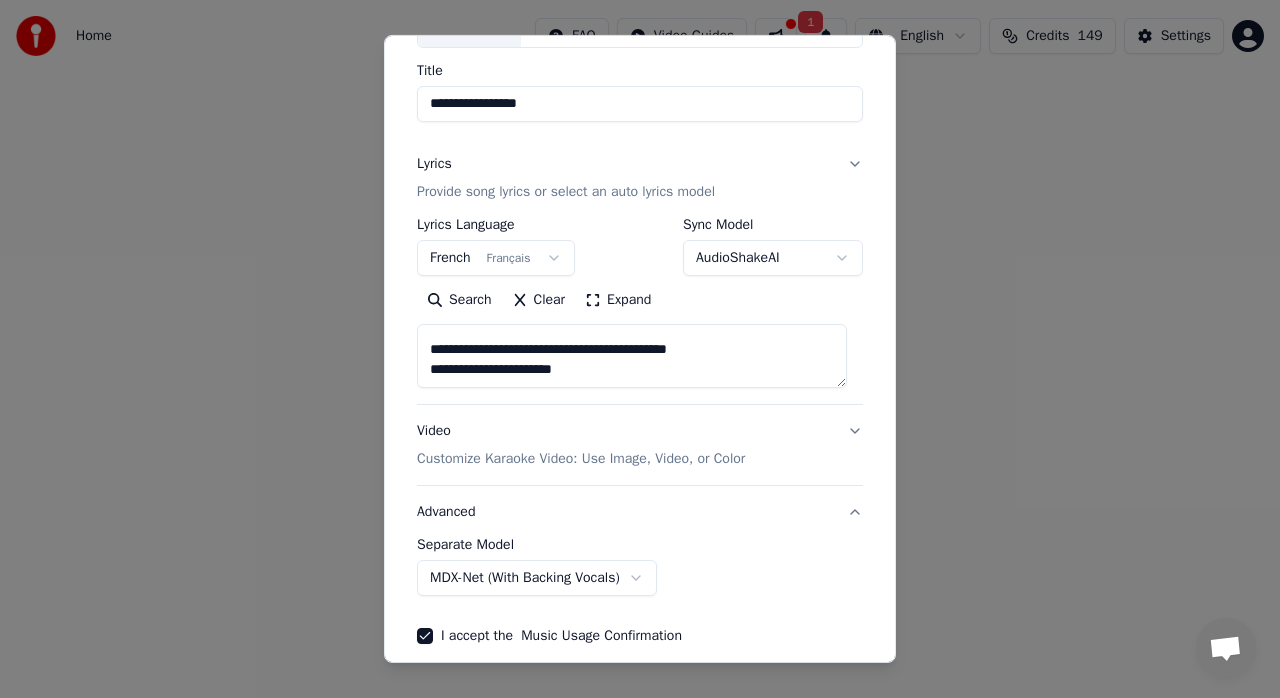 scroll, scrollTop: 50, scrollLeft: 0, axis: vertical 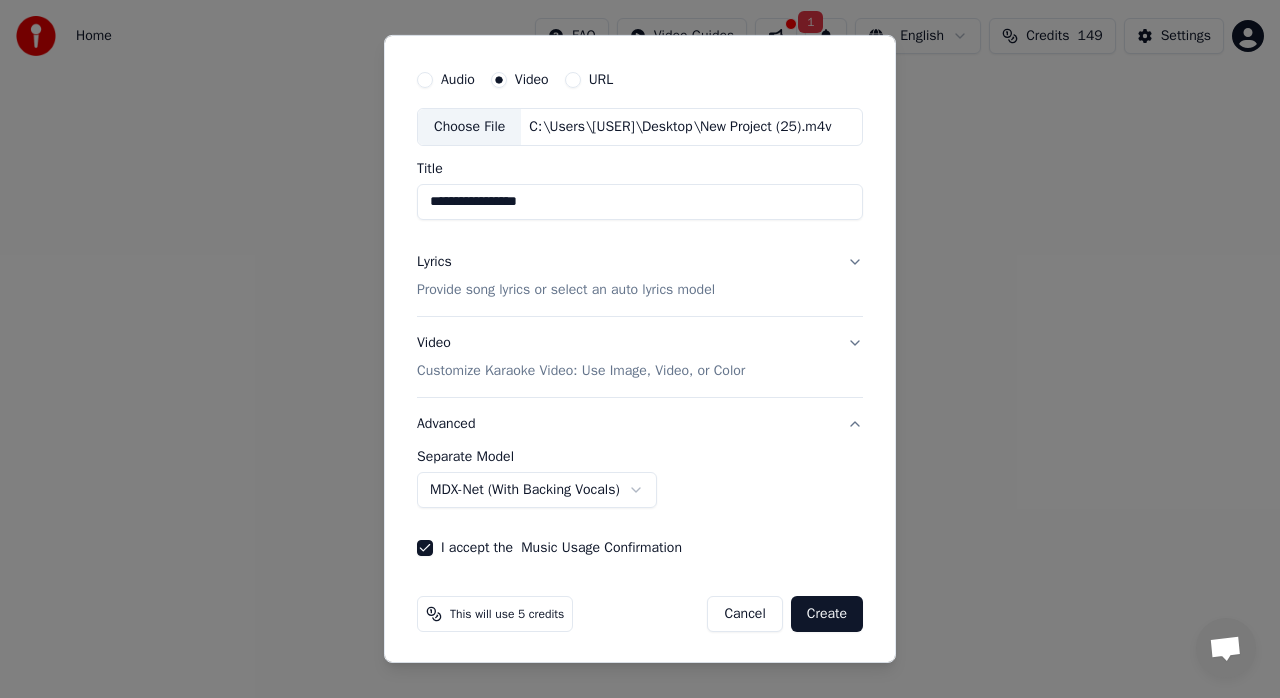 click on "Create" at bounding box center (827, 614) 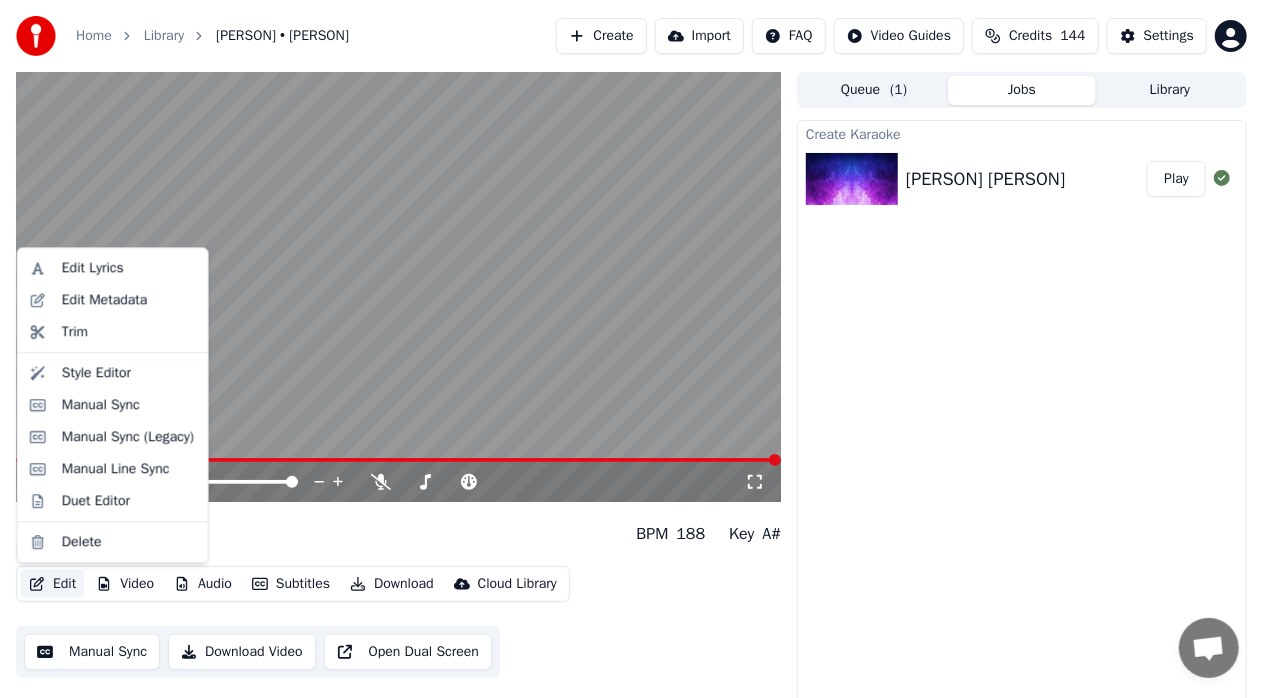 click on "Edit" at bounding box center [52, 584] 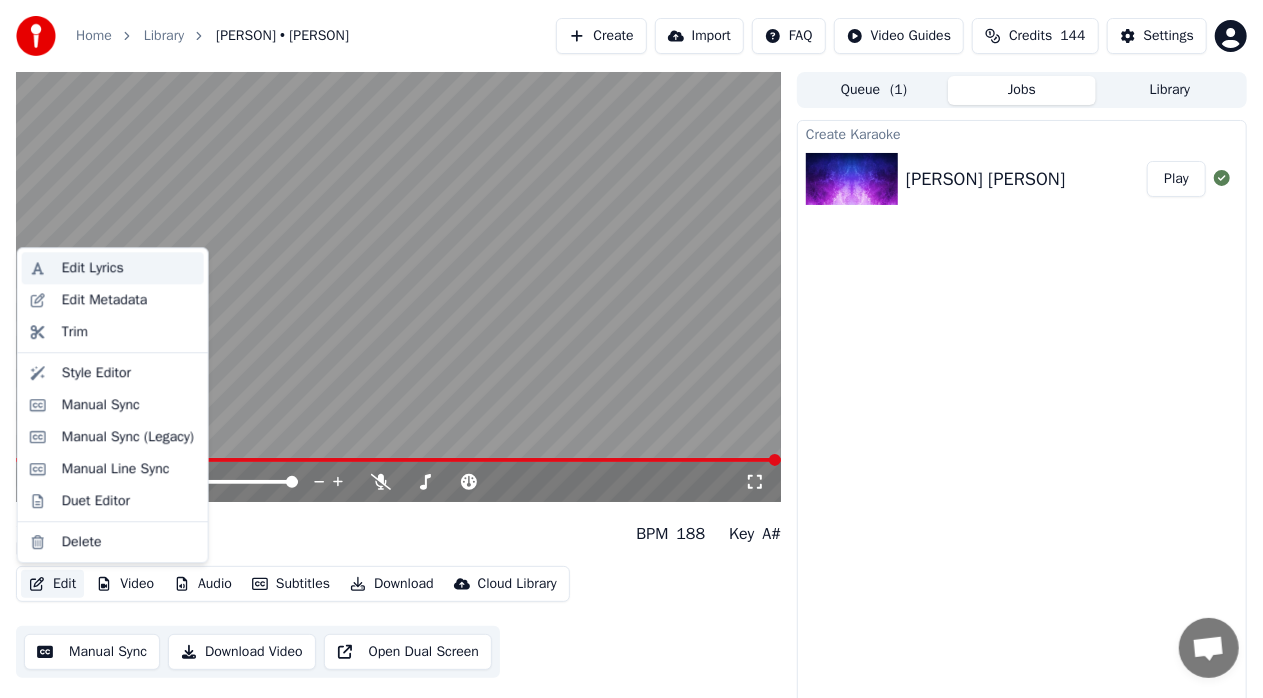 click on "Edit Lyrics" at bounding box center [93, 268] 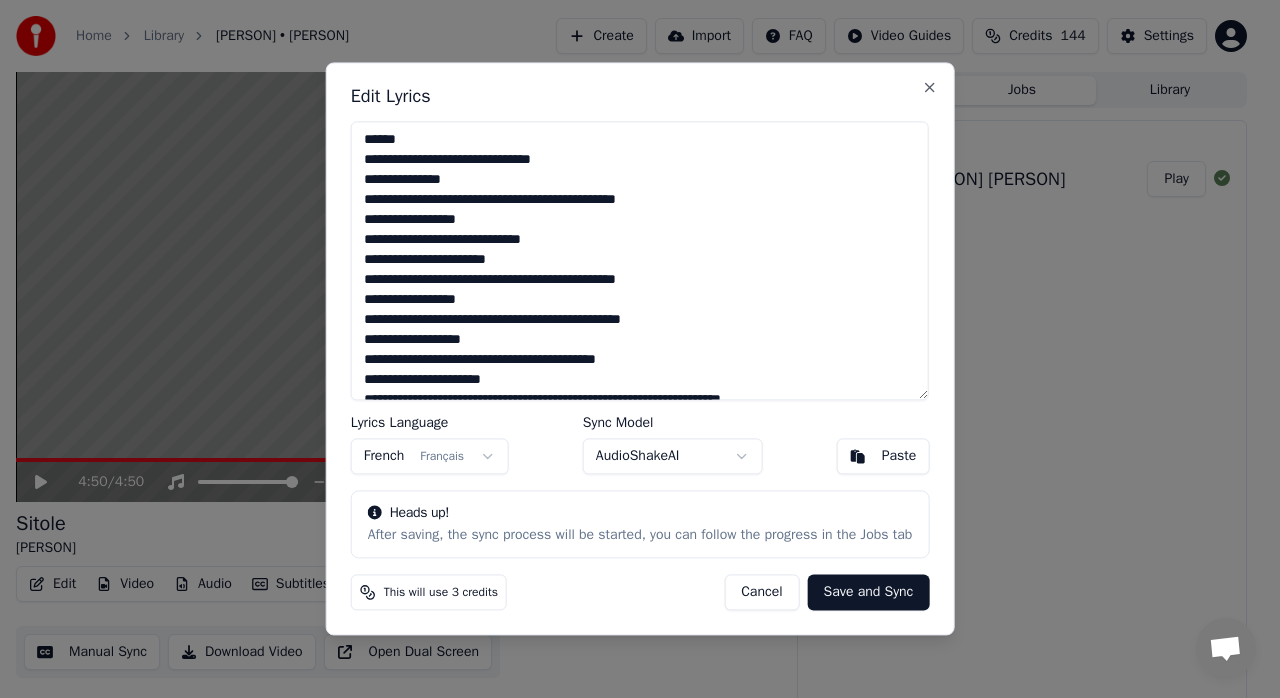 click on "Cancel" at bounding box center [761, 593] 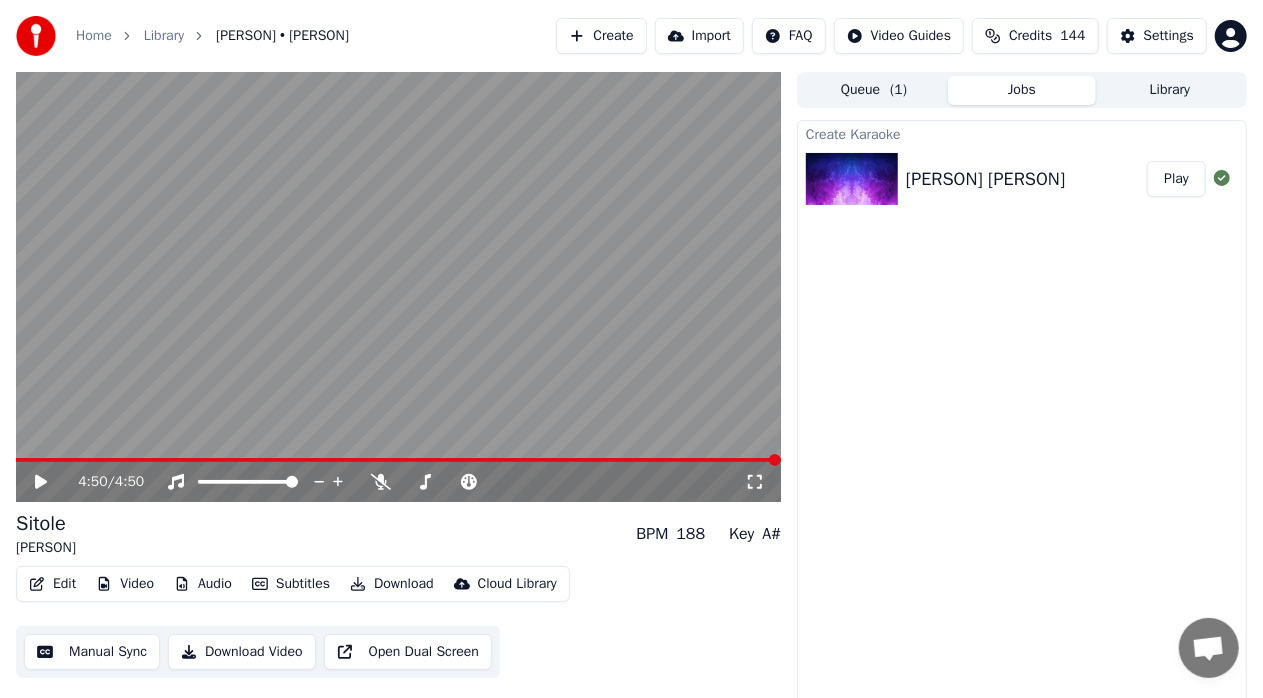 click on "Edit" at bounding box center [52, 584] 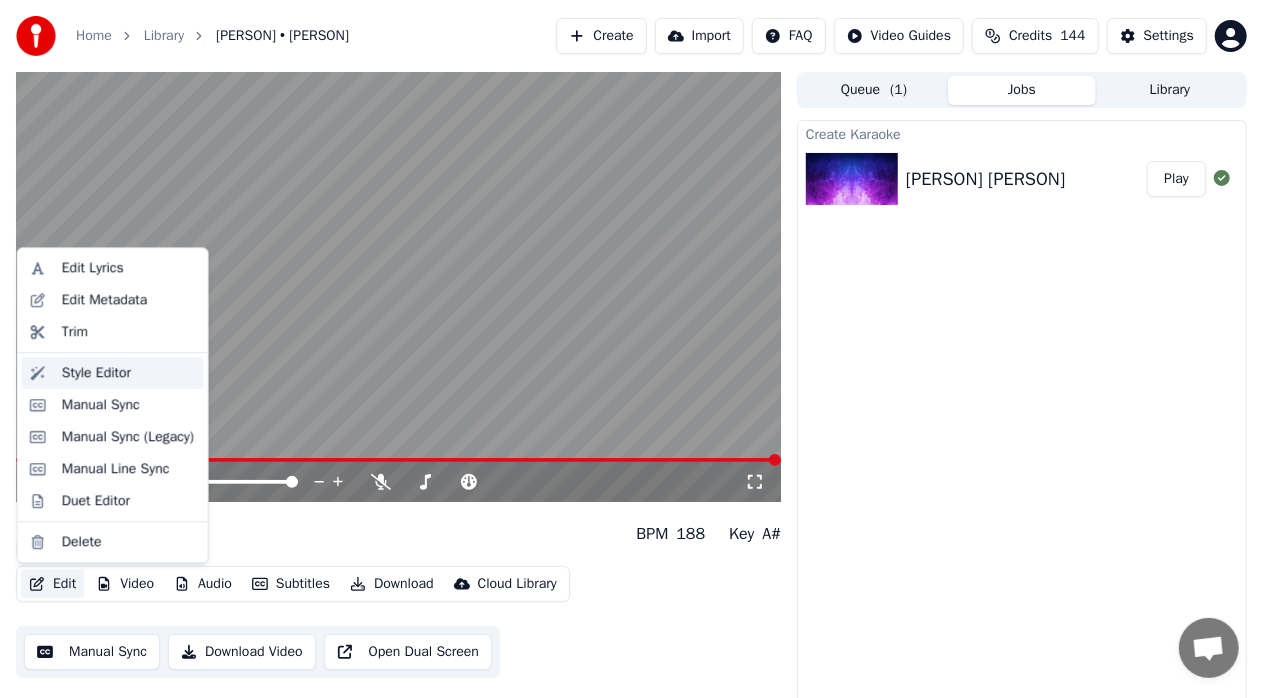 click on "Style Editor" at bounding box center [96, 373] 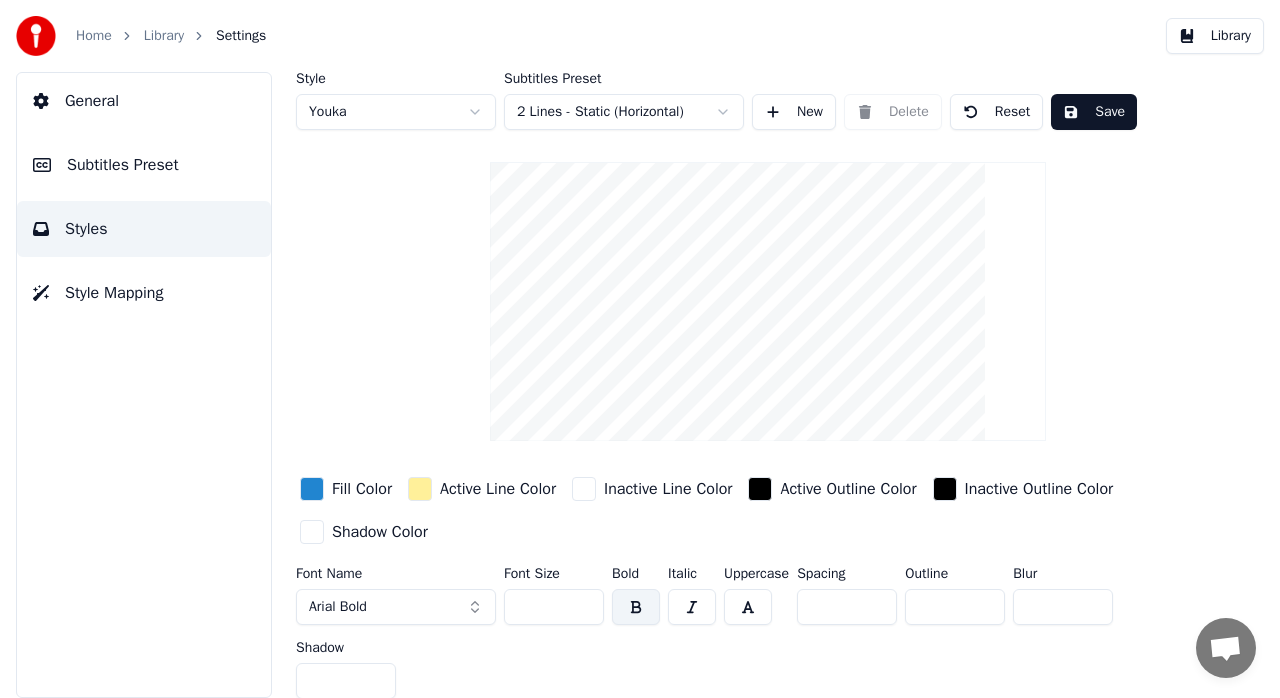 scroll, scrollTop: 6, scrollLeft: 0, axis: vertical 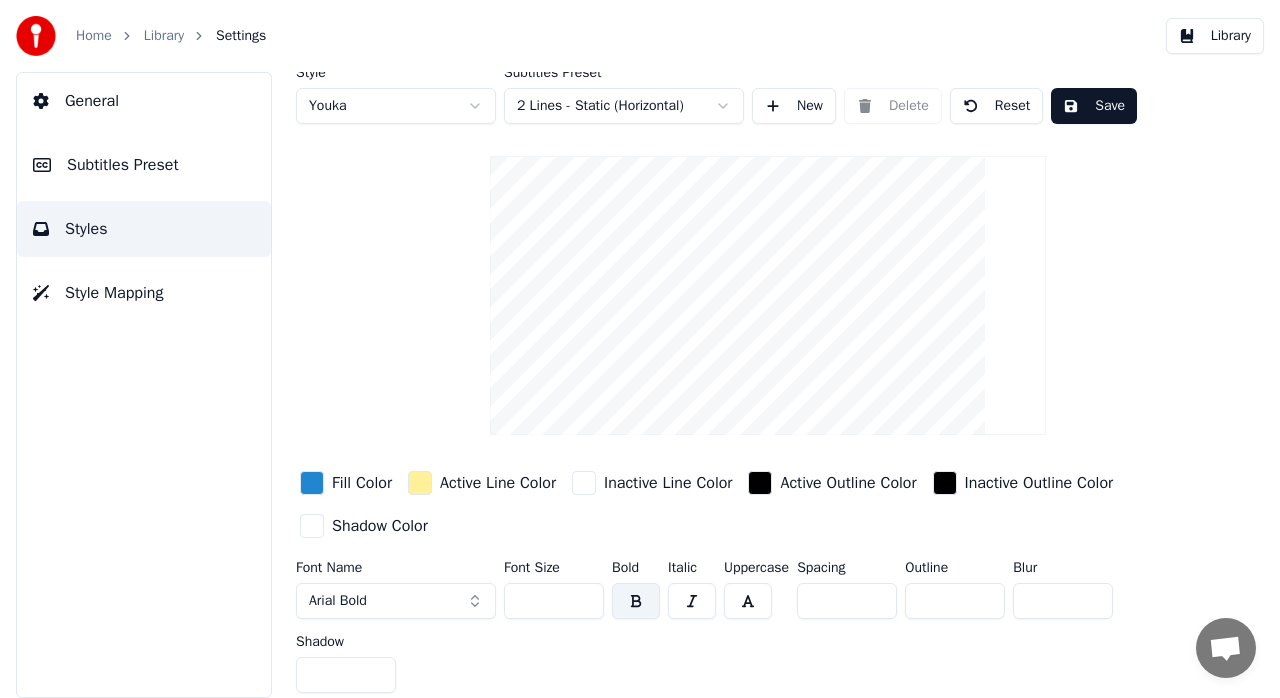 click on "General" at bounding box center (92, 101) 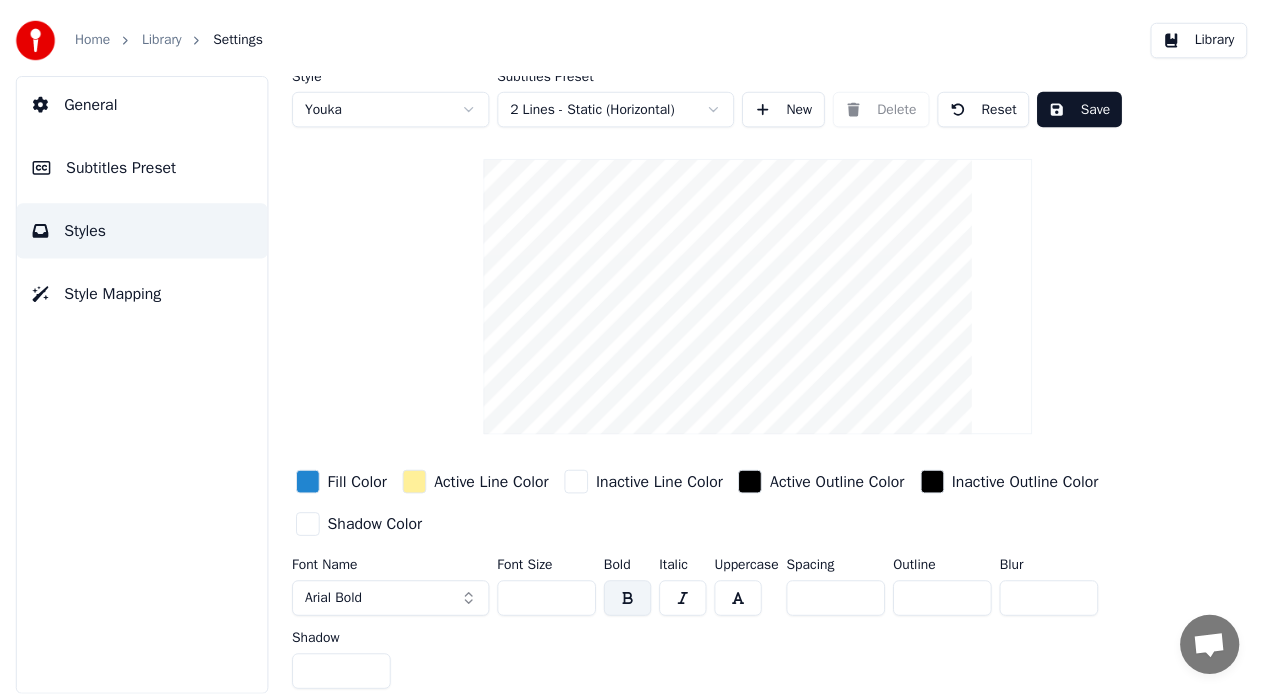scroll, scrollTop: 0, scrollLeft: 0, axis: both 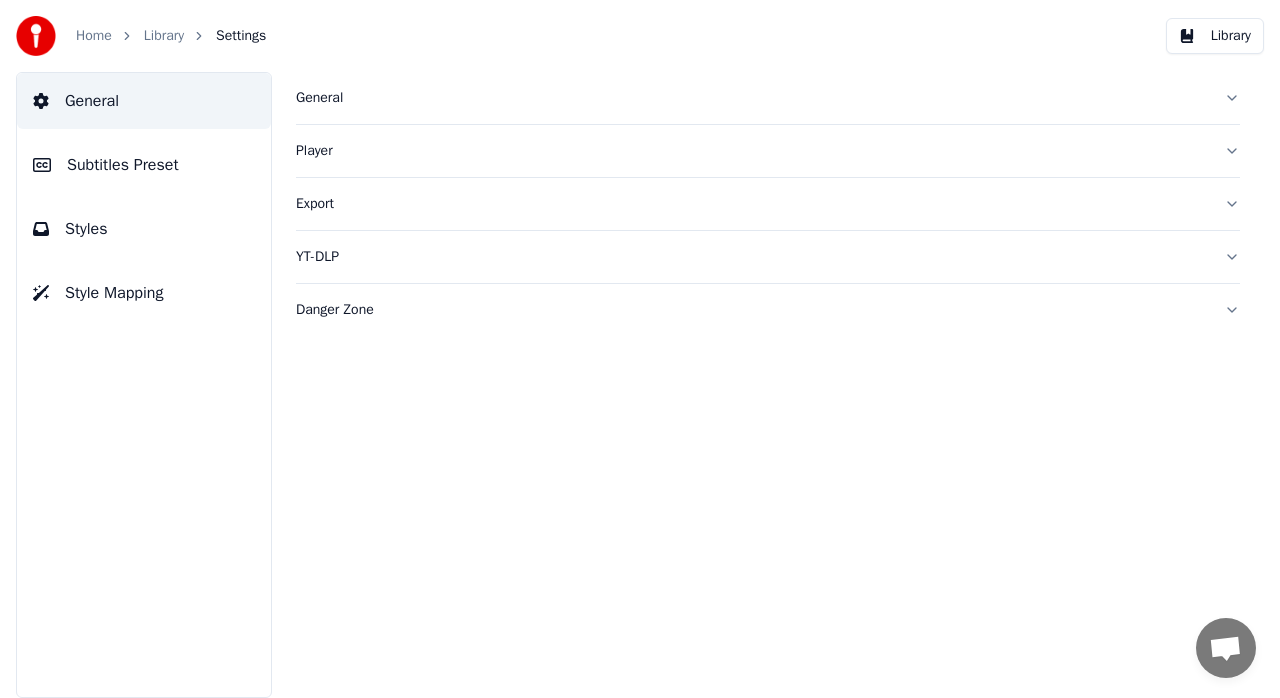 click on "Styles" at bounding box center (86, 229) 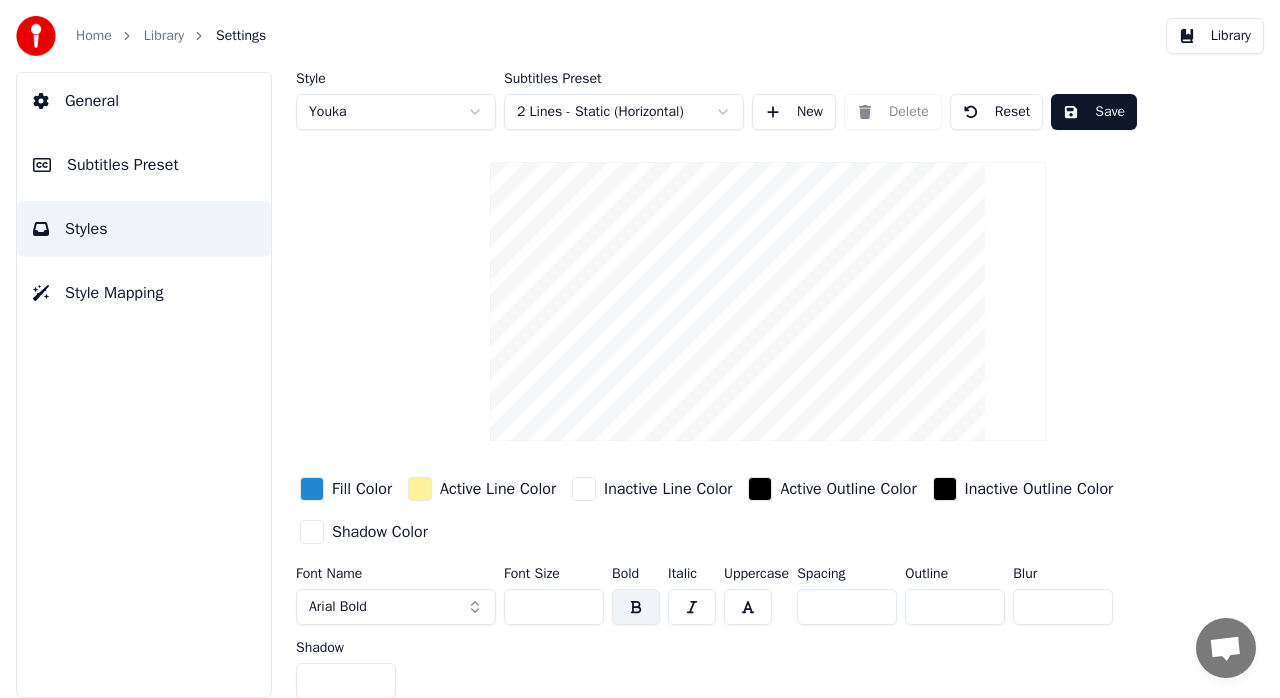 click on "Home" at bounding box center [94, 36] 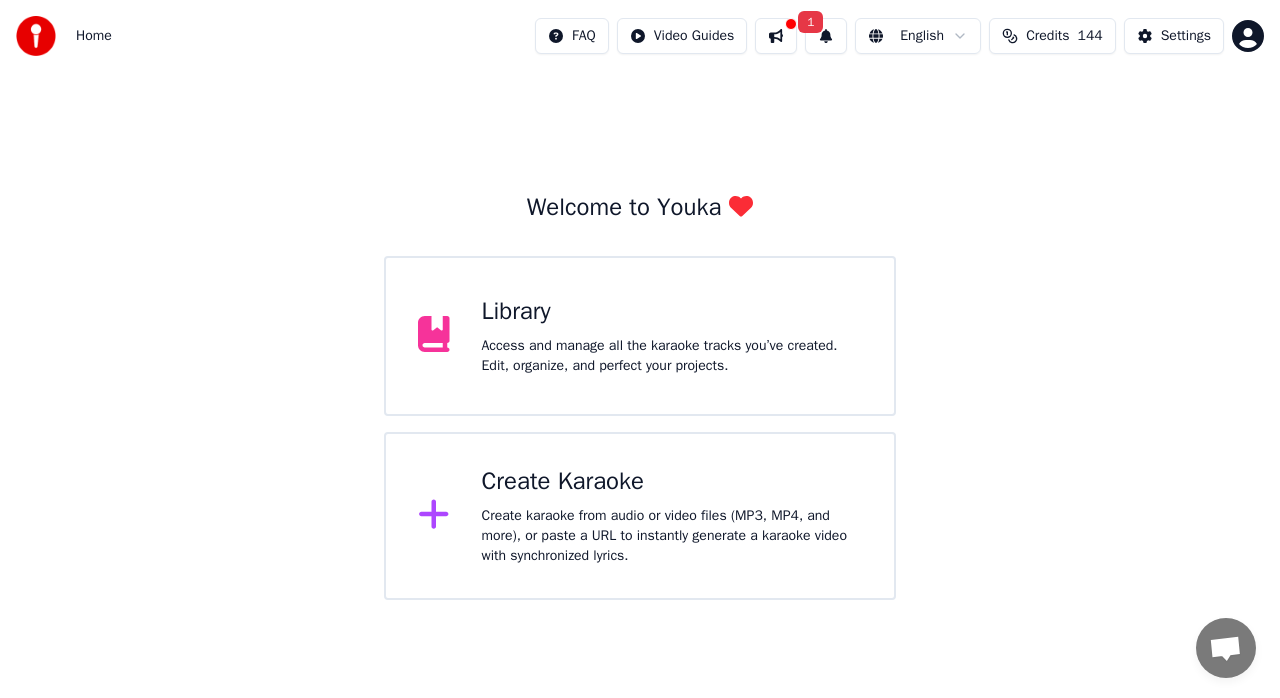 click on "Library" at bounding box center (672, 312) 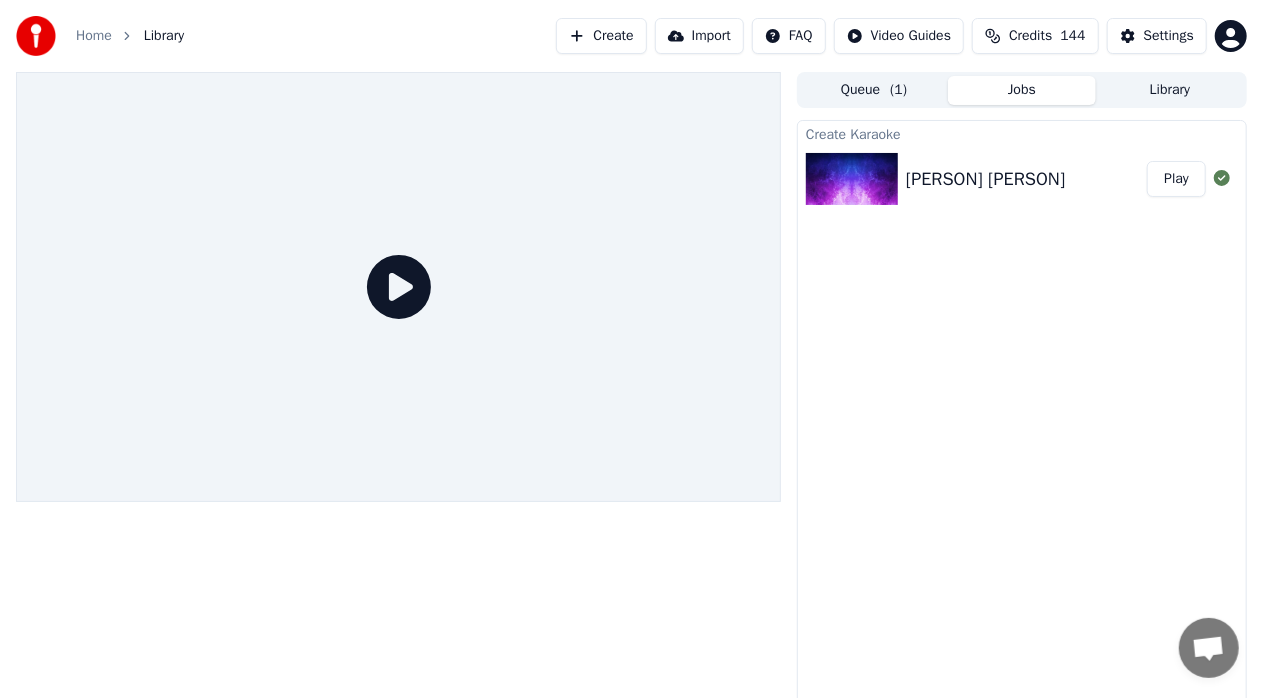click 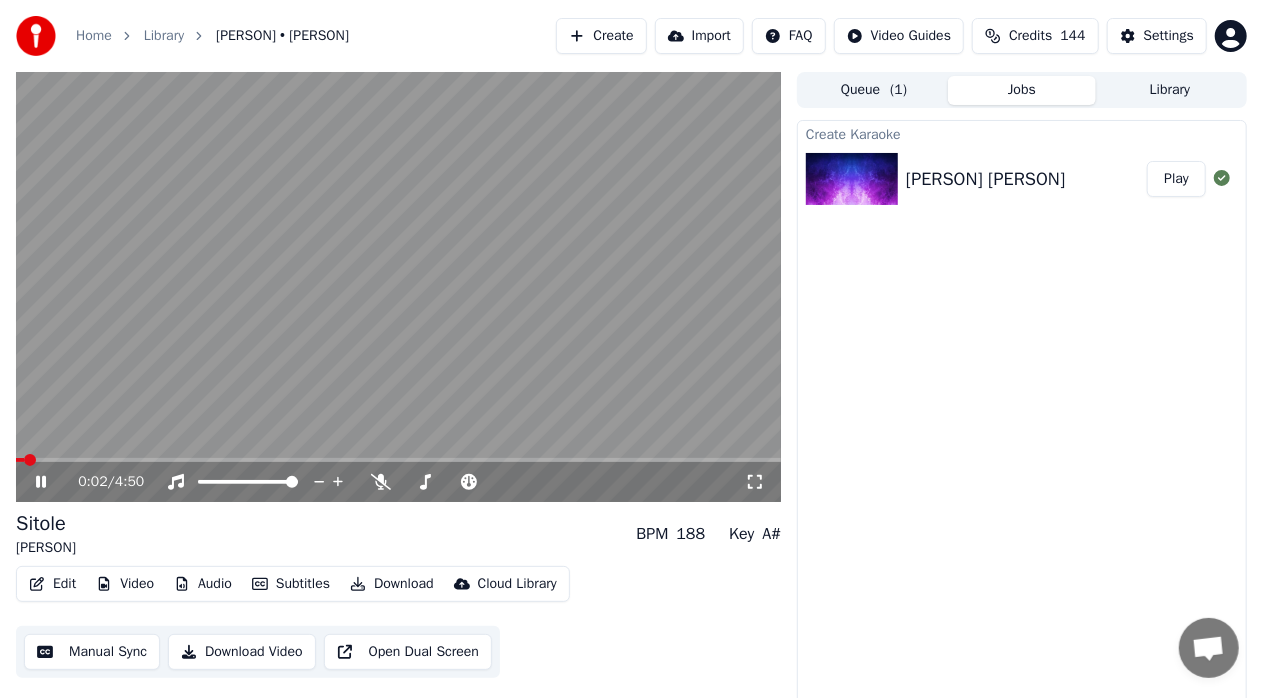 click 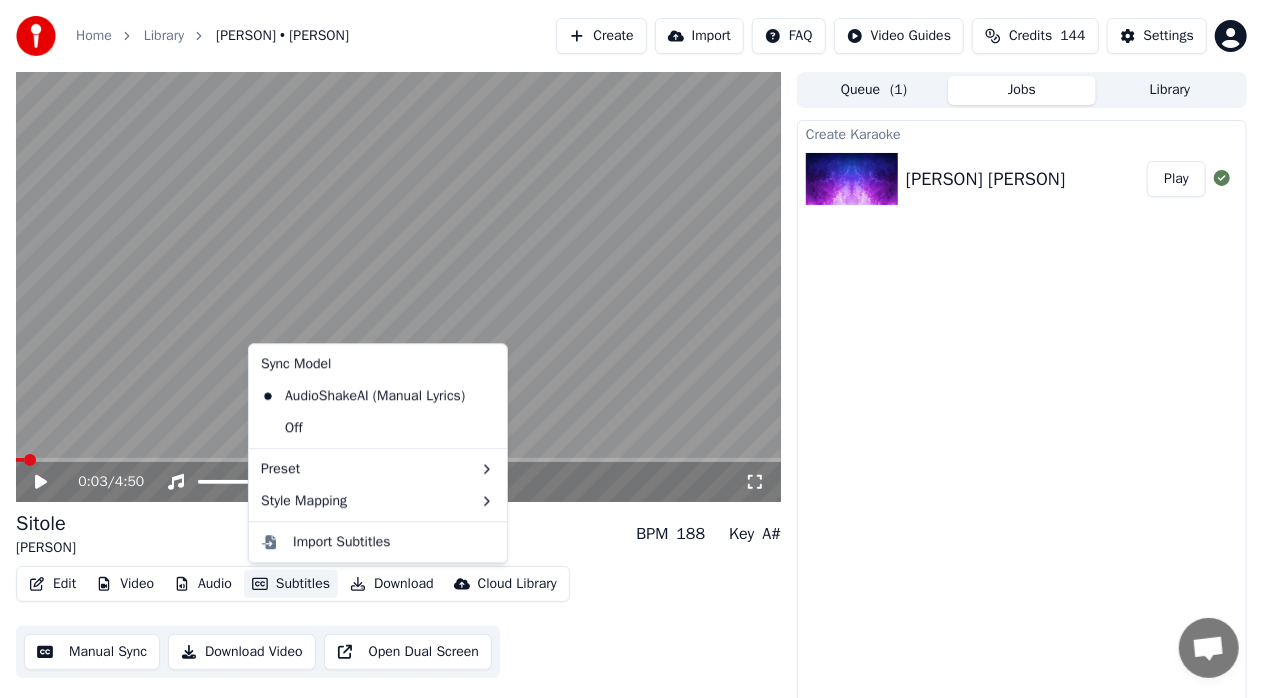 click on "Subtitles" at bounding box center [291, 584] 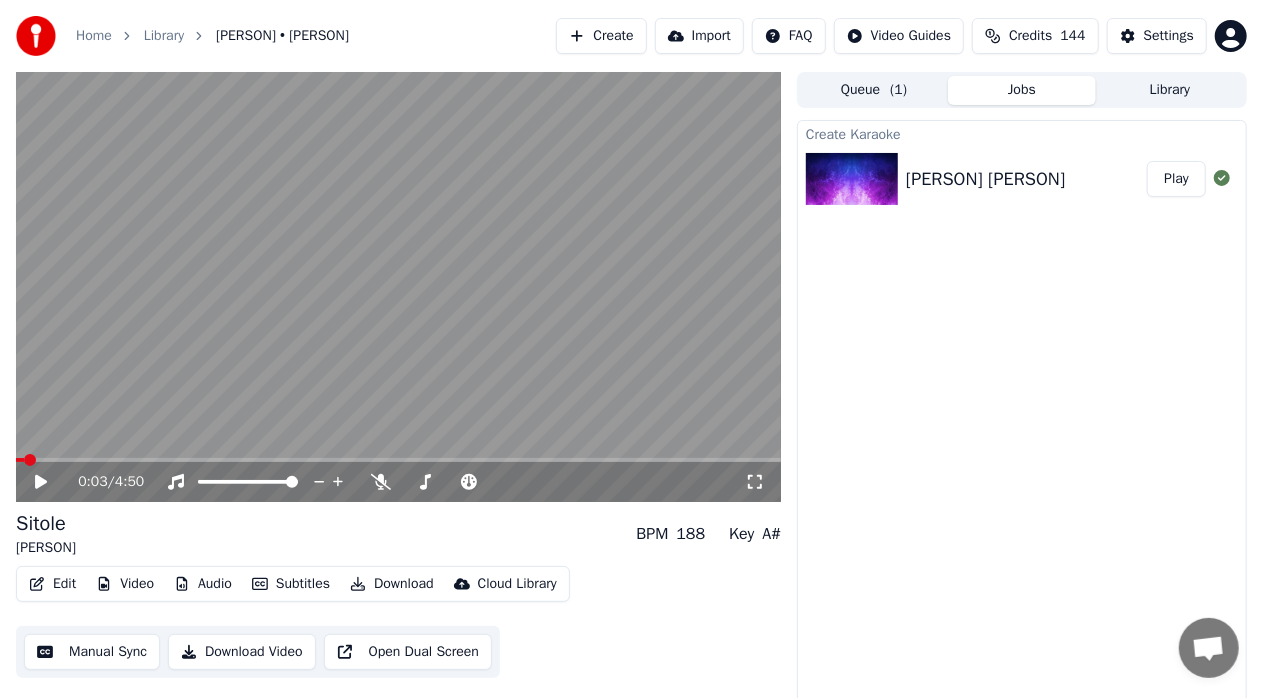 click on "Create Karaoke [PERSON] [PERSON] Play" at bounding box center (1022, 416) 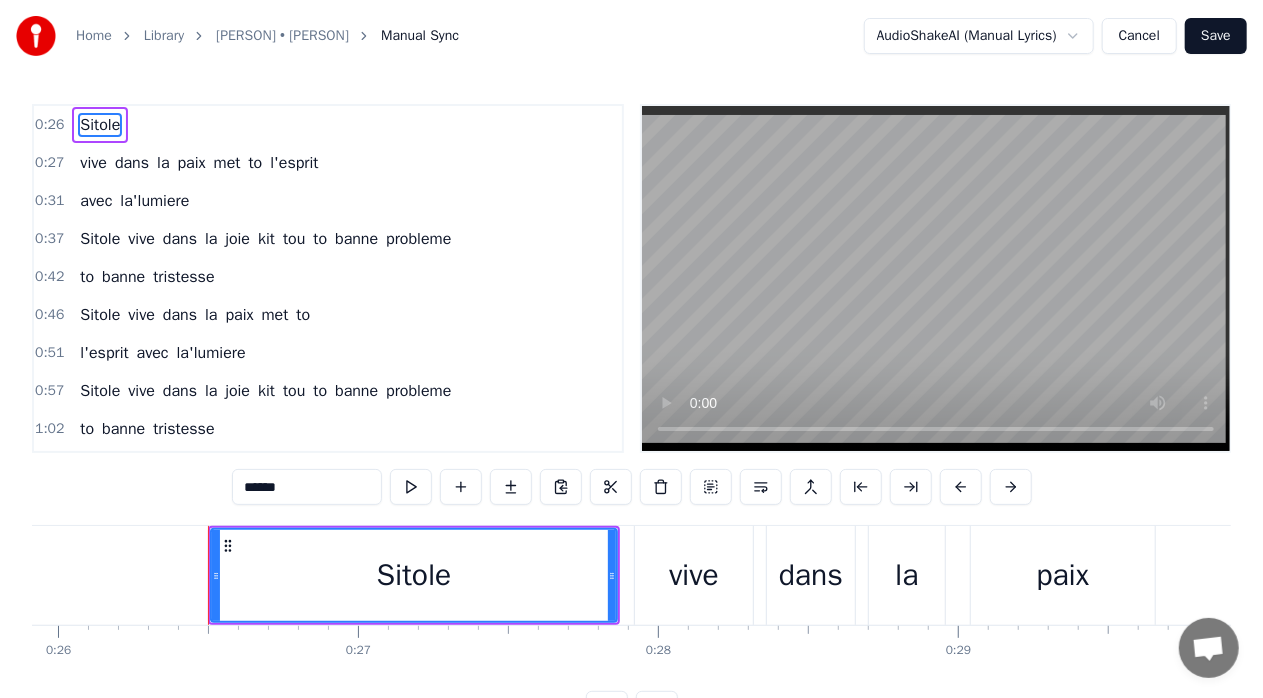 scroll, scrollTop: 0, scrollLeft: 7850, axis: horizontal 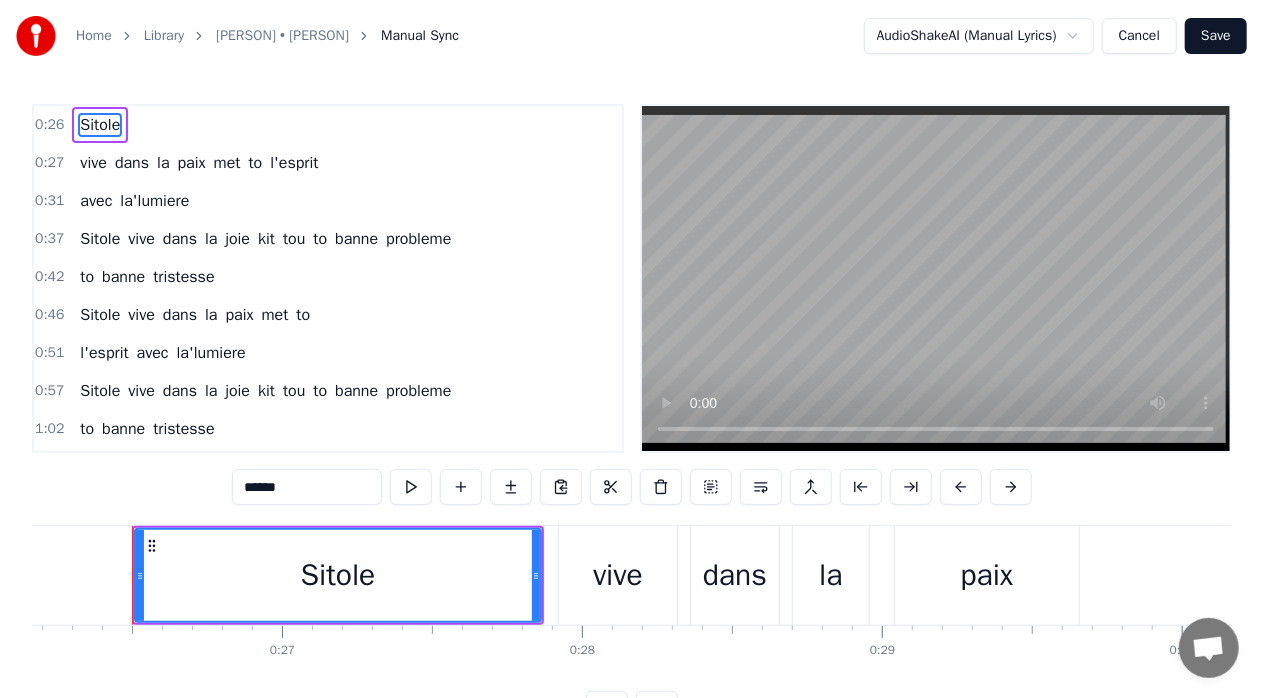 click on "Sitole" at bounding box center (338, 575) 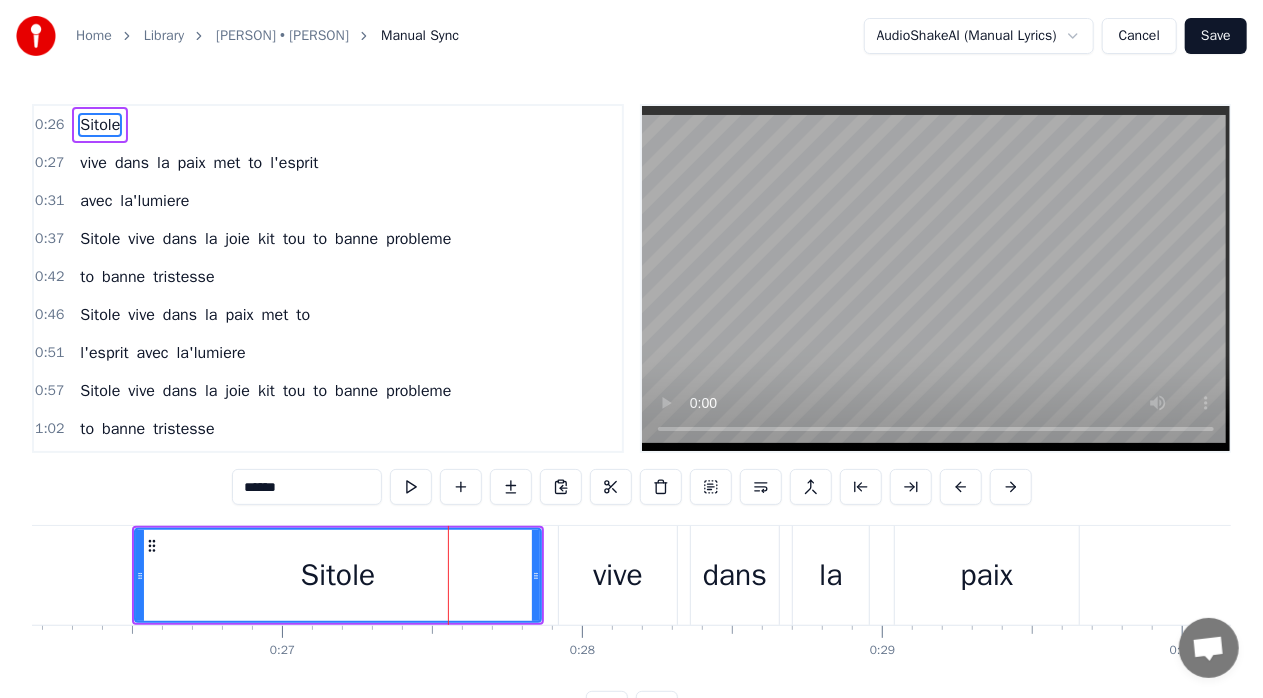click on "Cancel" at bounding box center [1139, 36] 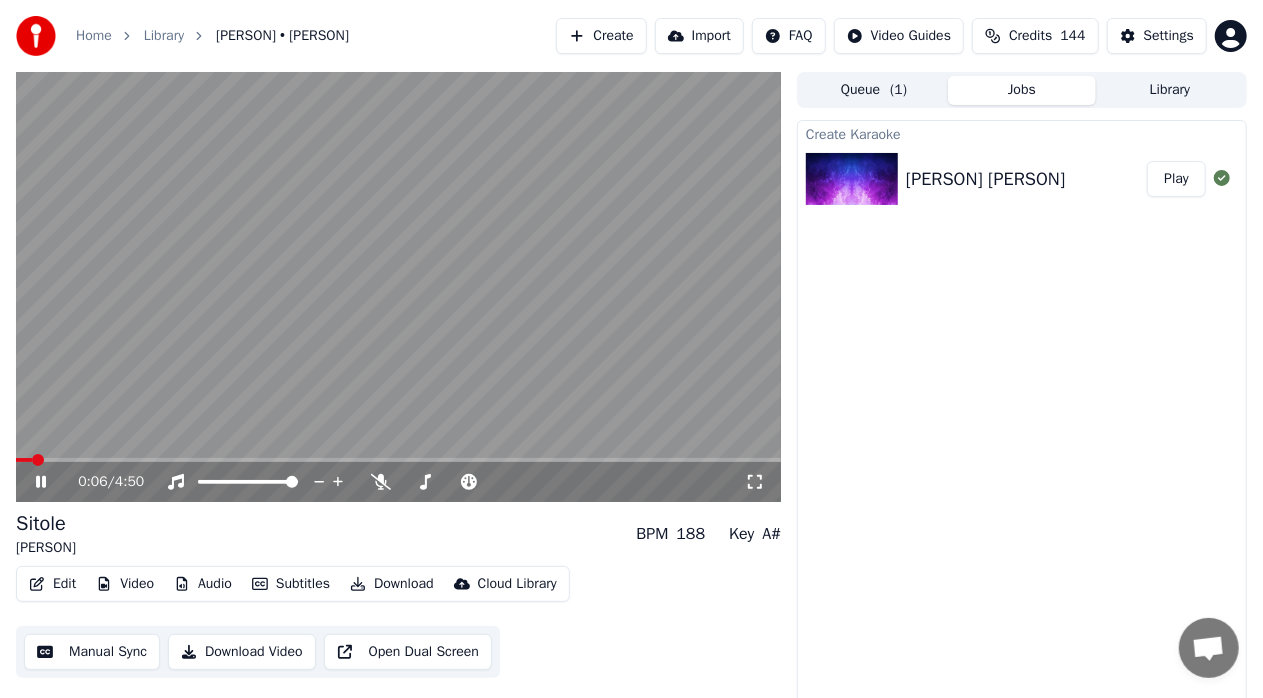 click on "Key A#" at bounding box center [755, 534] 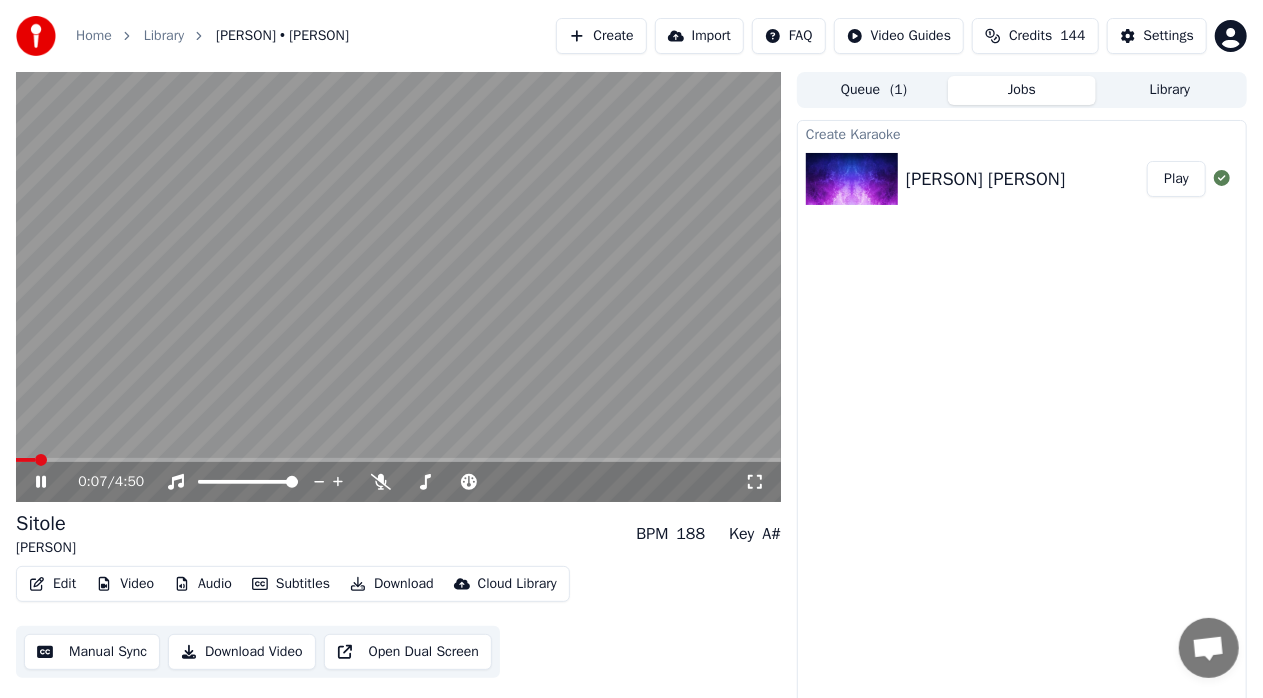 click on "Key A#" at bounding box center (755, 534) 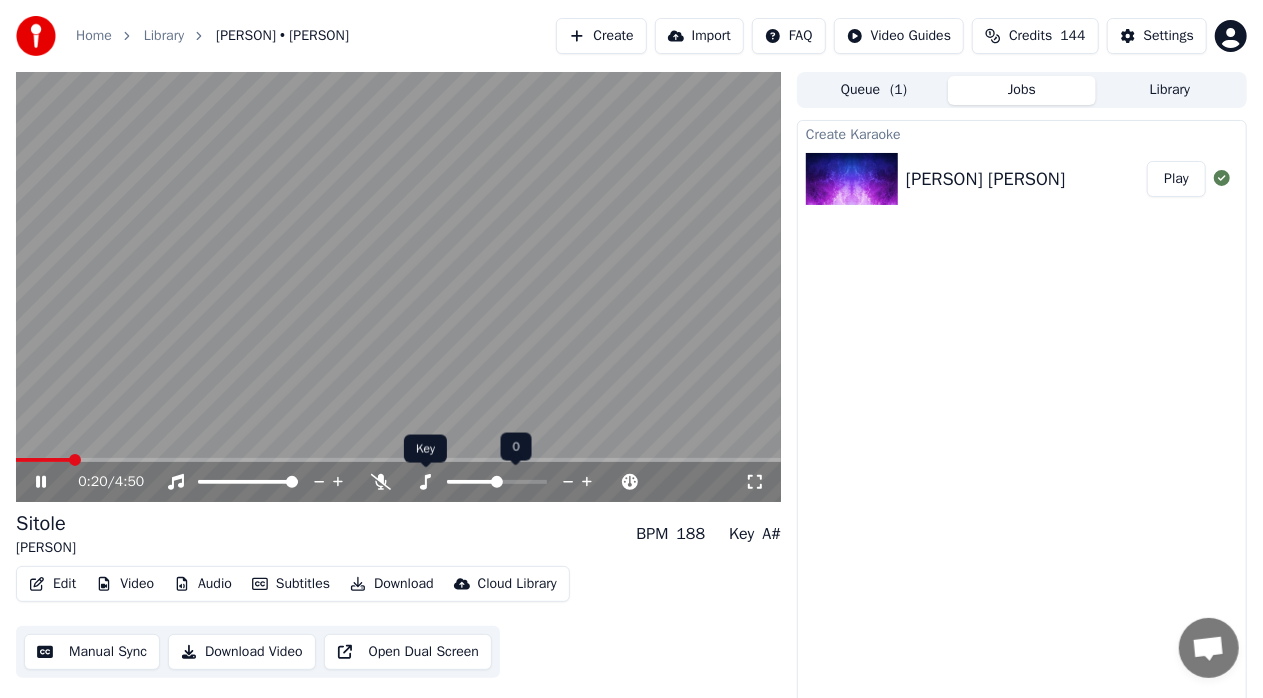 scroll, scrollTop: 15, scrollLeft: 0, axis: vertical 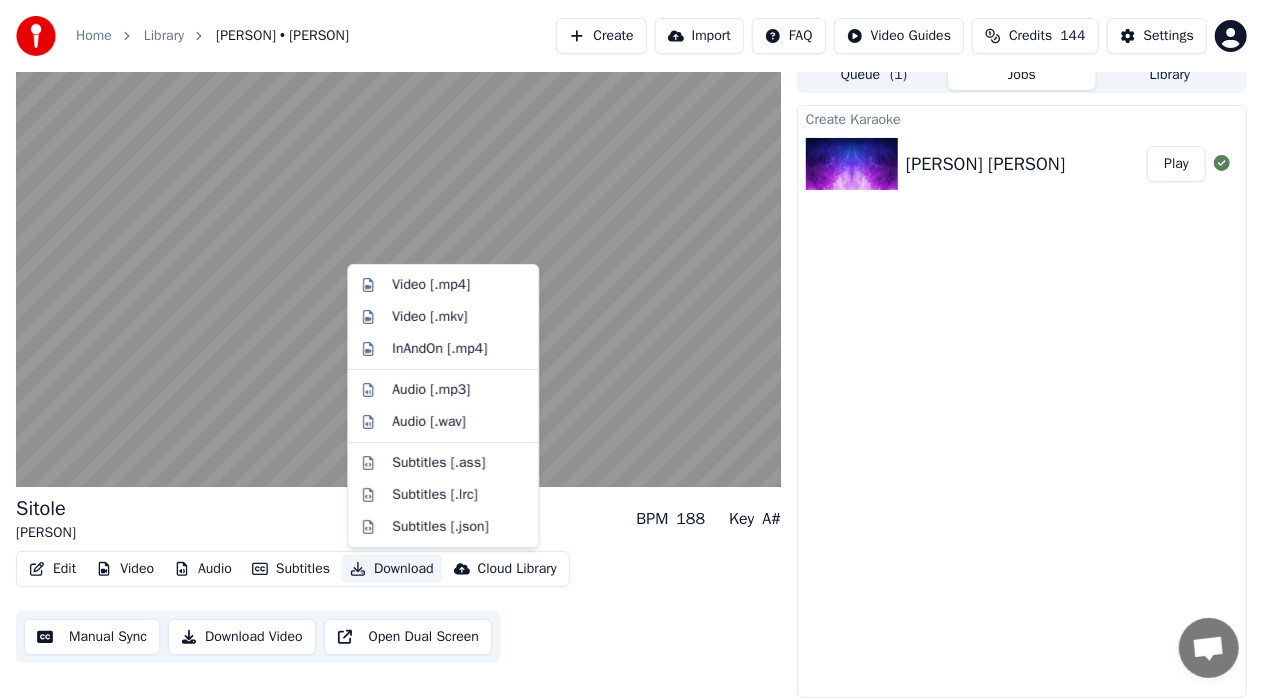 click on "Download" at bounding box center (392, 569) 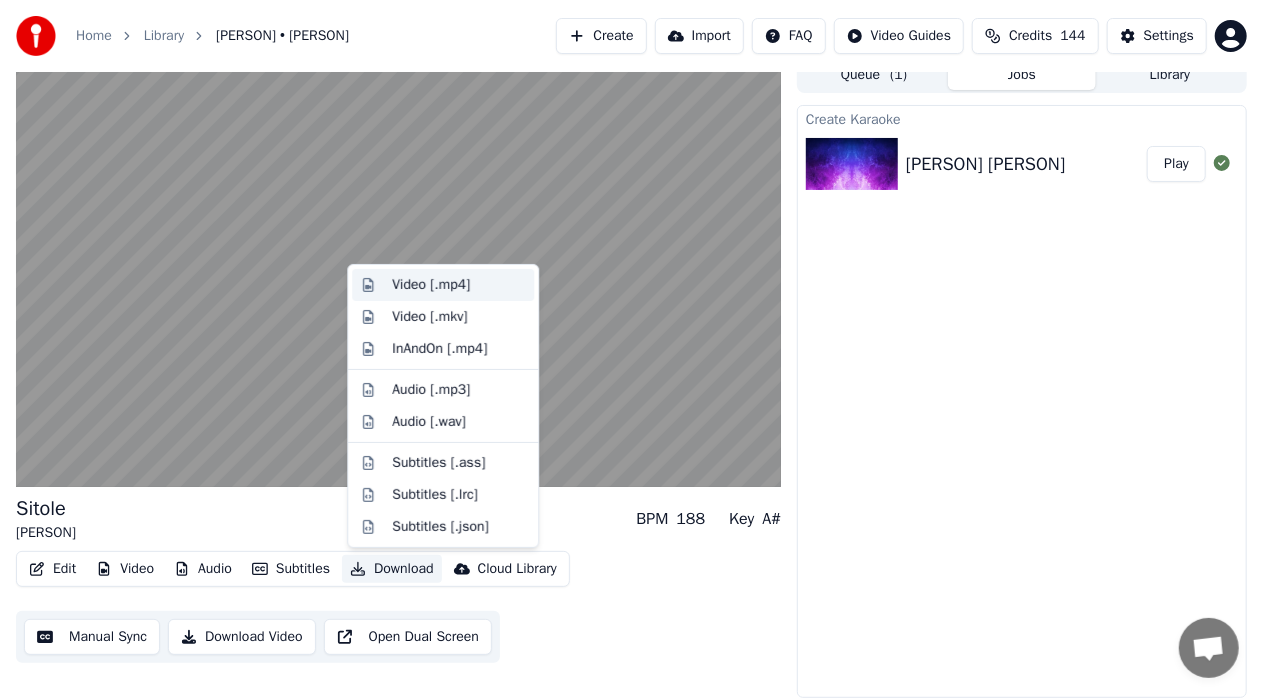 click on "Video [.mp4]" at bounding box center [431, 285] 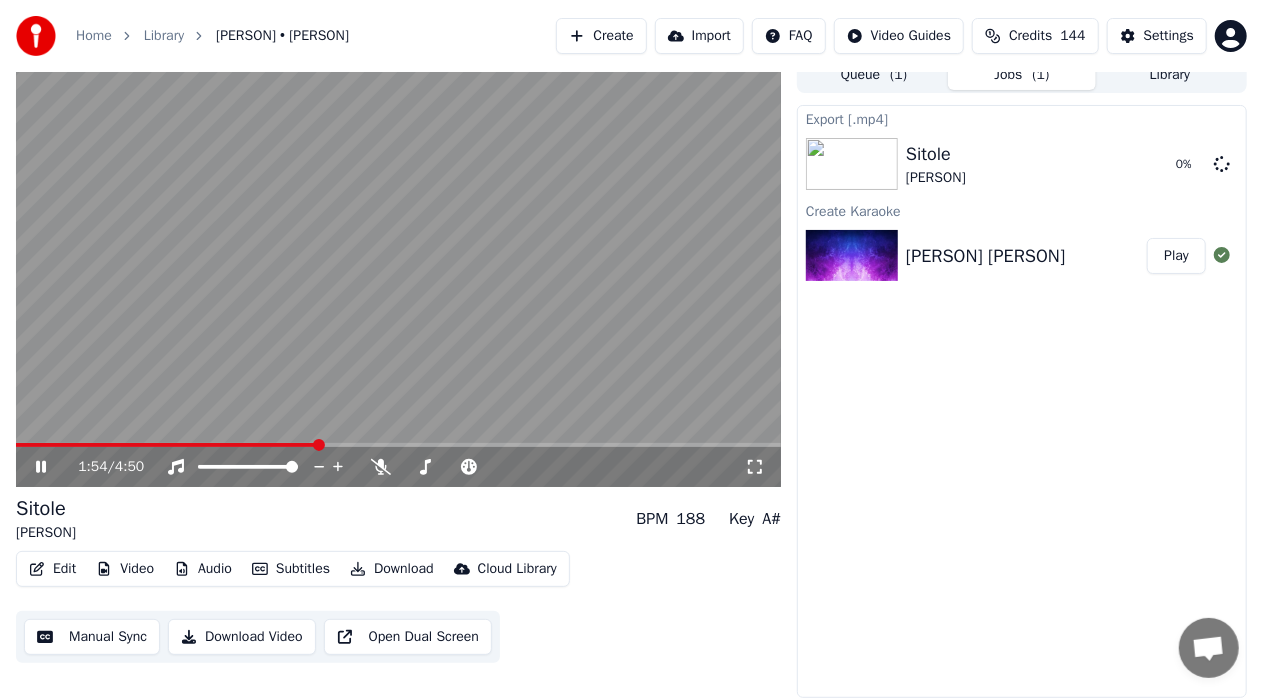 click 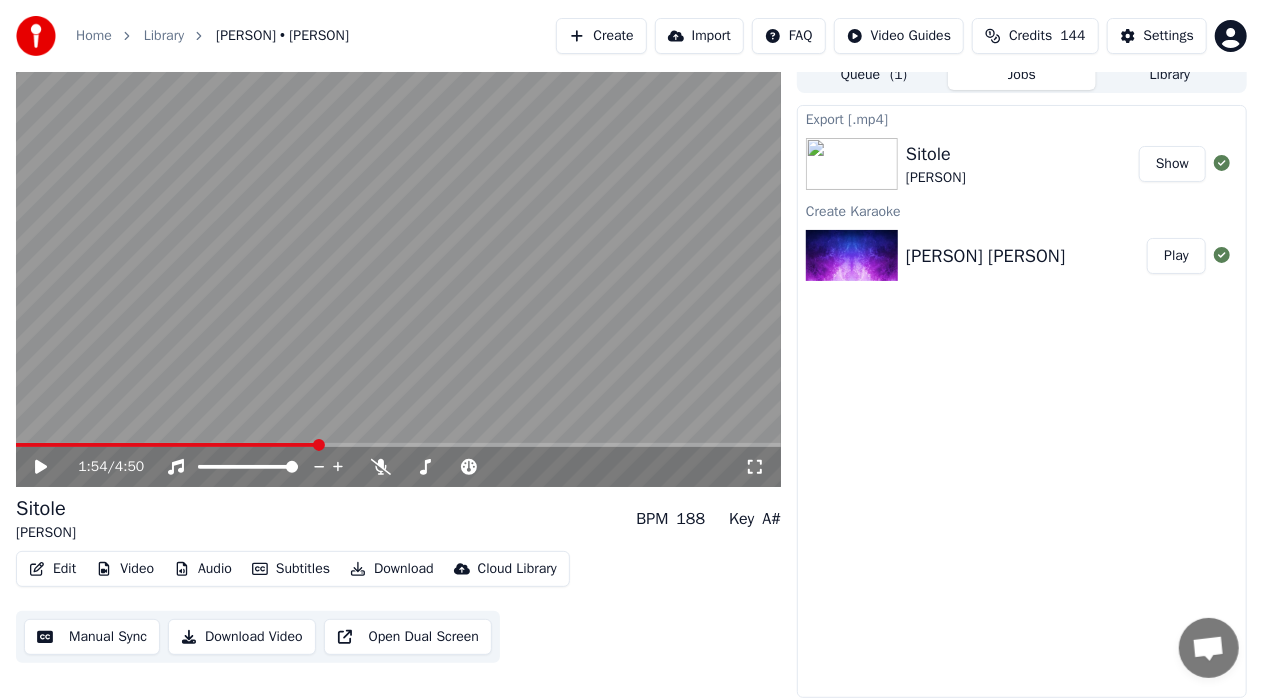 click on "Show" at bounding box center (1172, 164) 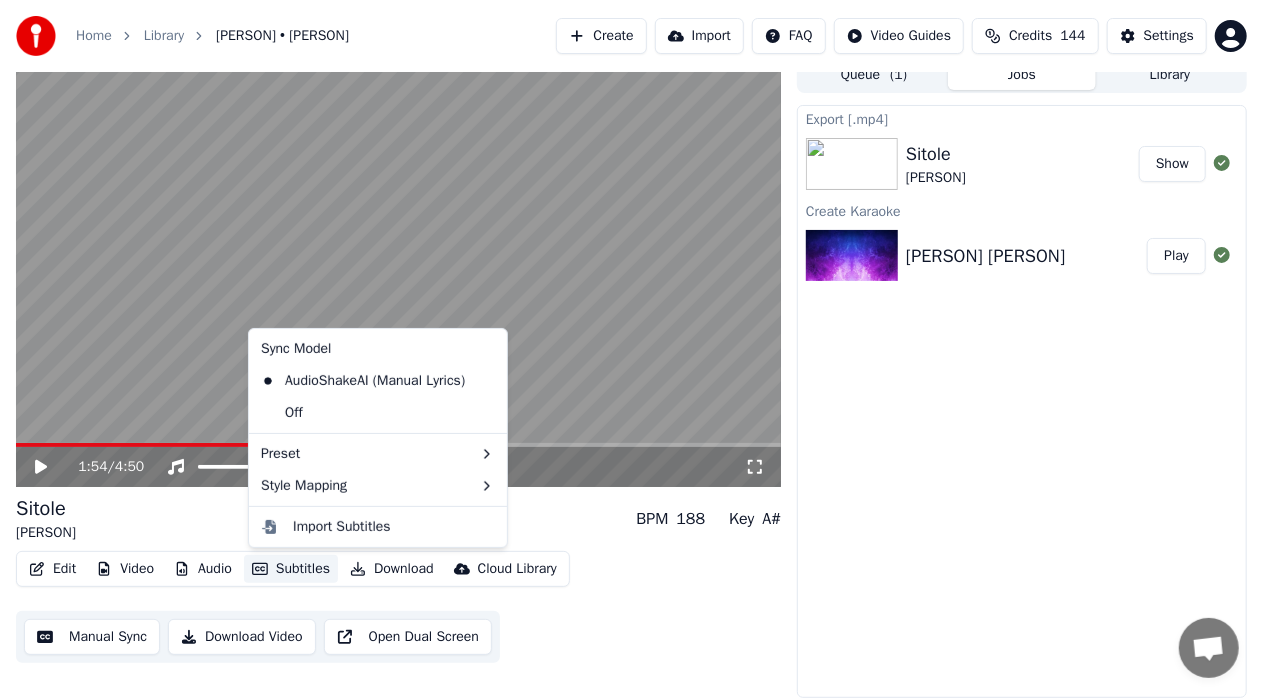 click on "Subtitles" at bounding box center (291, 569) 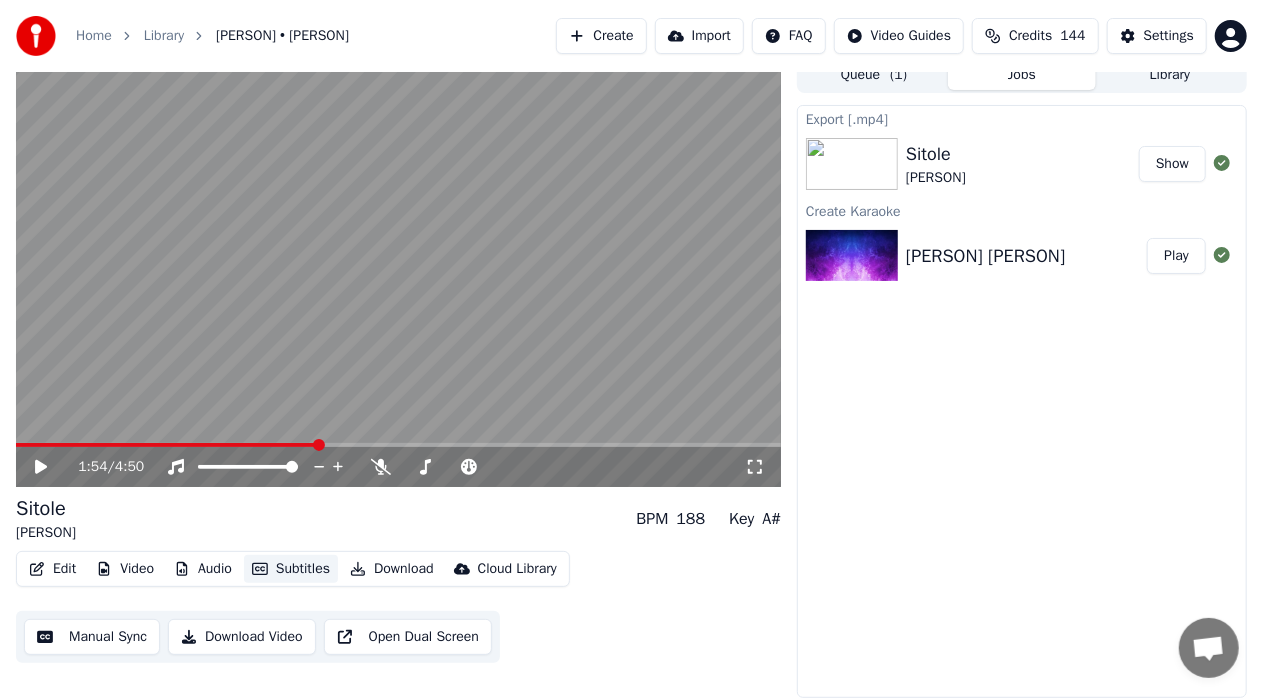 click on "Subtitles" at bounding box center [291, 569] 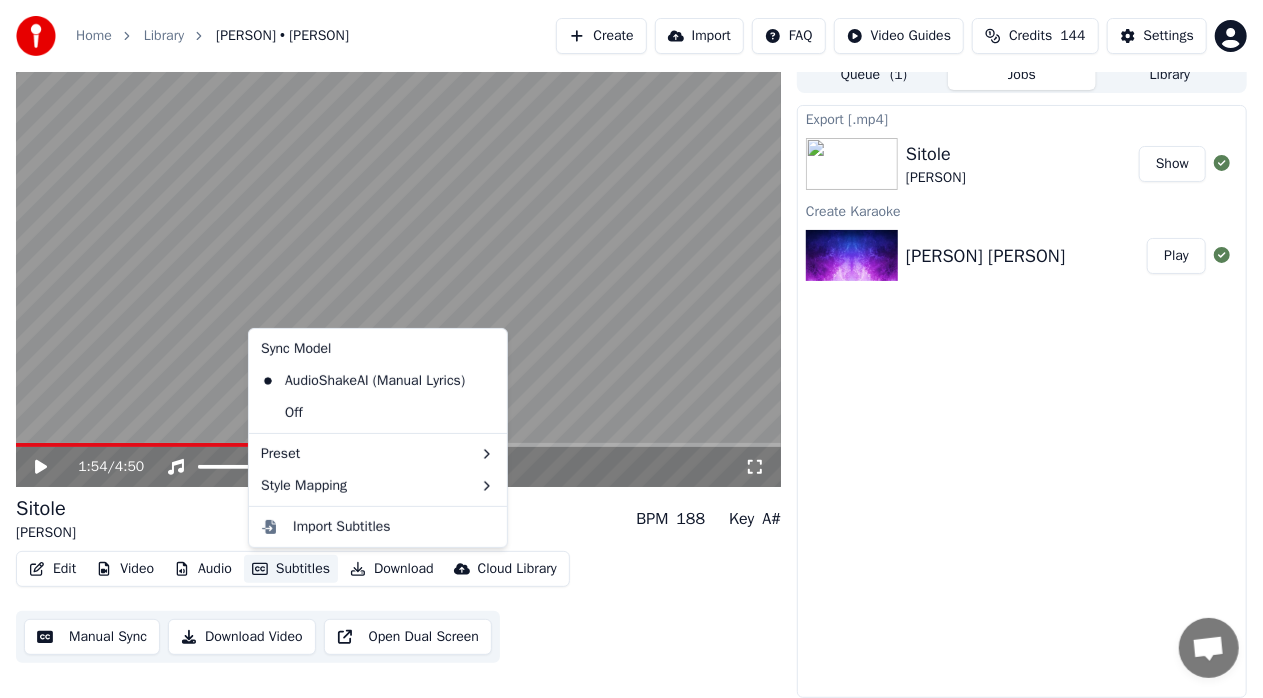 click on "Subtitles" at bounding box center [291, 569] 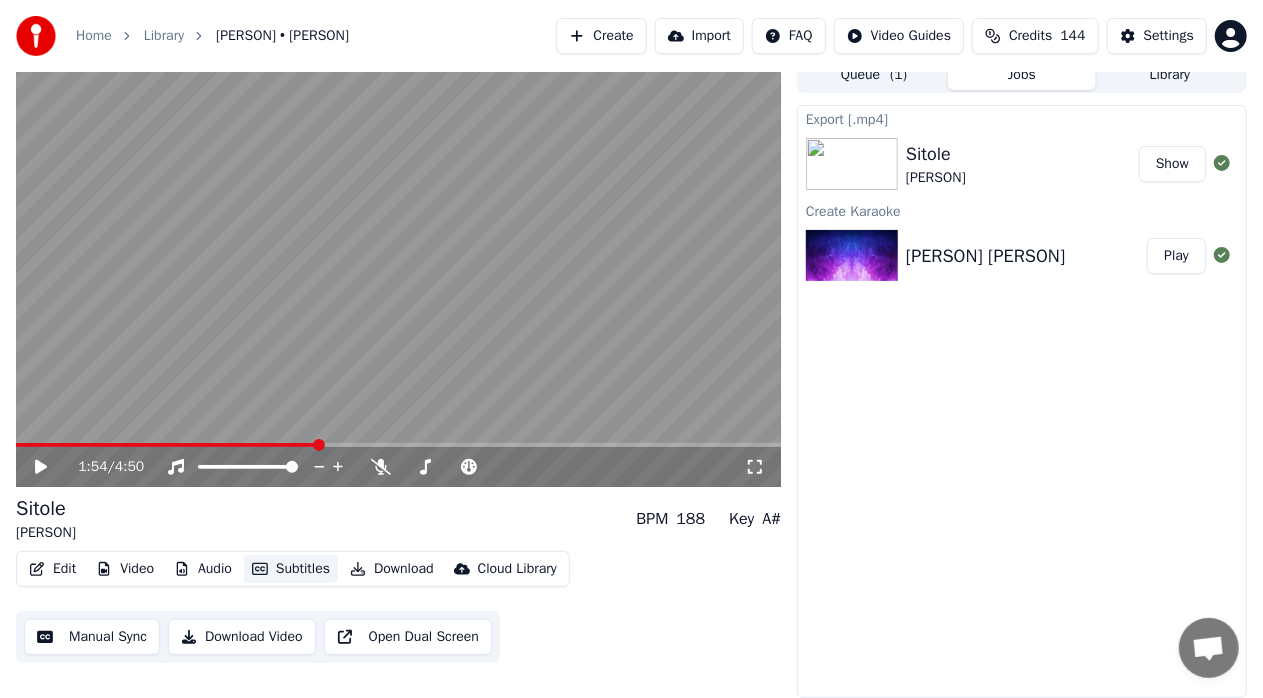 click on "Subtitles" at bounding box center (291, 569) 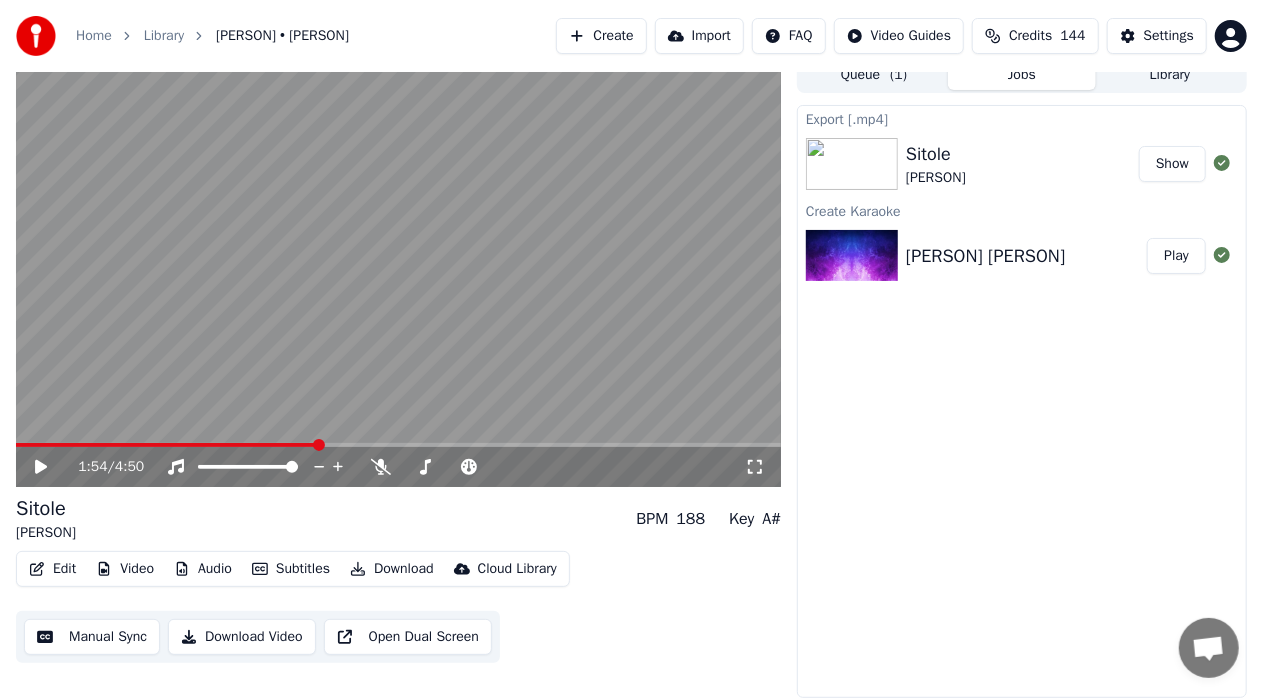 click on "Download" at bounding box center [392, 569] 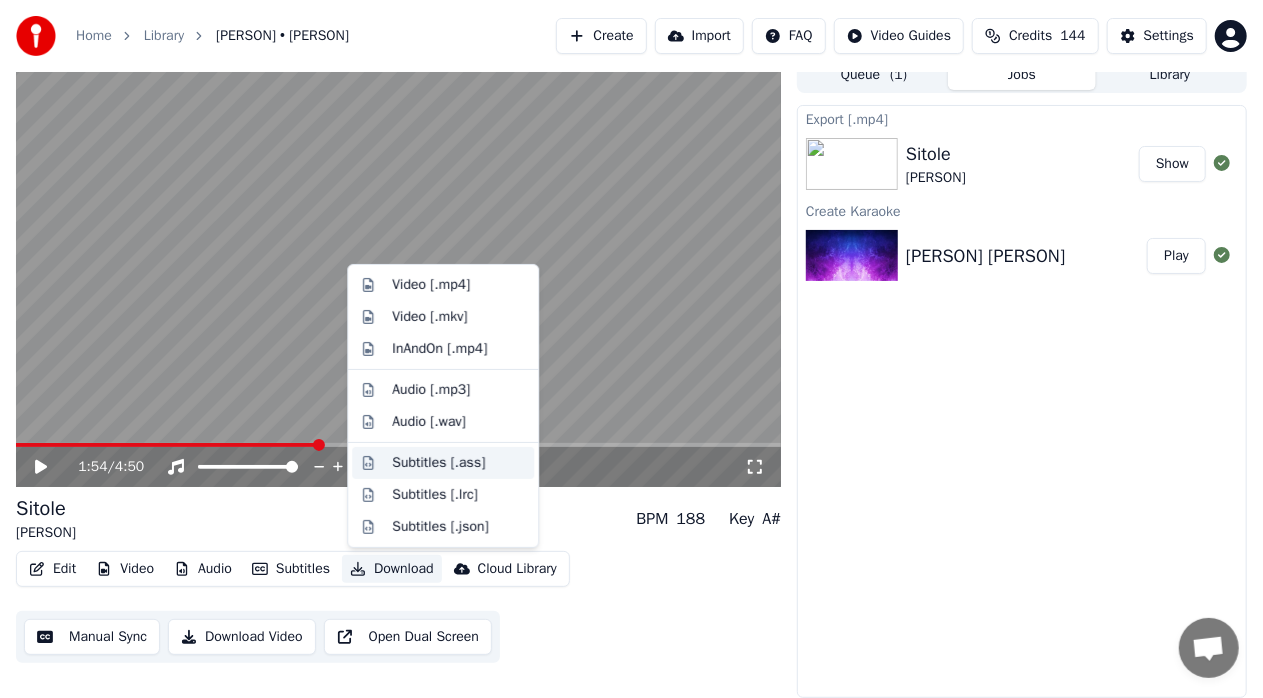 click on "Subtitles [.ass]" at bounding box center (438, 463) 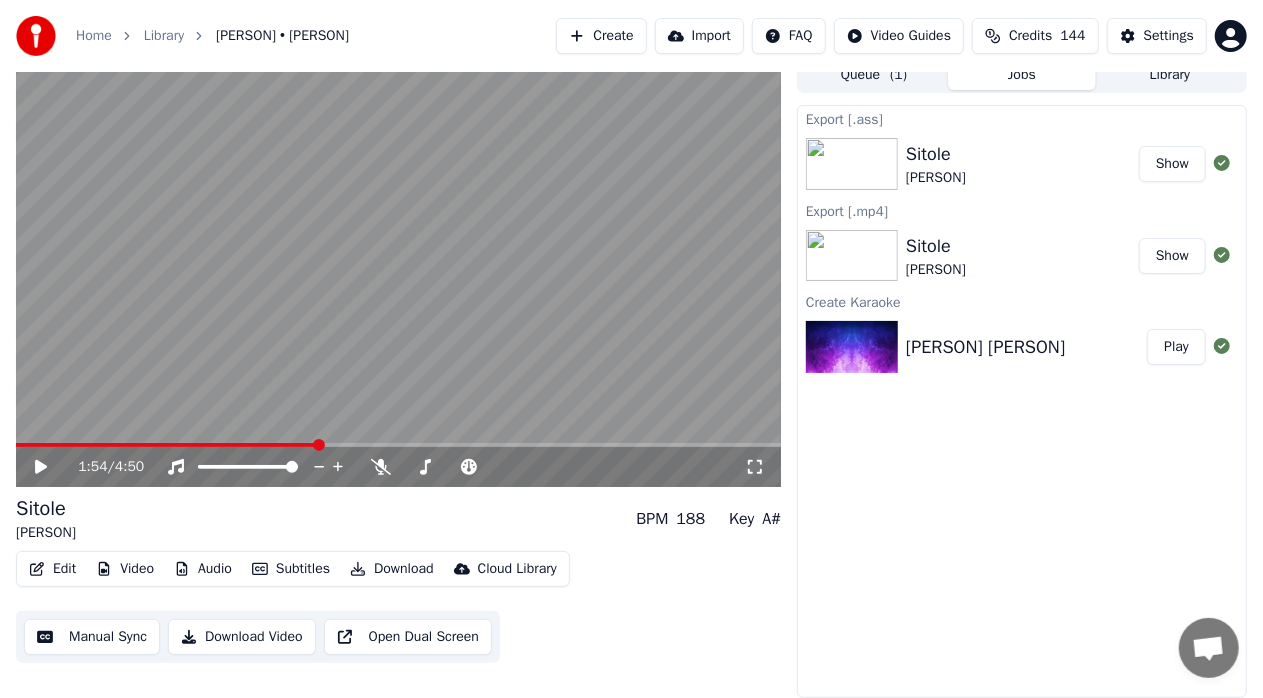 click on "Show" at bounding box center (1172, 164) 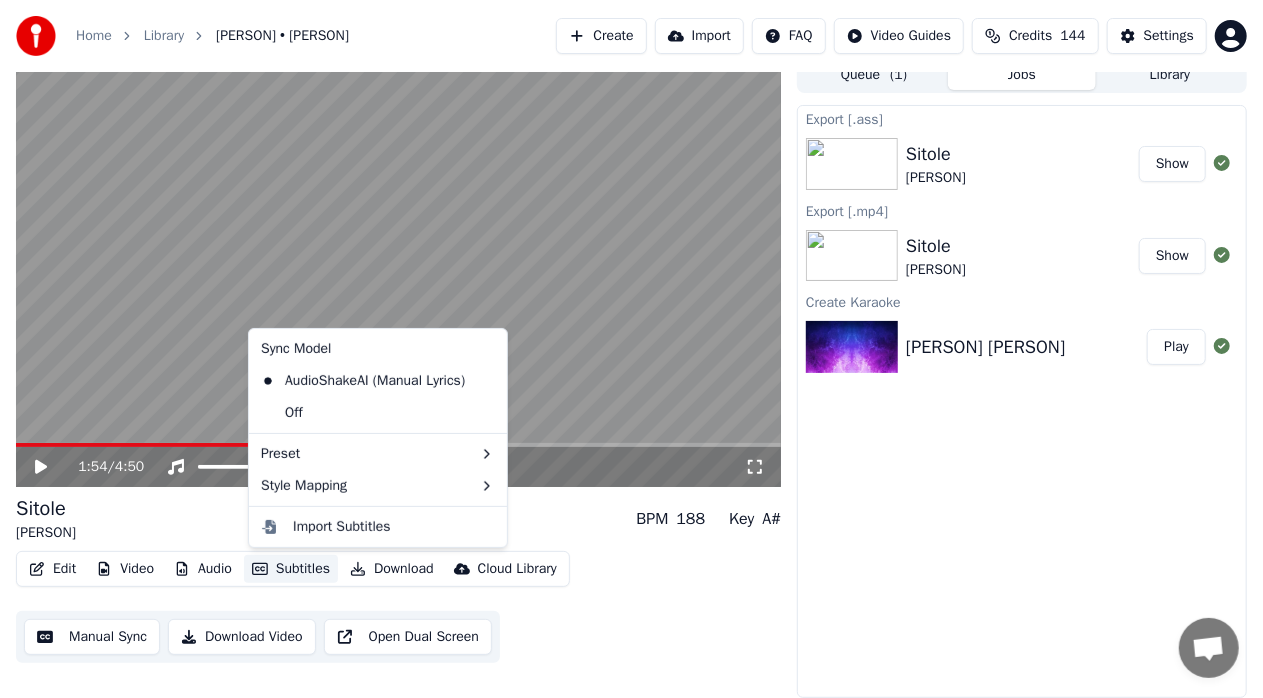click on "Subtitles" at bounding box center [291, 569] 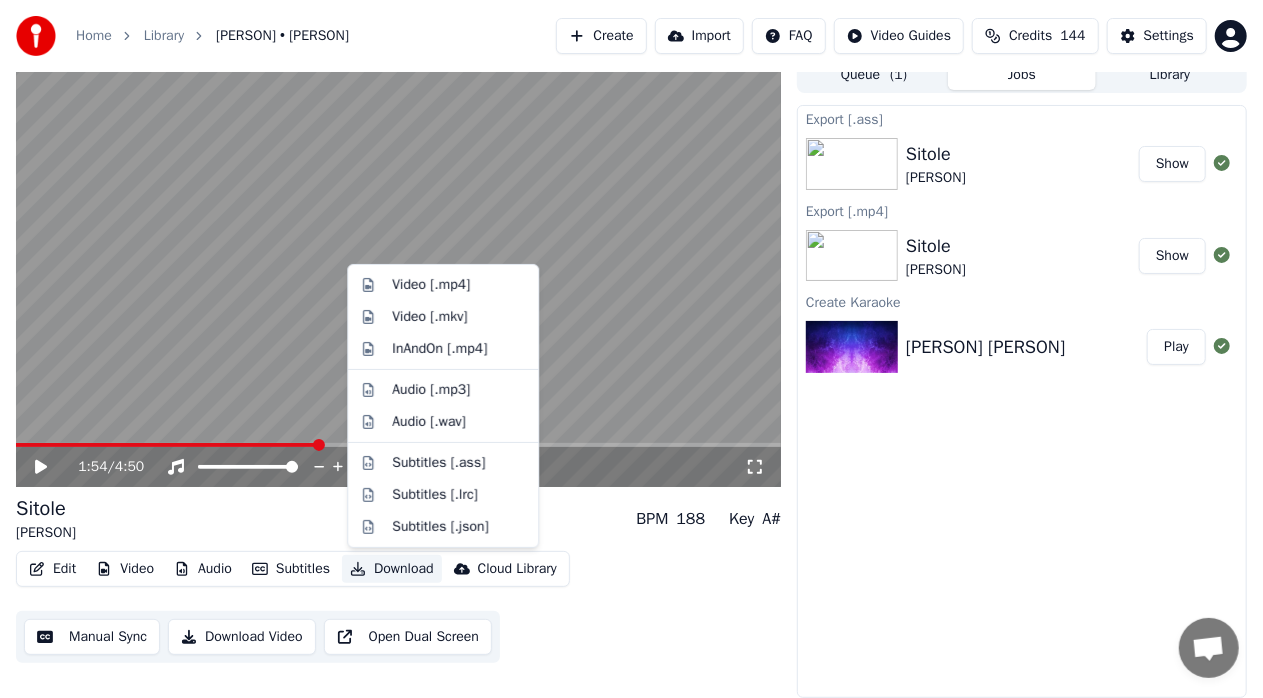 click on "Download" at bounding box center [392, 569] 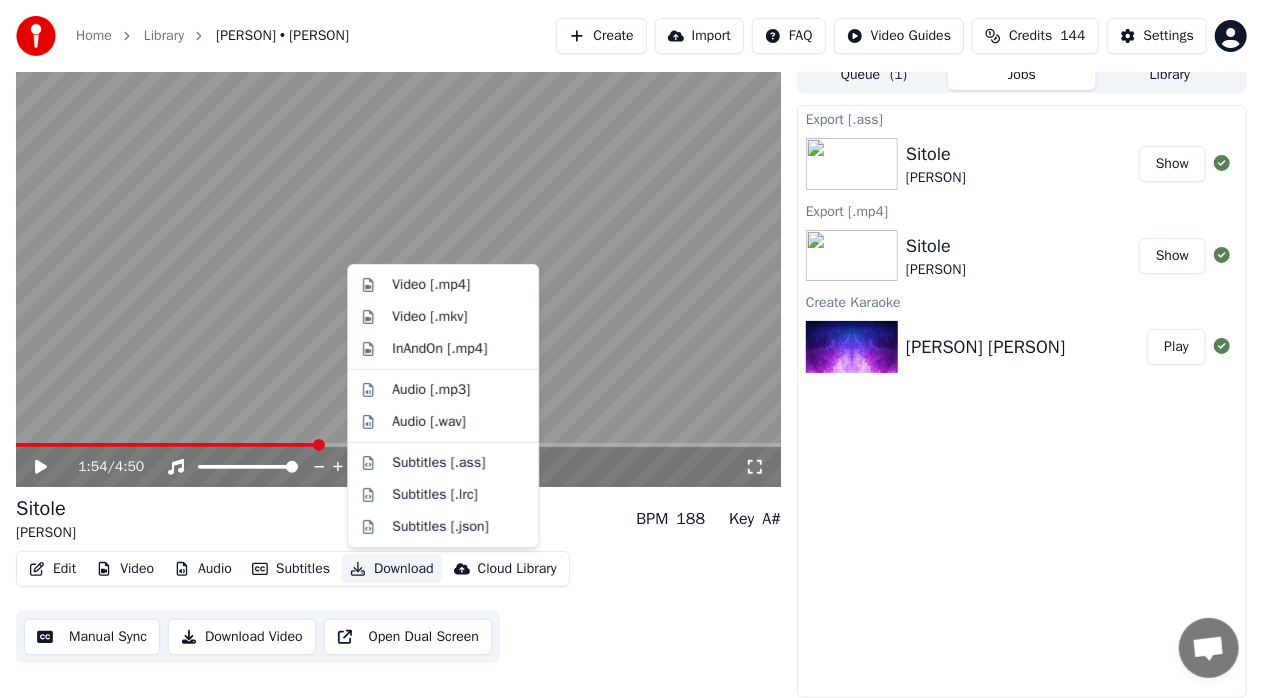 click on "Download" at bounding box center [392, 569] 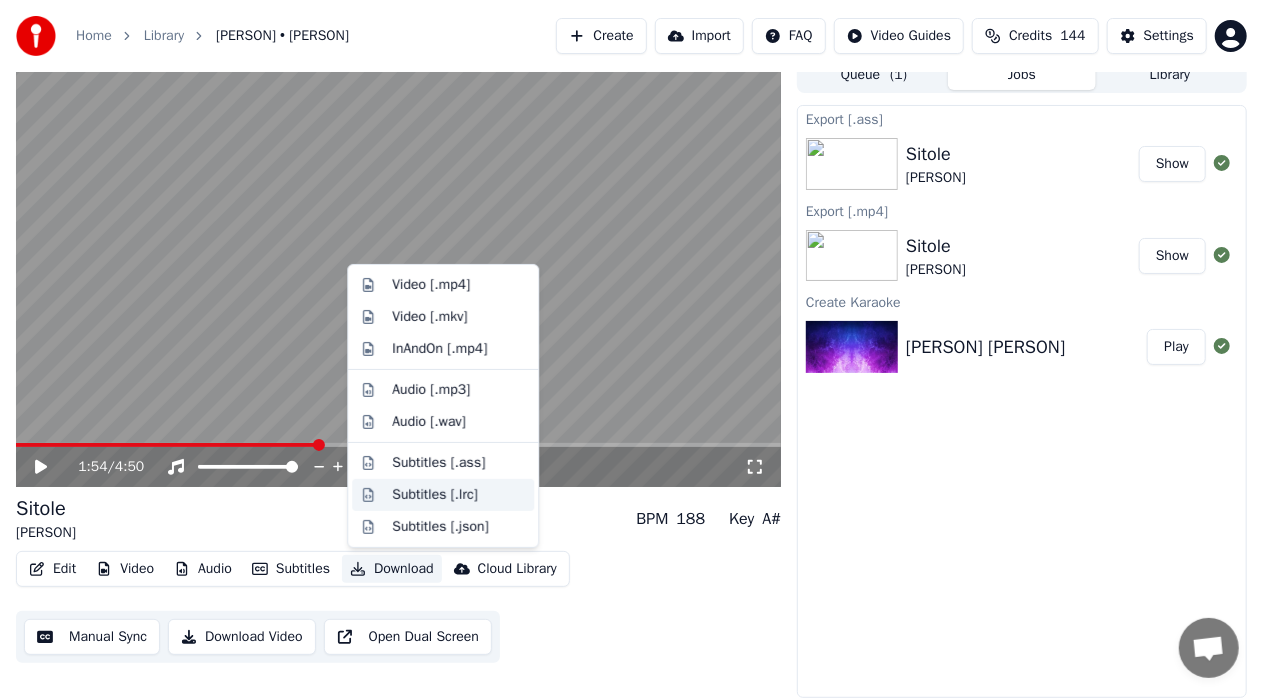 click on "Subtitles [.lrc]" at bounding box center (435, 495) 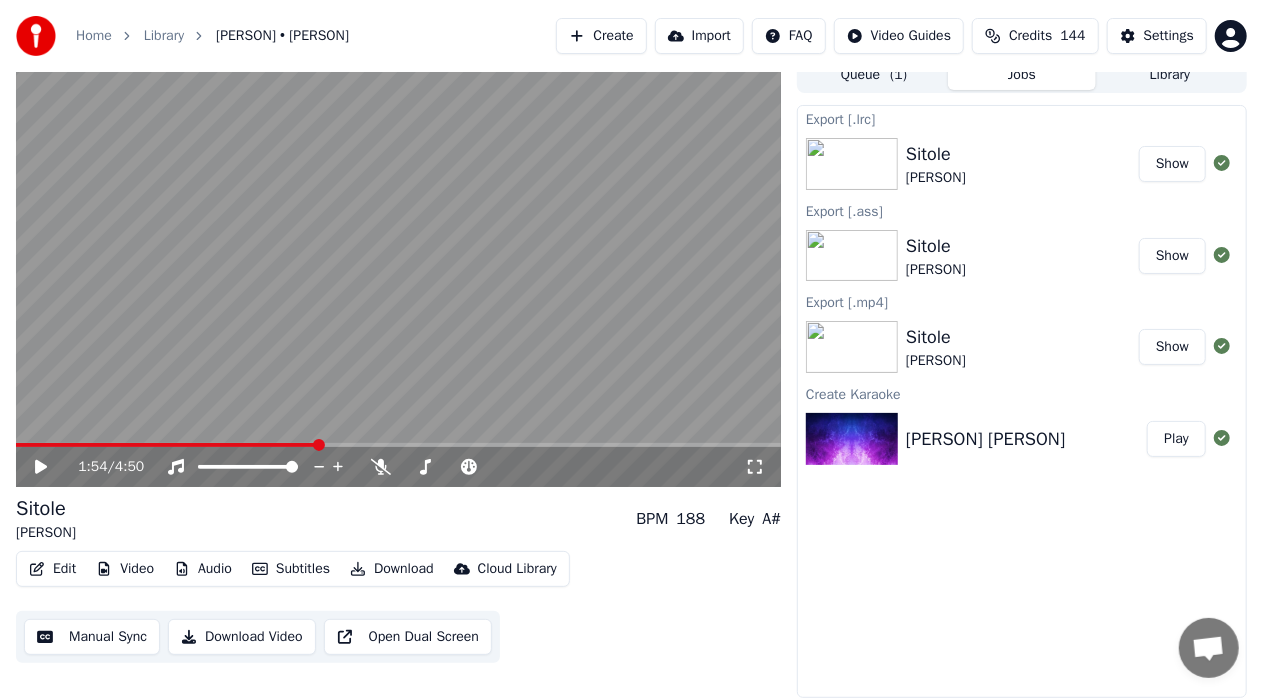 click on "Show" at bounding box center [1172, 164] 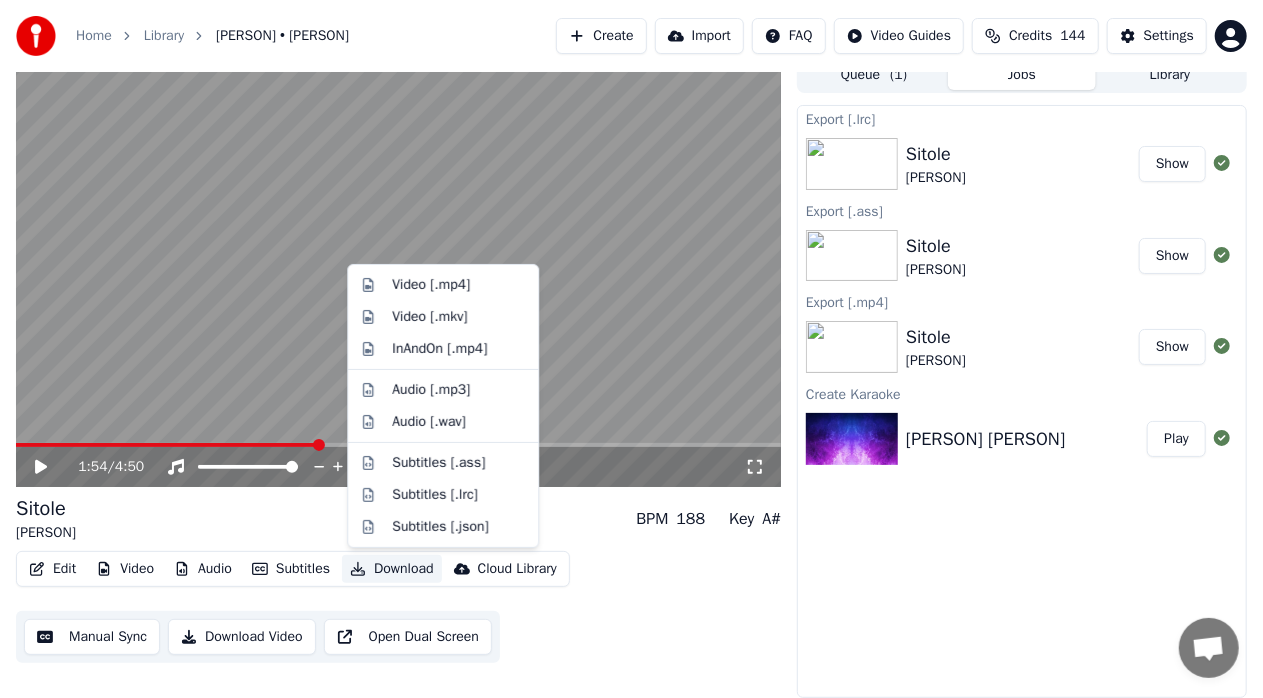 click on "Download" at bounding box center (392, 569) 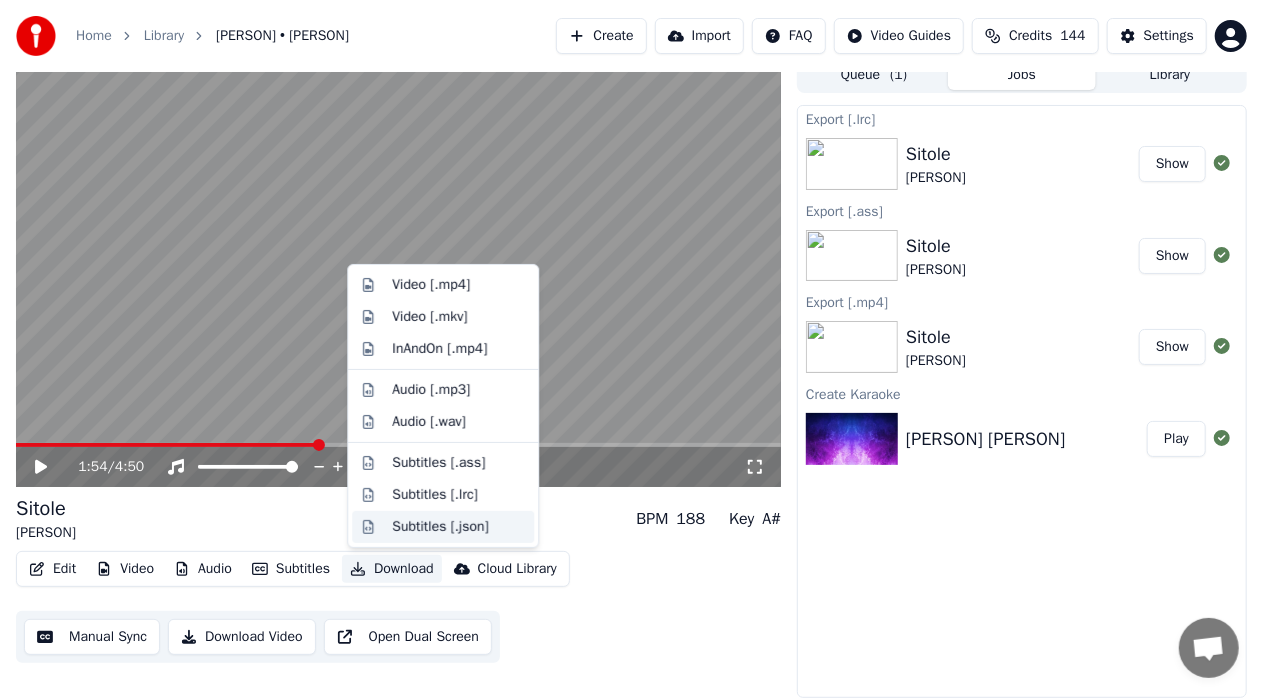 click on "Subtitles [.json]" at bounding box center [440, 527] 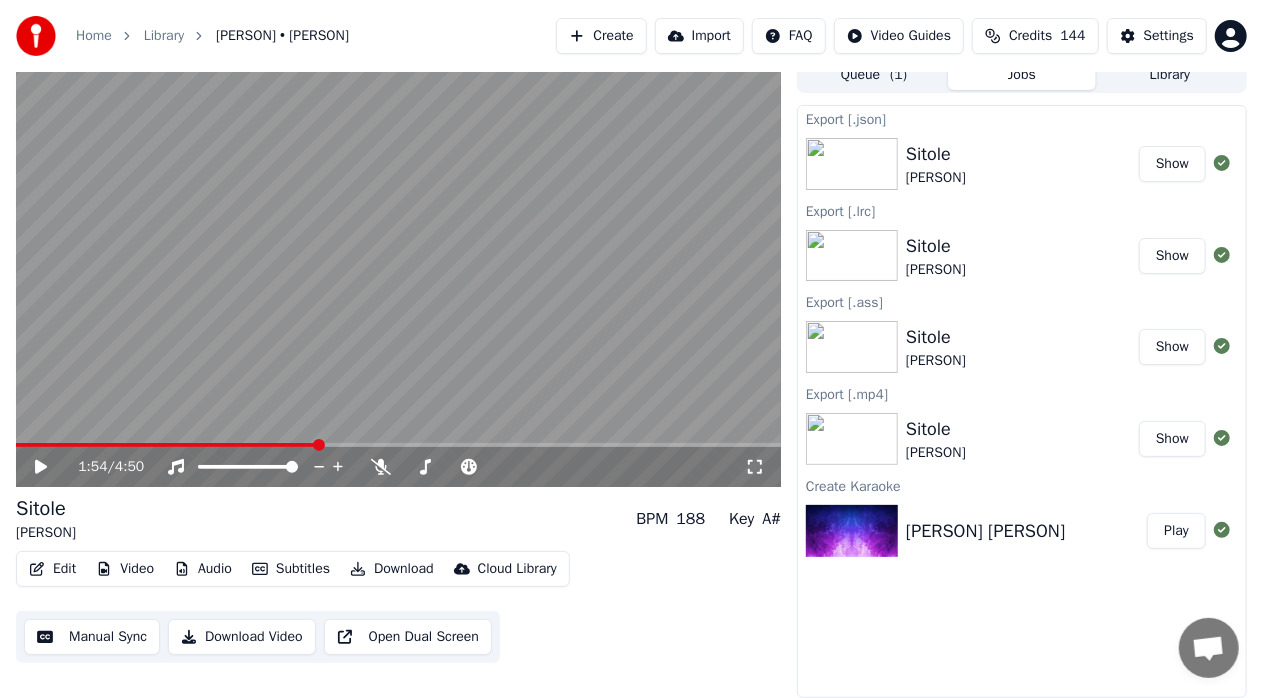 click on "Show" at bounding box center [1172, 164] 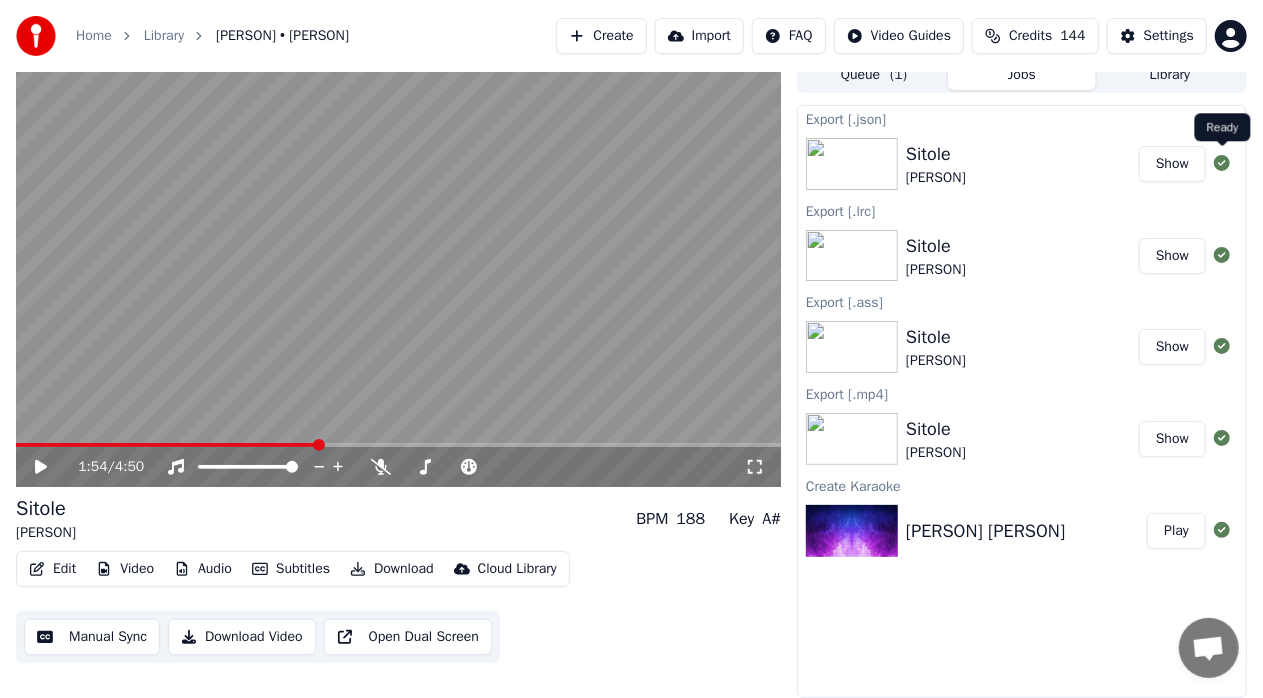 click 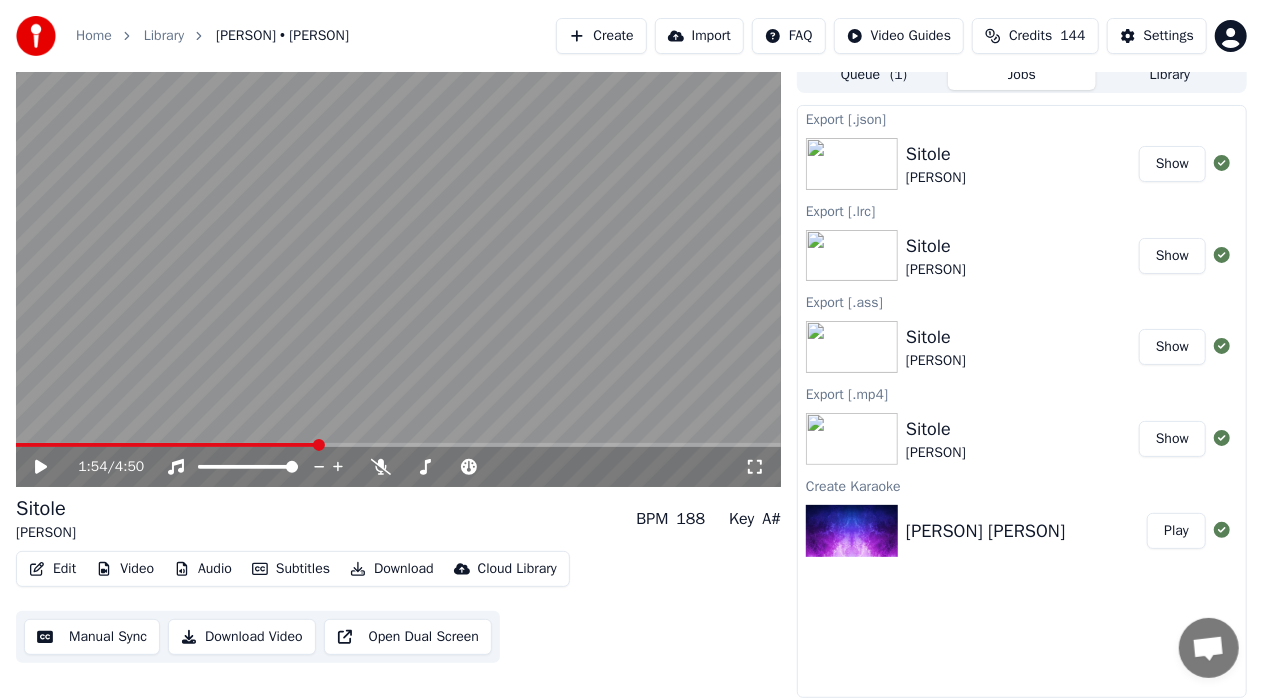 click on "[PERSON] [PERSON]" at bounding box center (1022, 164) 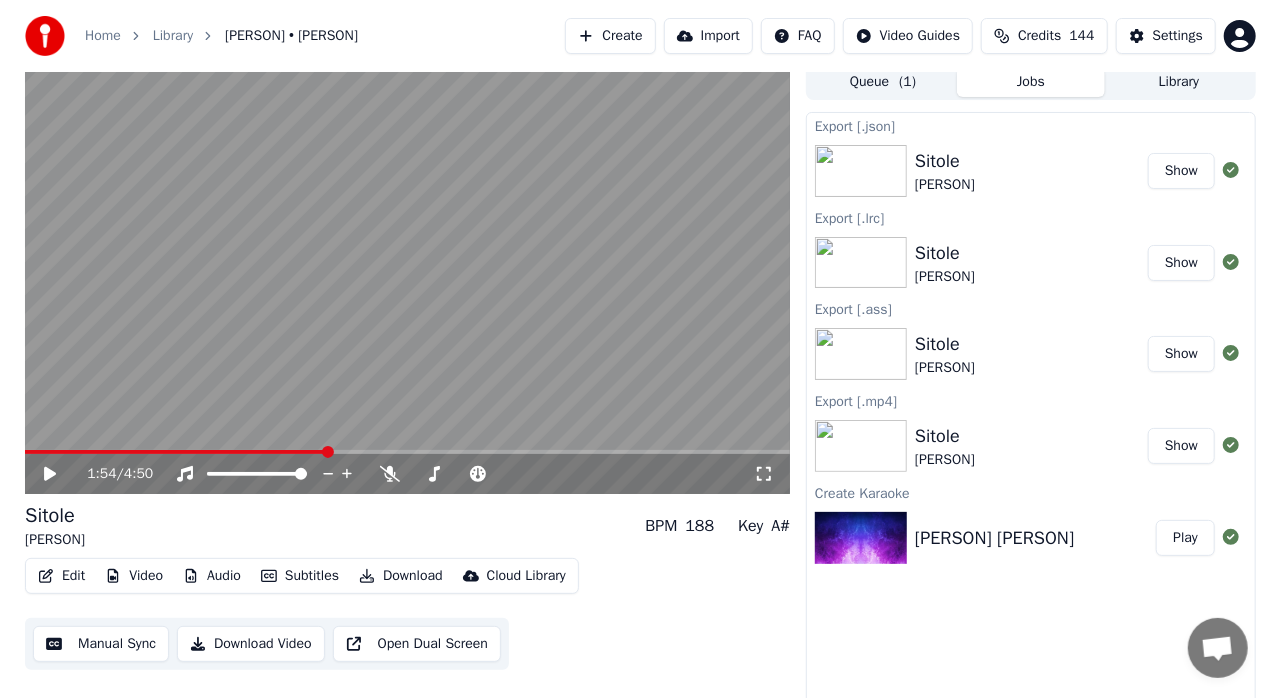 scroll, scrollTop: 15, scrollLeft: 0, axis: vertical 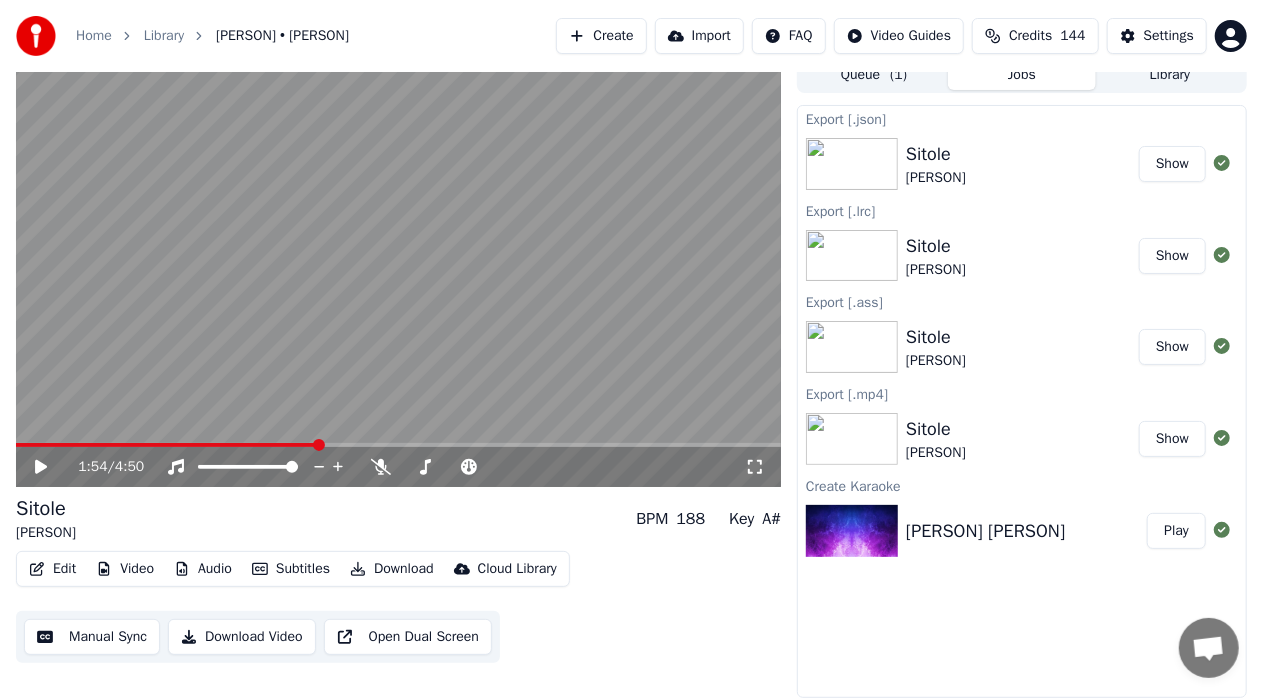click on "Video" at bounding box center (125, 569) 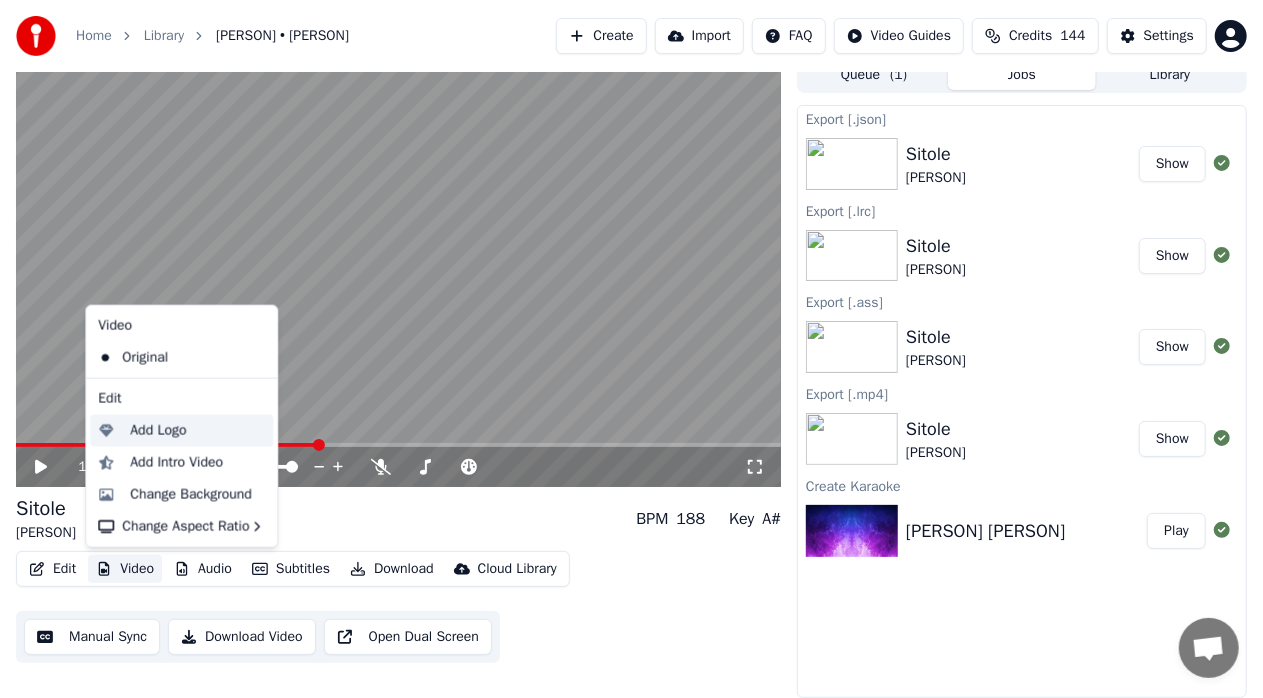 click on "Add Logo" at bounding box center (158, 431) 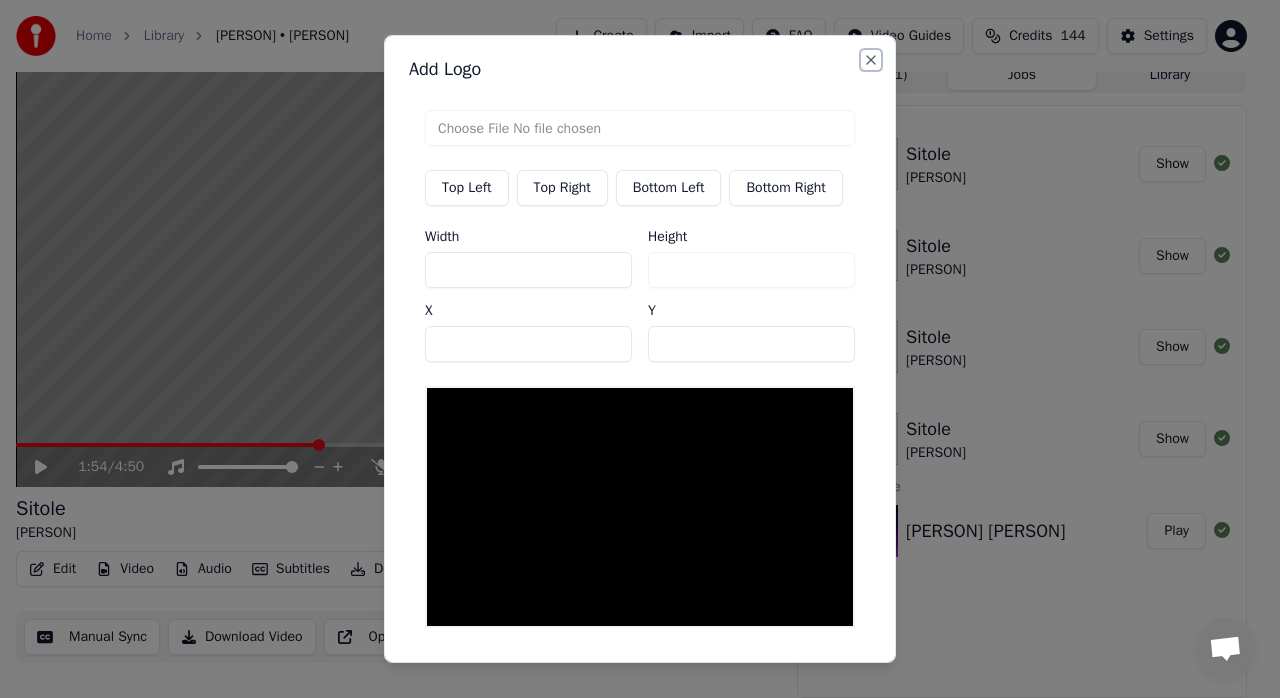 click on "Close" at bounding box center [871, 60] 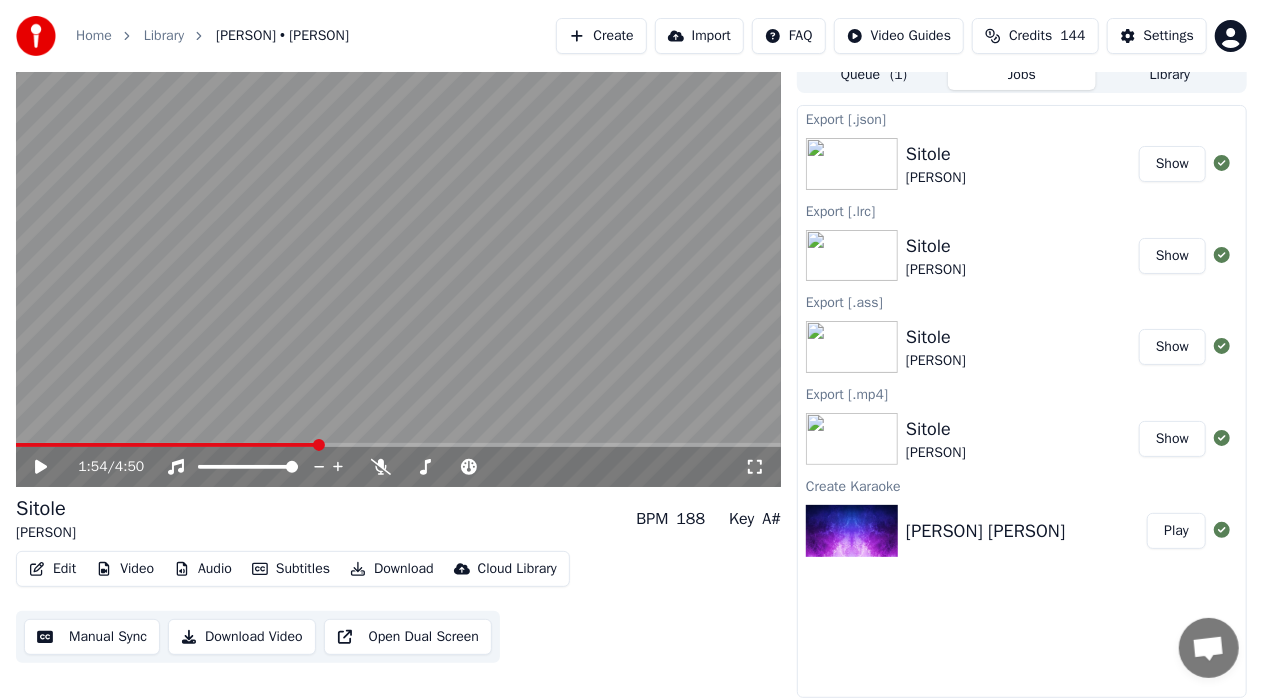 click on "Video" at bounding box center [125, 569] 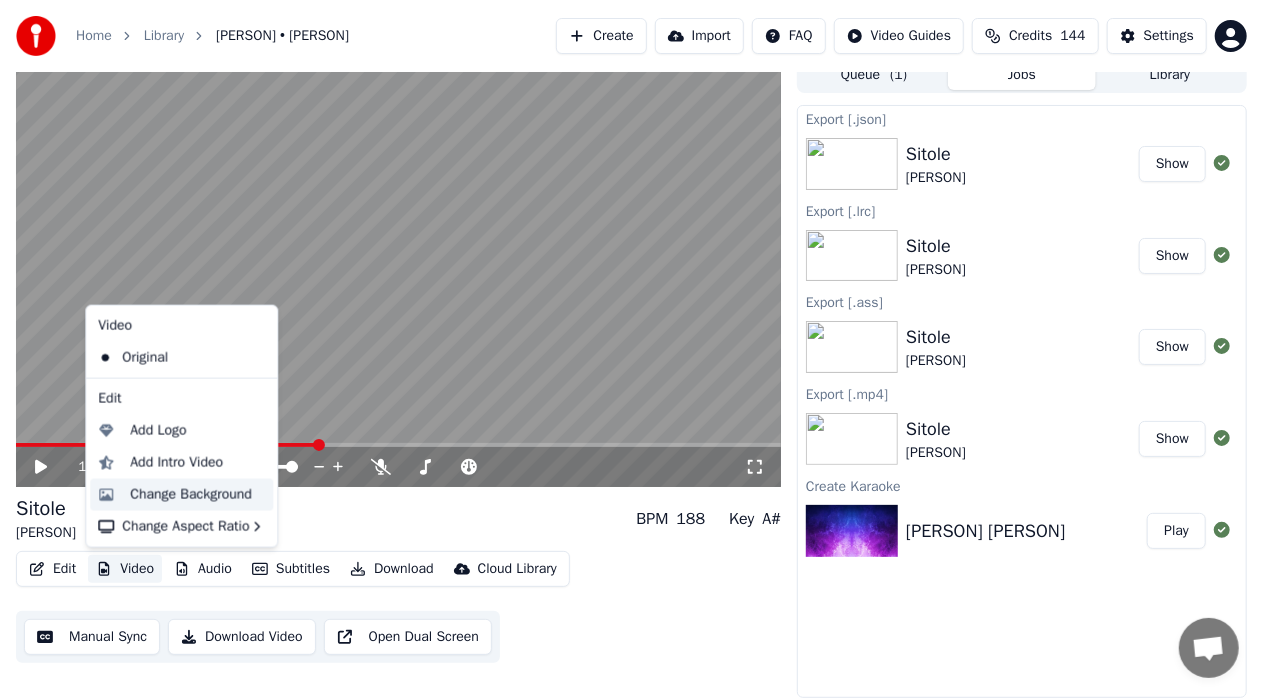 click on "Change Background" at bounding box center (191, 495) 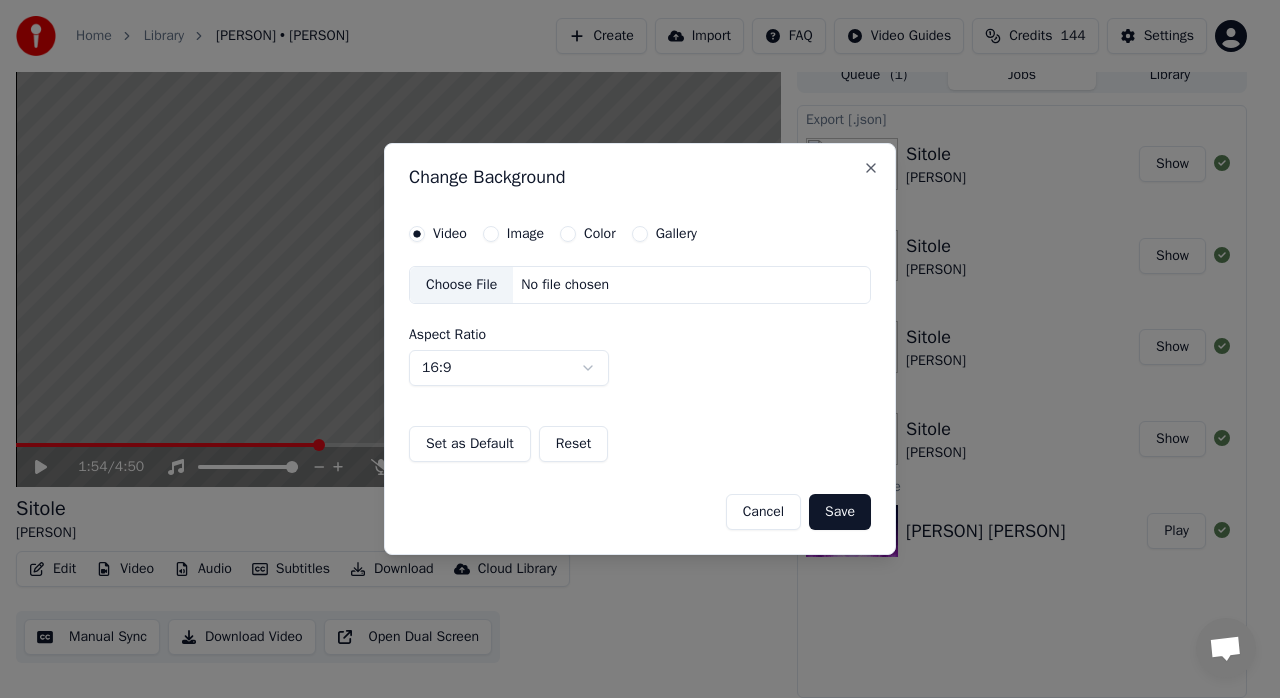 click on "Gallery" at bounding box center [676, 234] 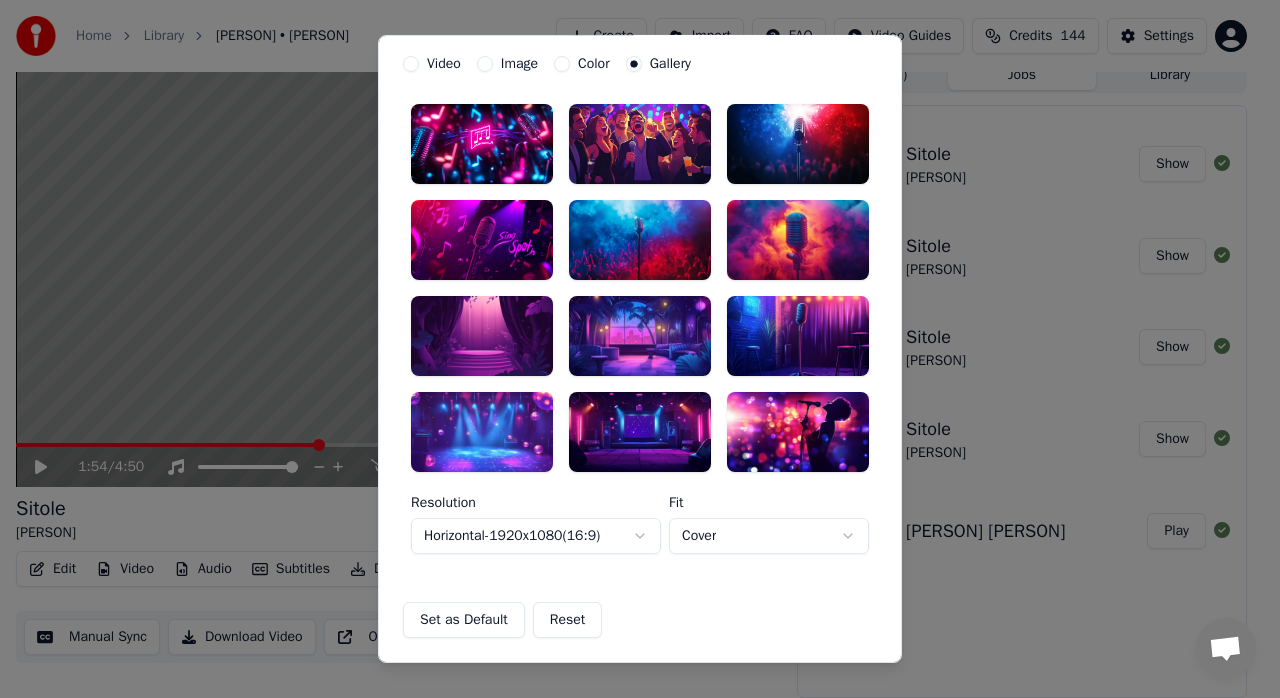 scroll, scrollTop: 0, scrollLeft: 0, axis: both 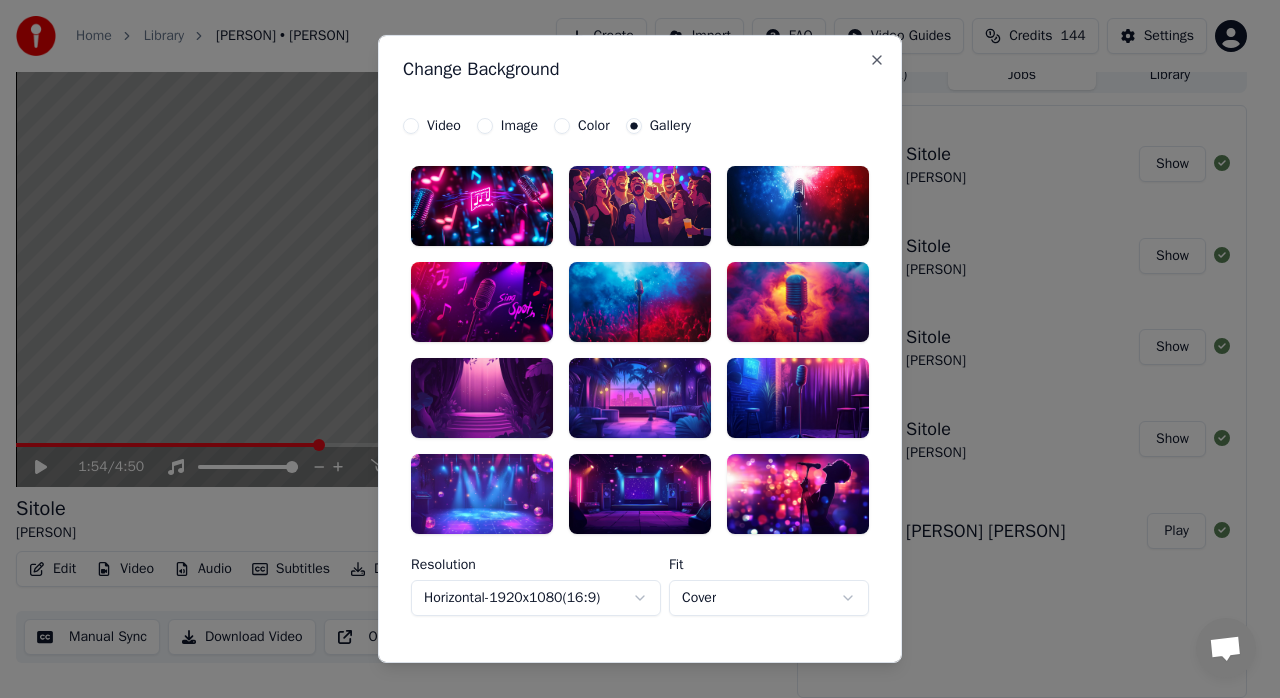 click at bounding box center (482, 494) 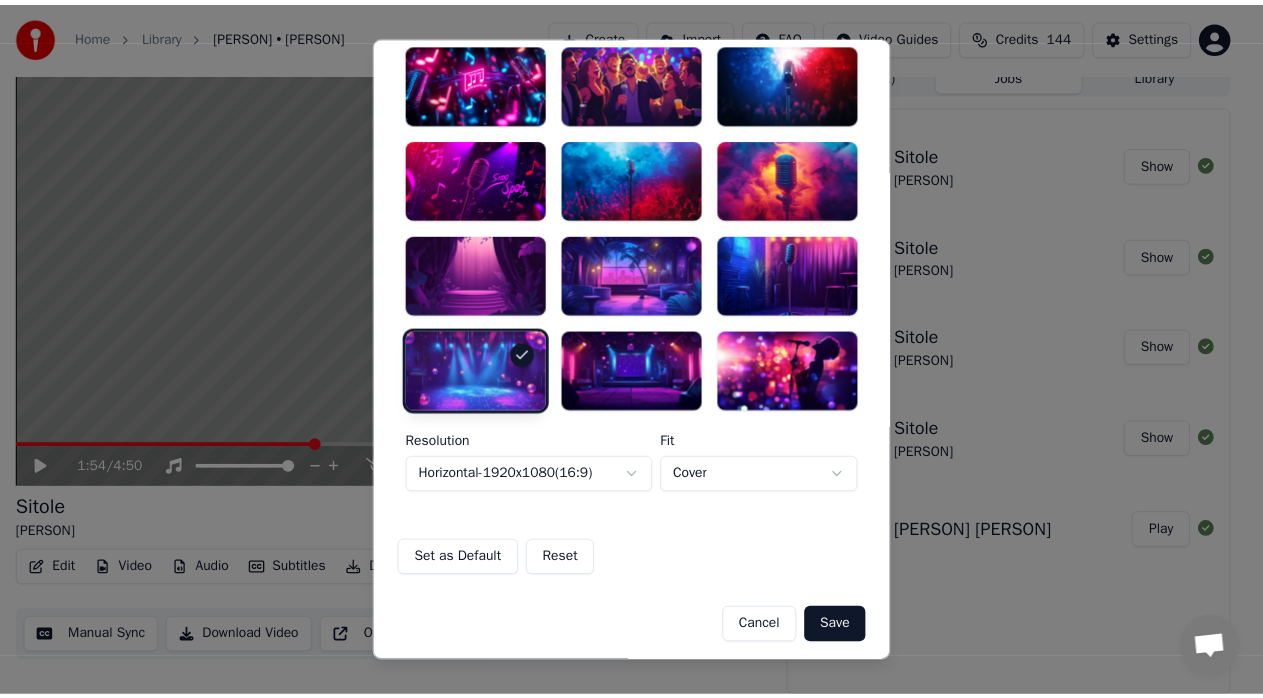 scroll, scrollTop: 128, scrollLeft: 0, axis: vertical 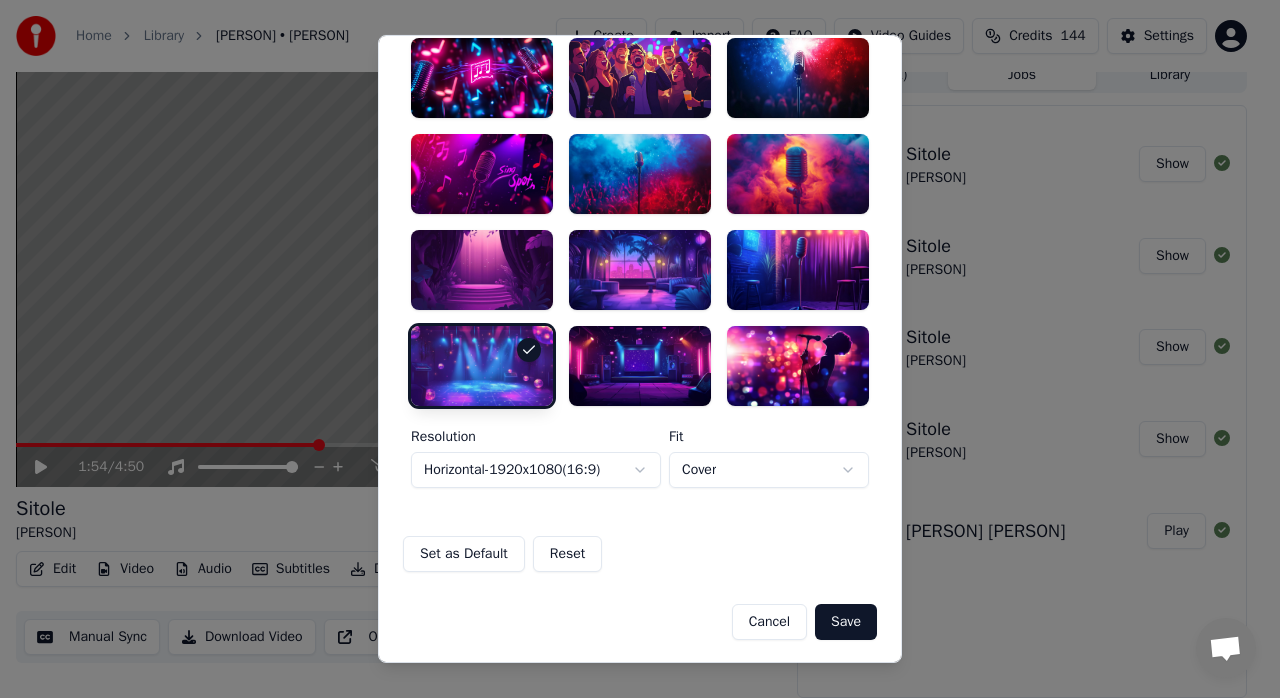 click on "Save" at bounding box center [846, 621] 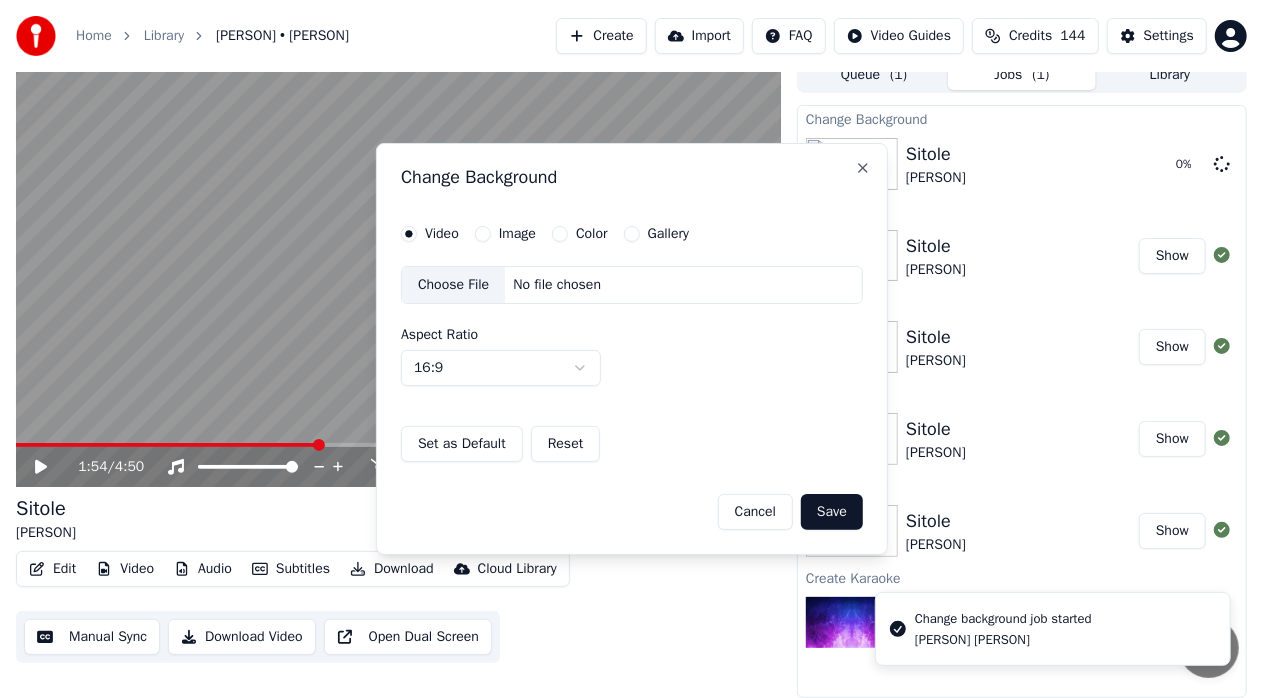 scroll, scrollTop: 0, scrollLeft: 0, axis: both 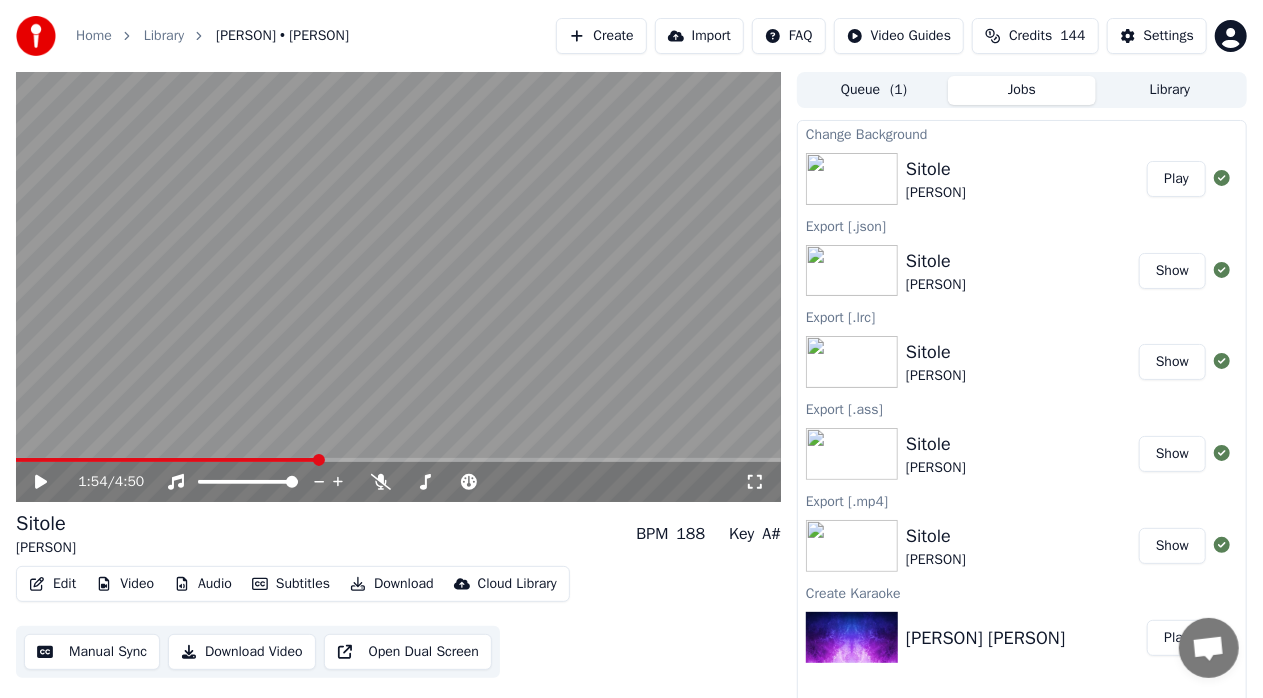 click on "Play" at bounding box center (1176, 179) 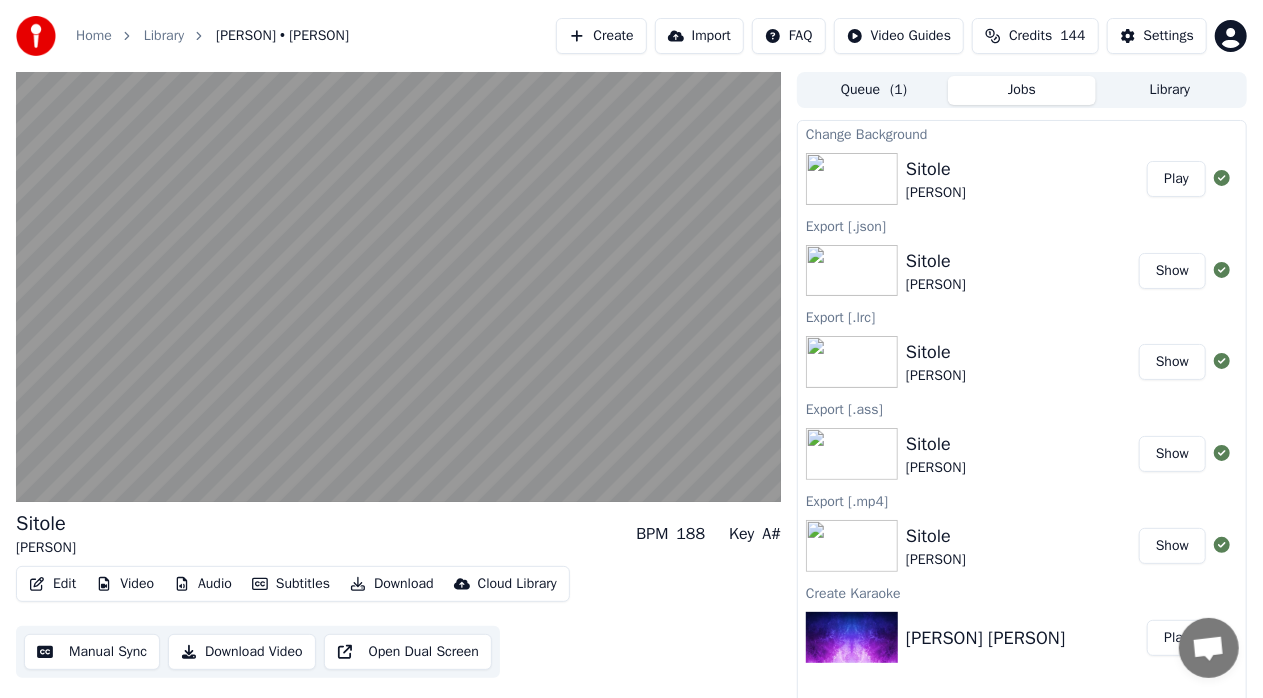 click on "Change Background" at bounding box center (1022, 133) 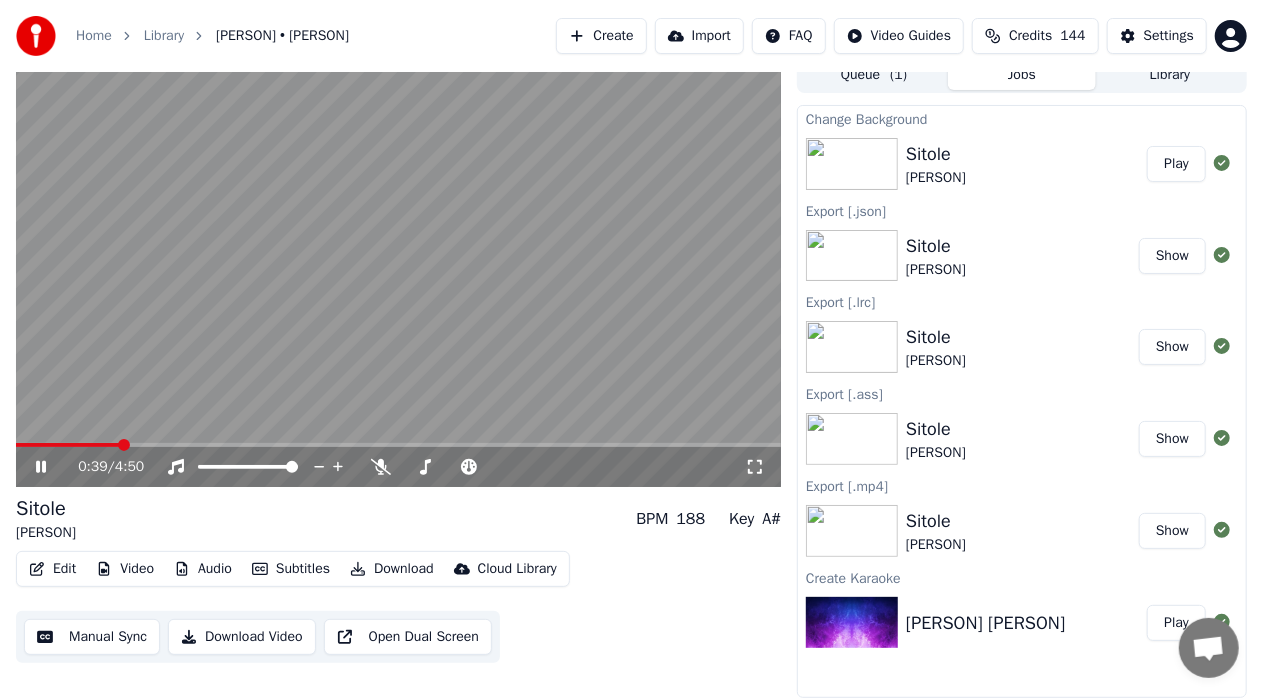 scroll, scrollTop: 0, scrollLeft: 0, axis: both 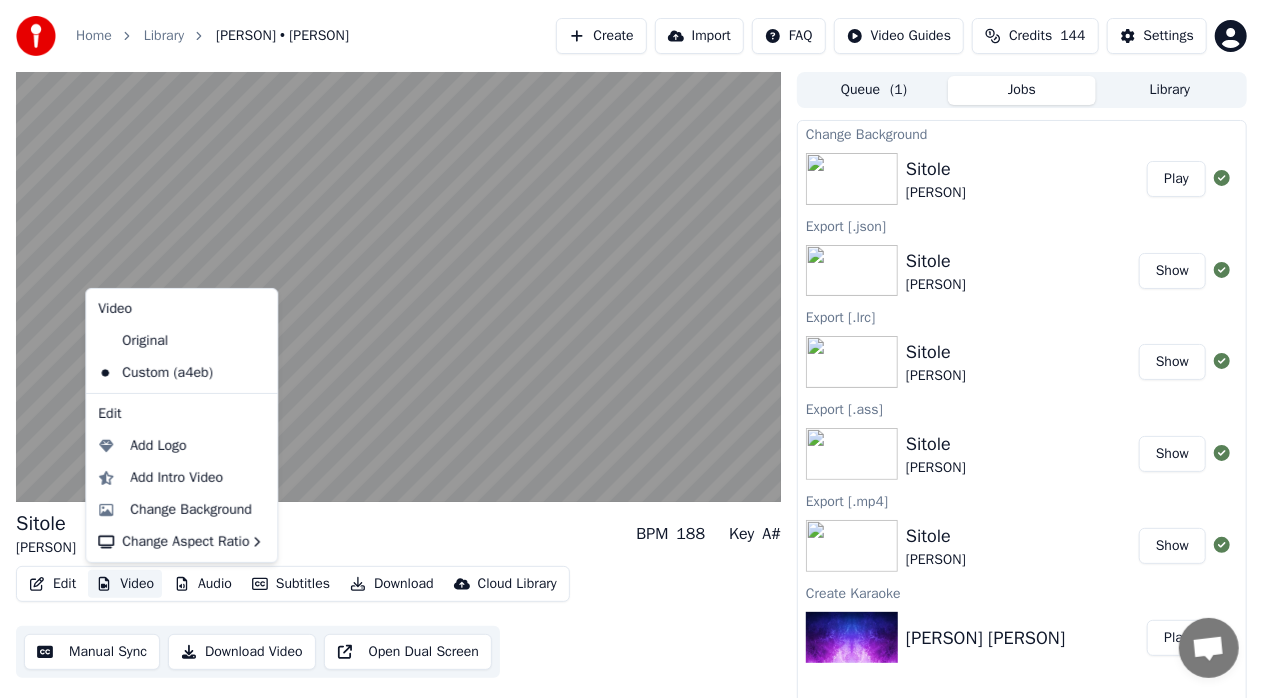 click on "Video" at bounding box center (125, 584) 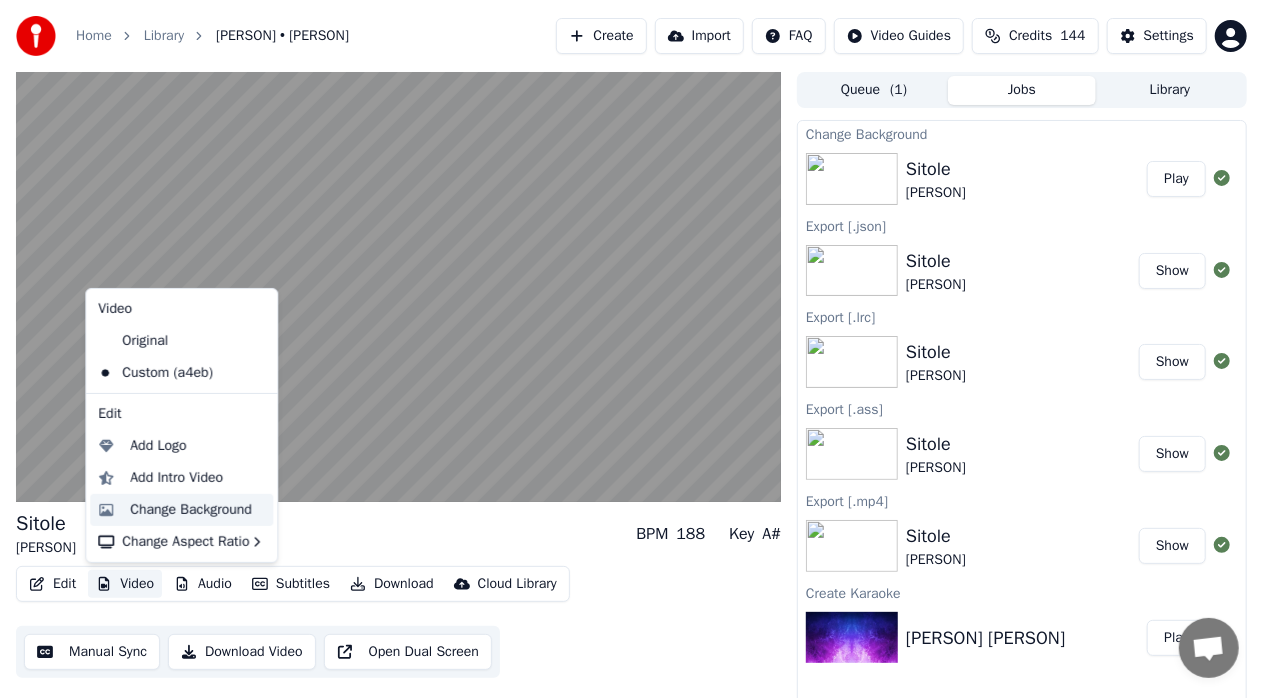 click on "Change Background" at bounding box center [191, 510] 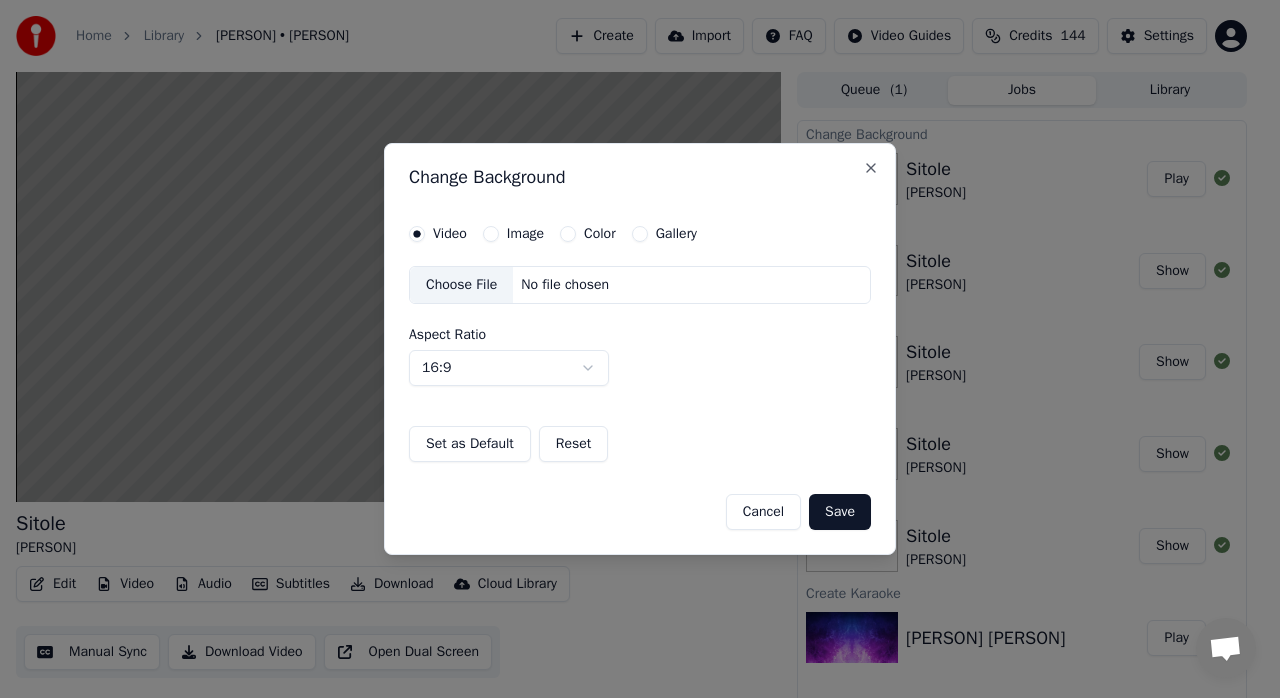 click on "Color" at bounding box center [600, 234] 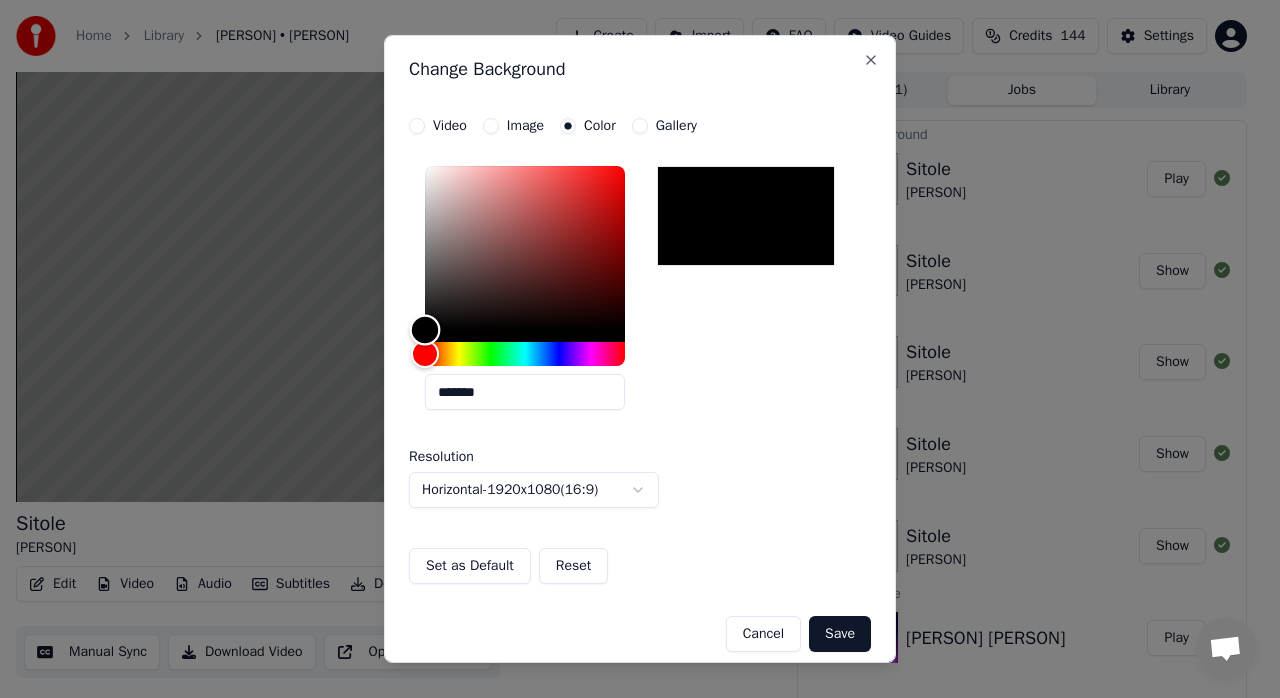 type on "*******" 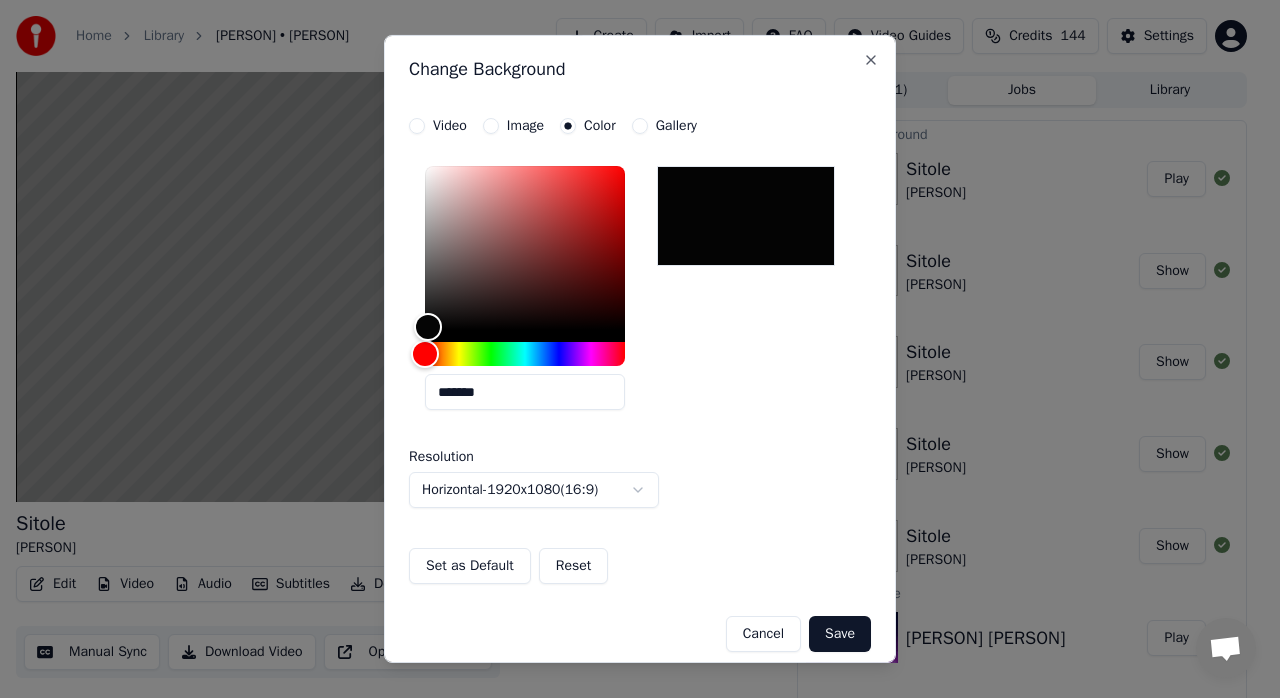 click on "Save" at bounding box center (840, 634) 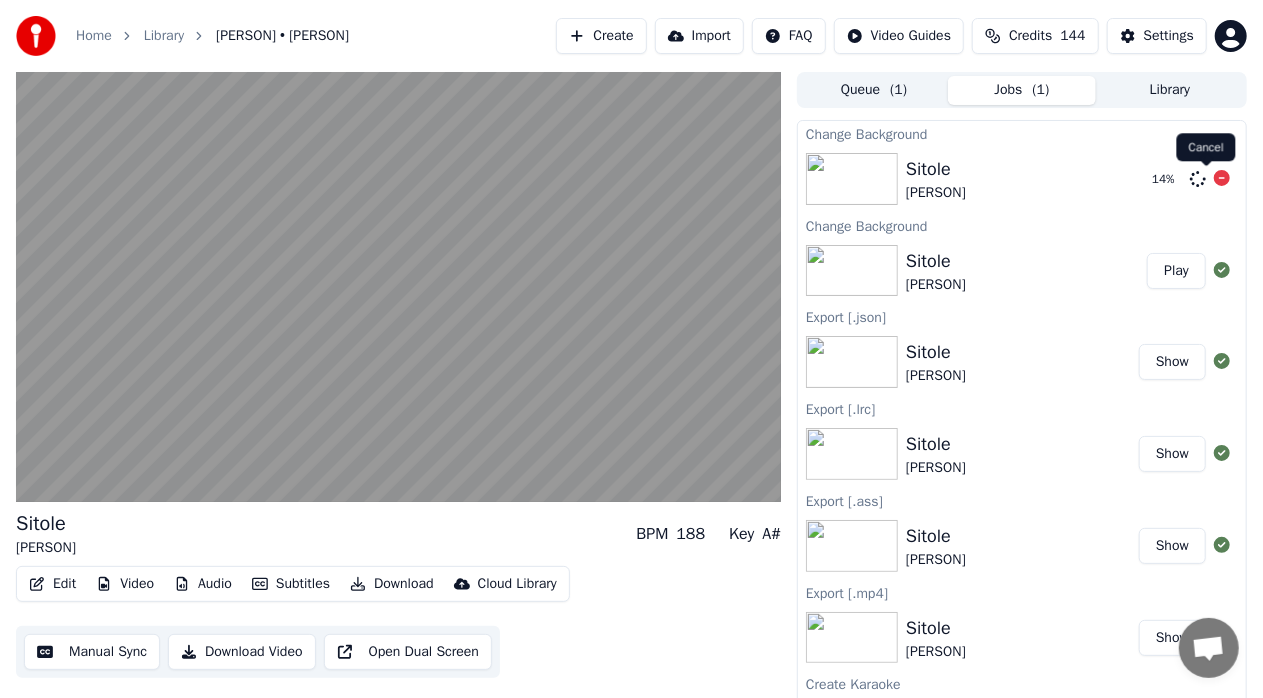 click 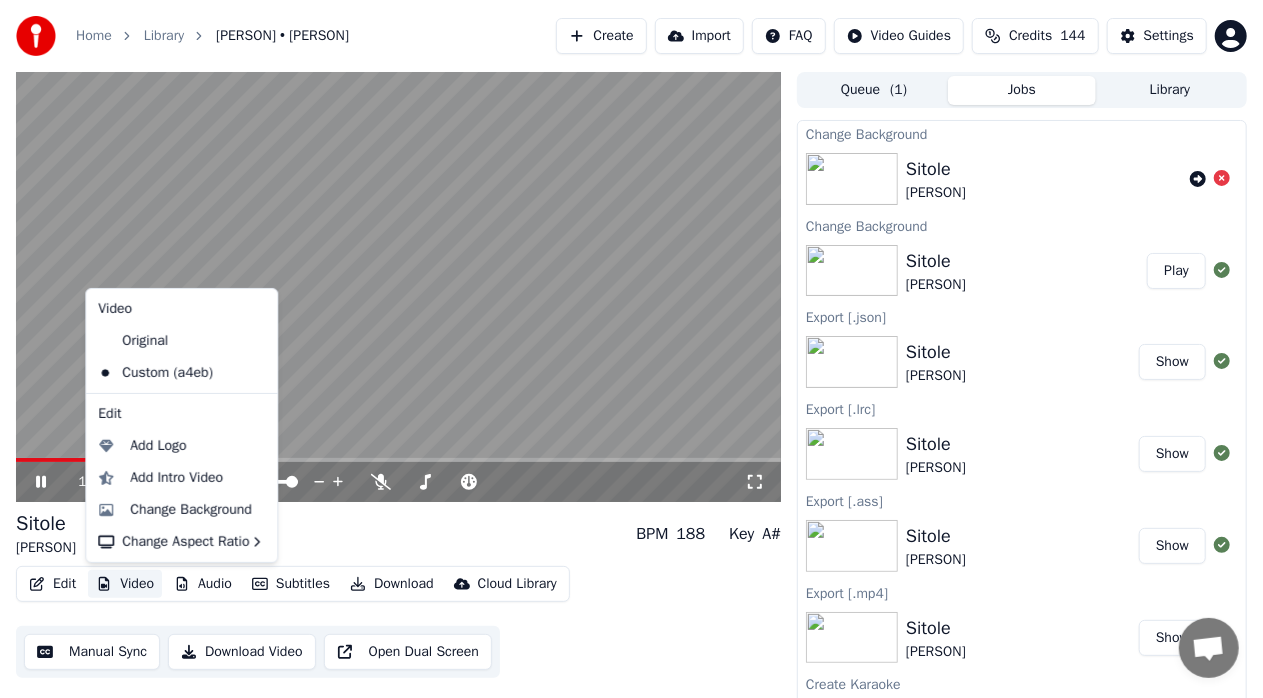 click on "Video" at bounding box center (125, 584) 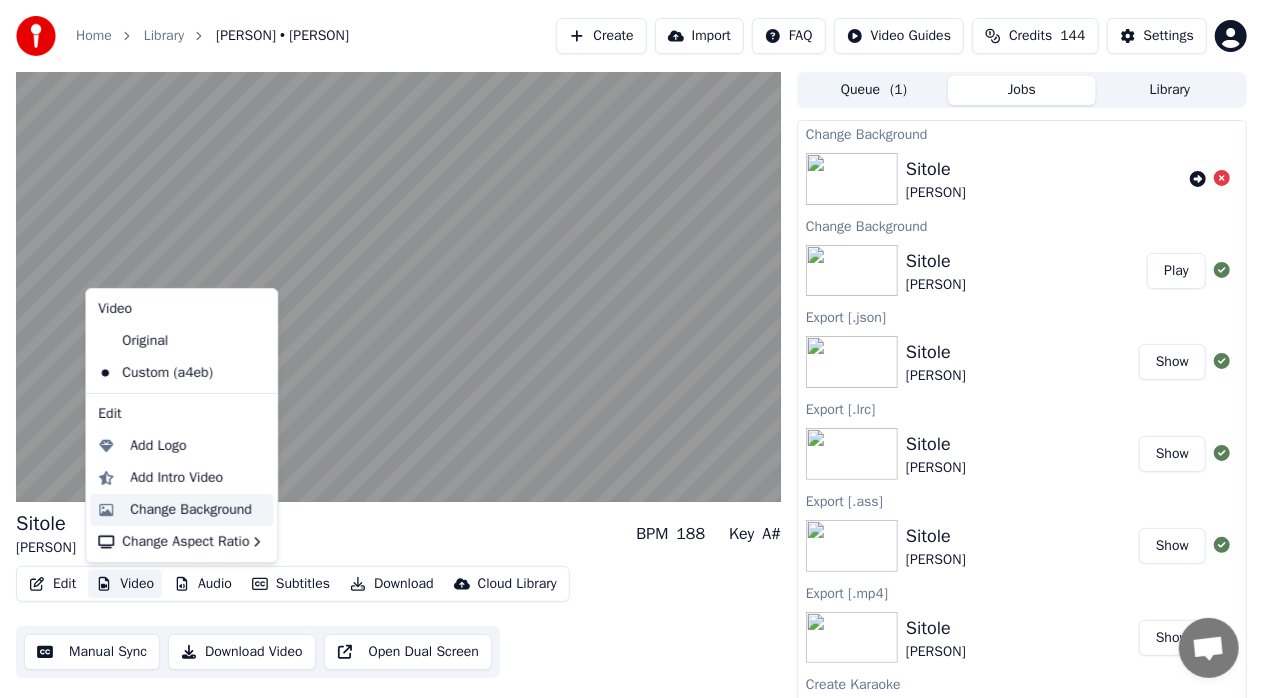 click on "Change Background" at bounding box center (191, 510) 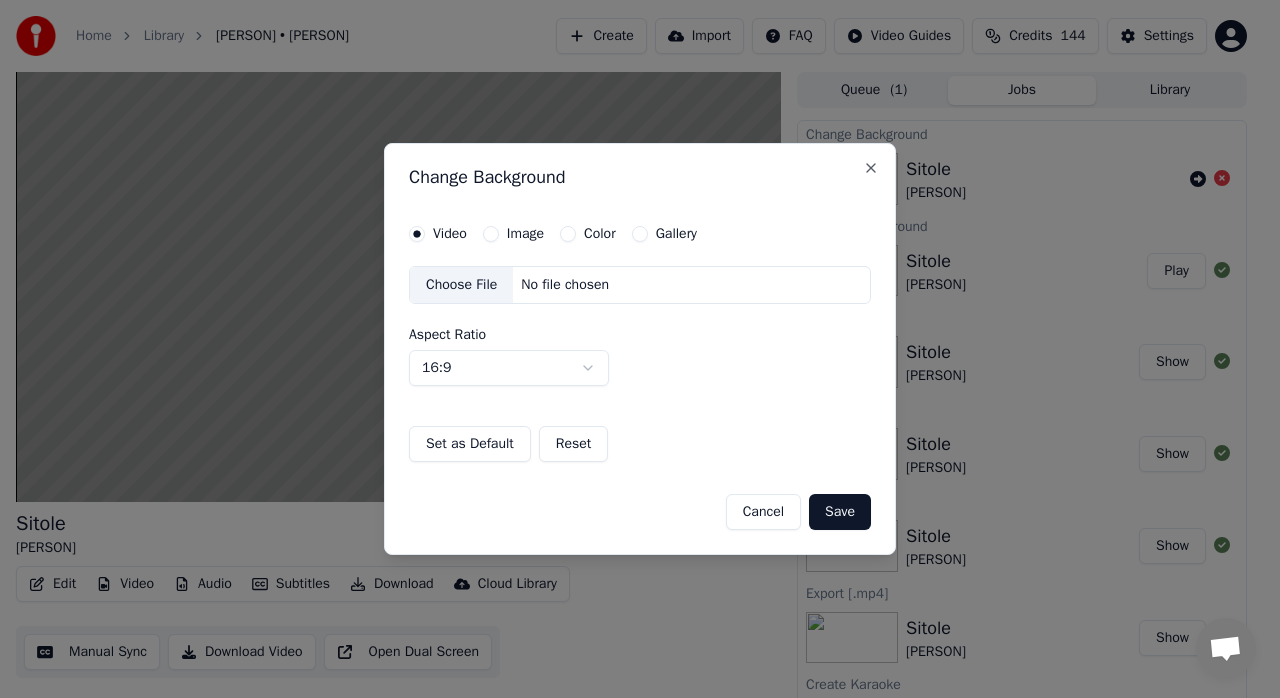 click on "Color" at bounding box center [600, 234] 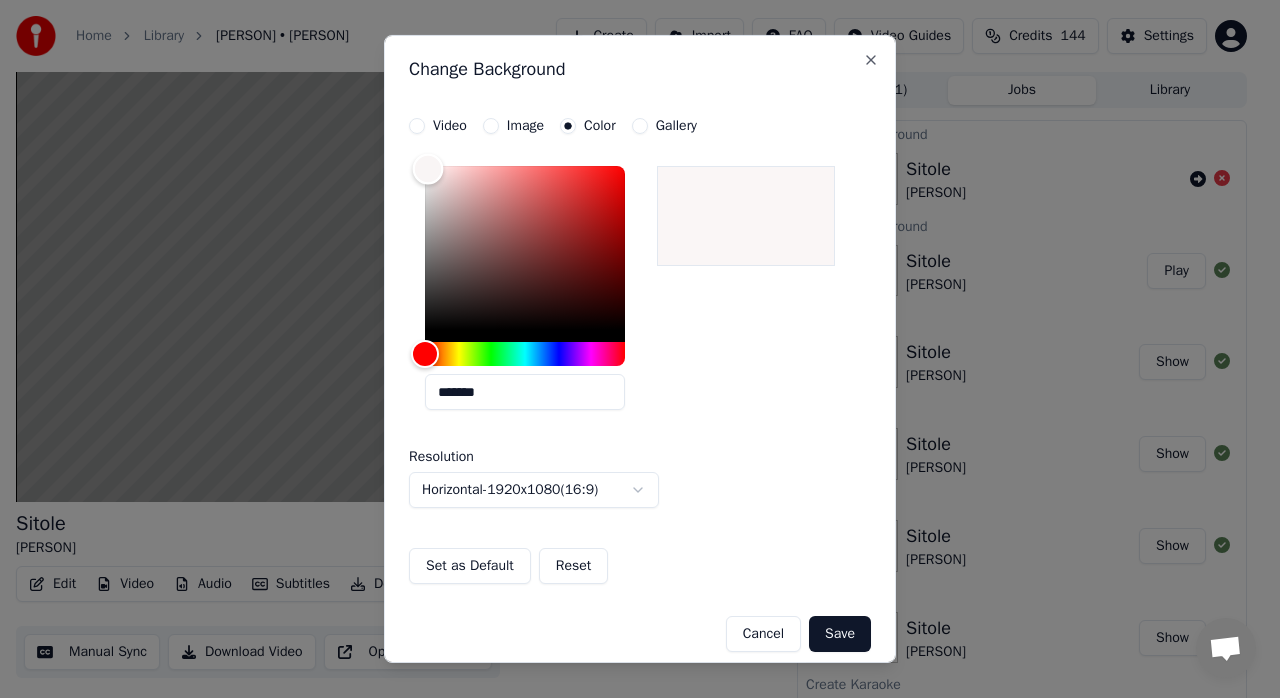 click at bounding box center [525, 248] 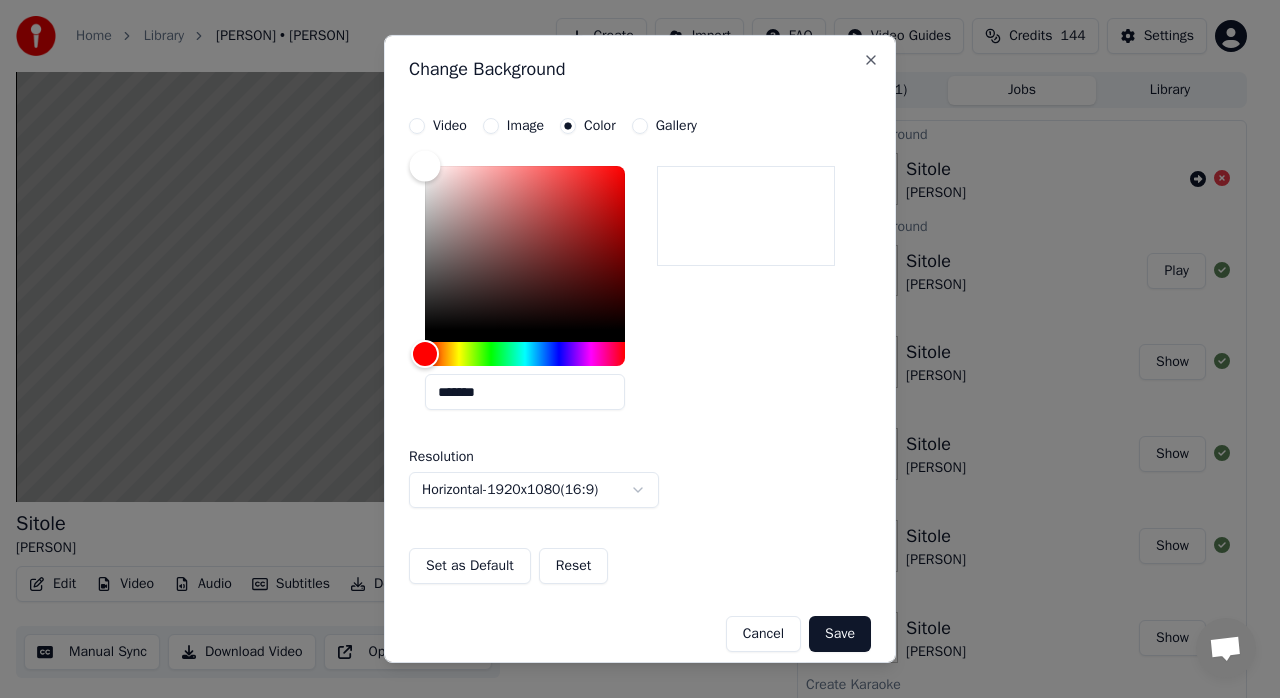 click at bounding box center (425, 166) 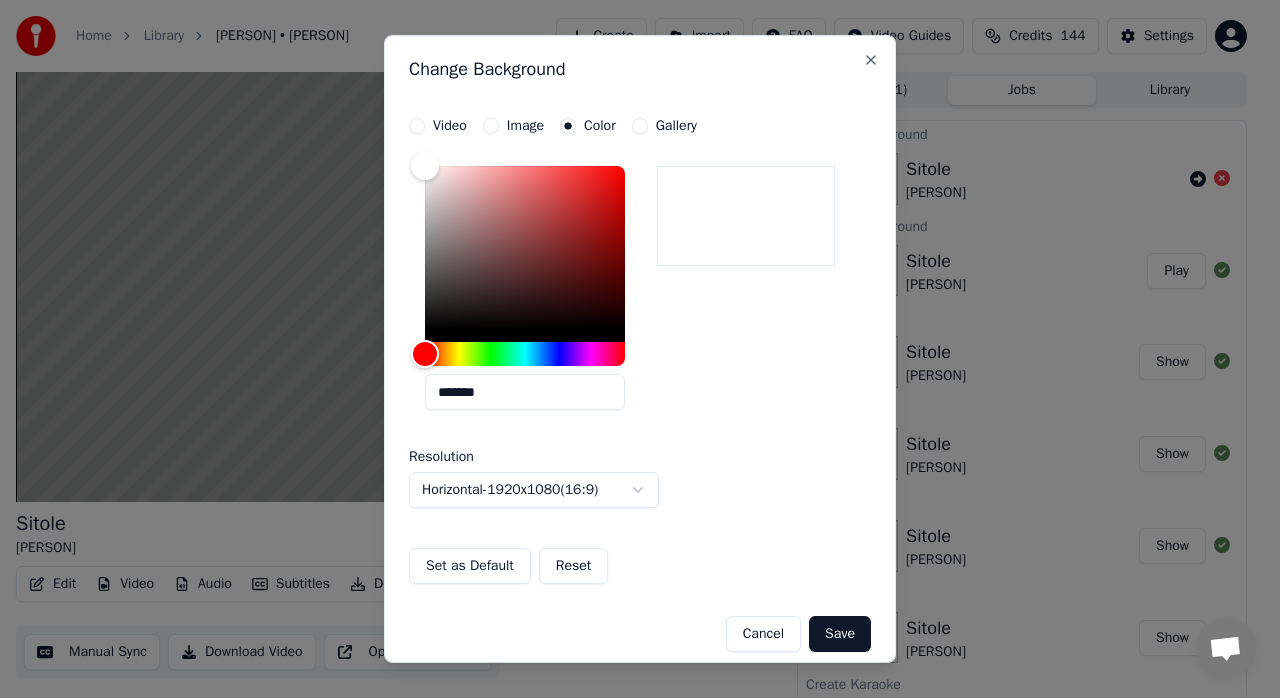 click on "Save" at bounding box center (840, 634) 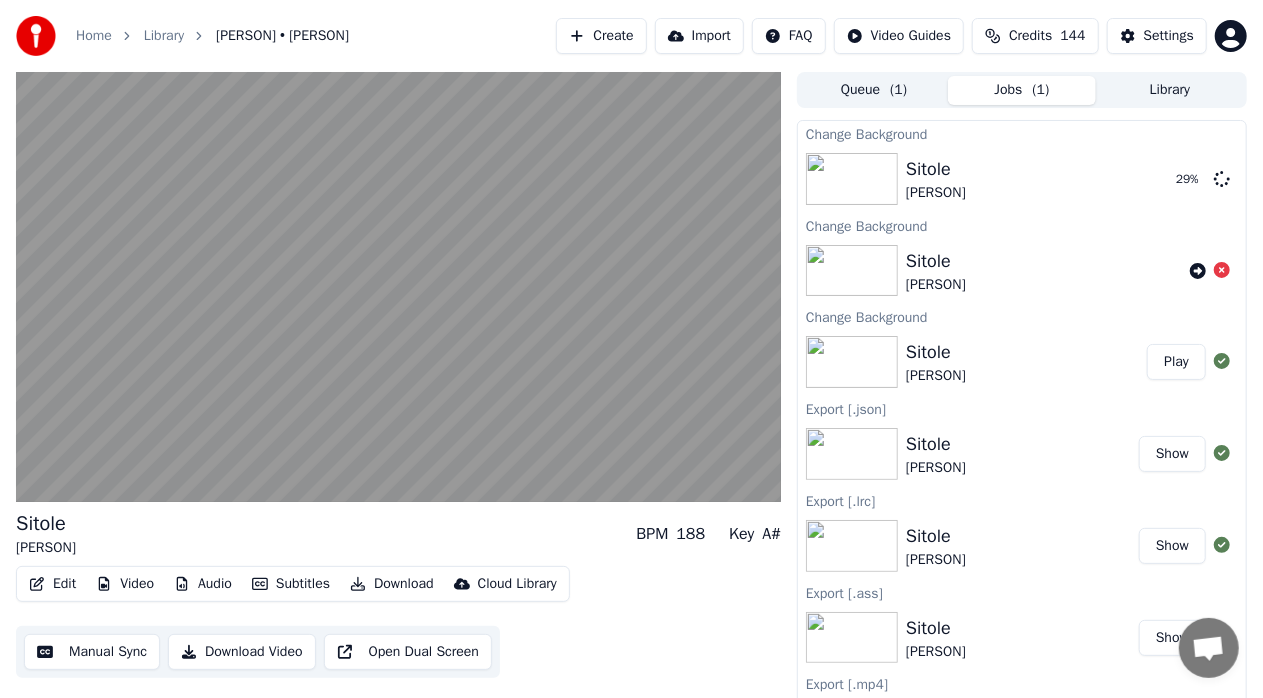 click 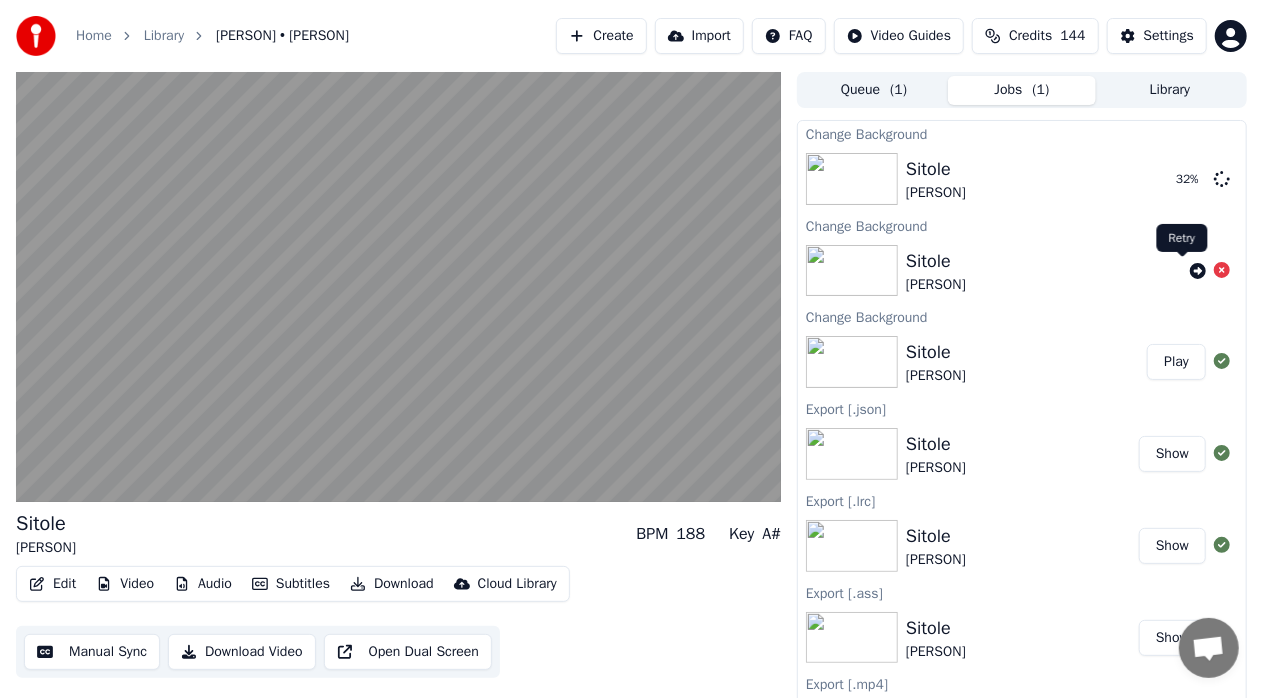 click 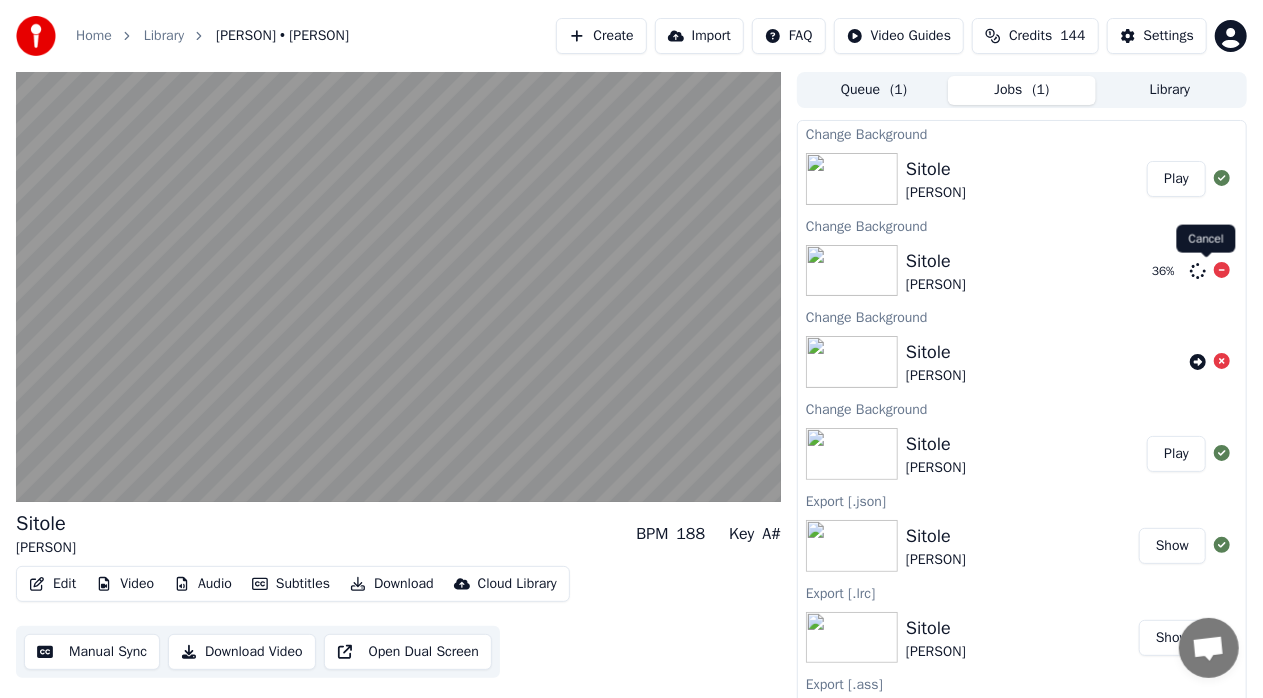 click 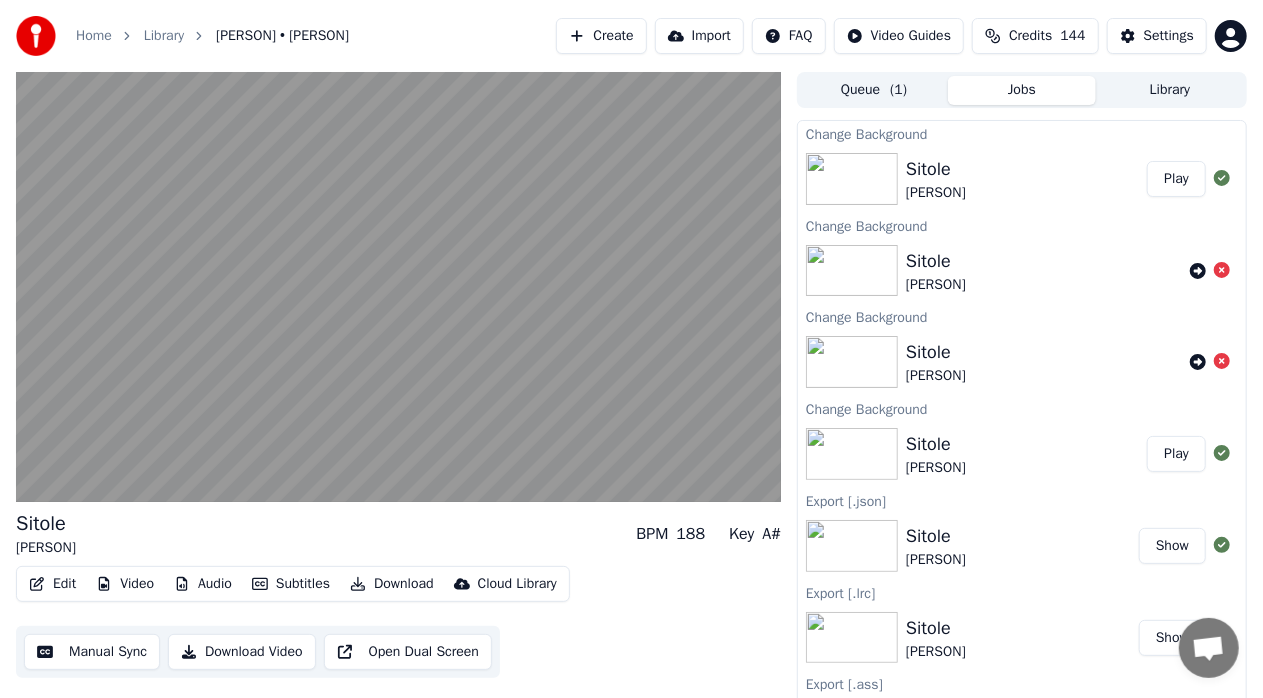 click on "Play" at bounding box center (1176, 179) 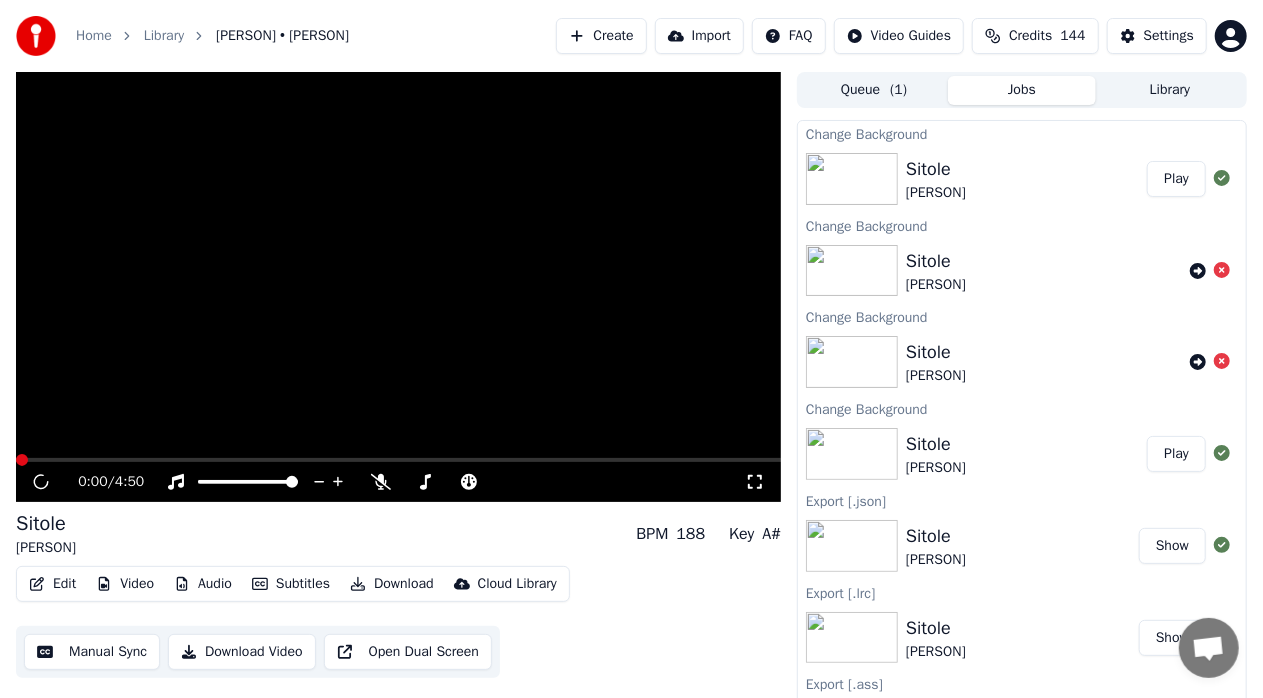 click at bounding box center (398, 287) 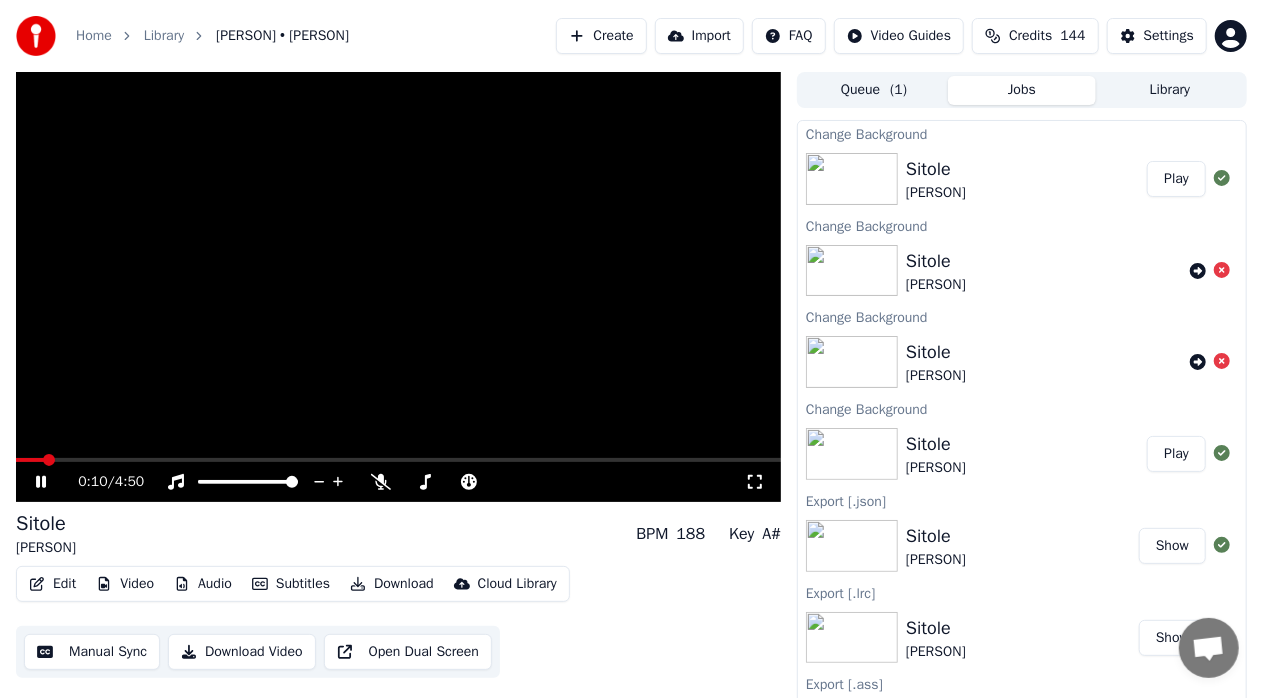 click at bounding box center [398, 460] 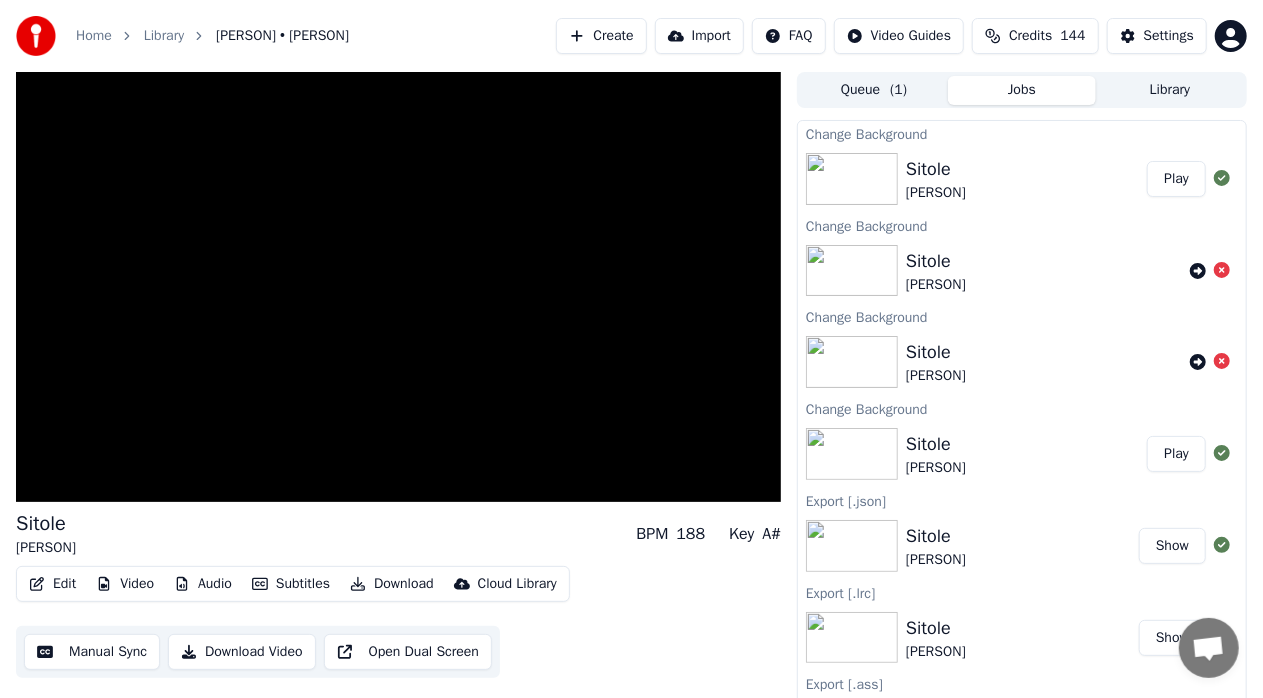 click on "Play" at bounding box center [1176, 454] 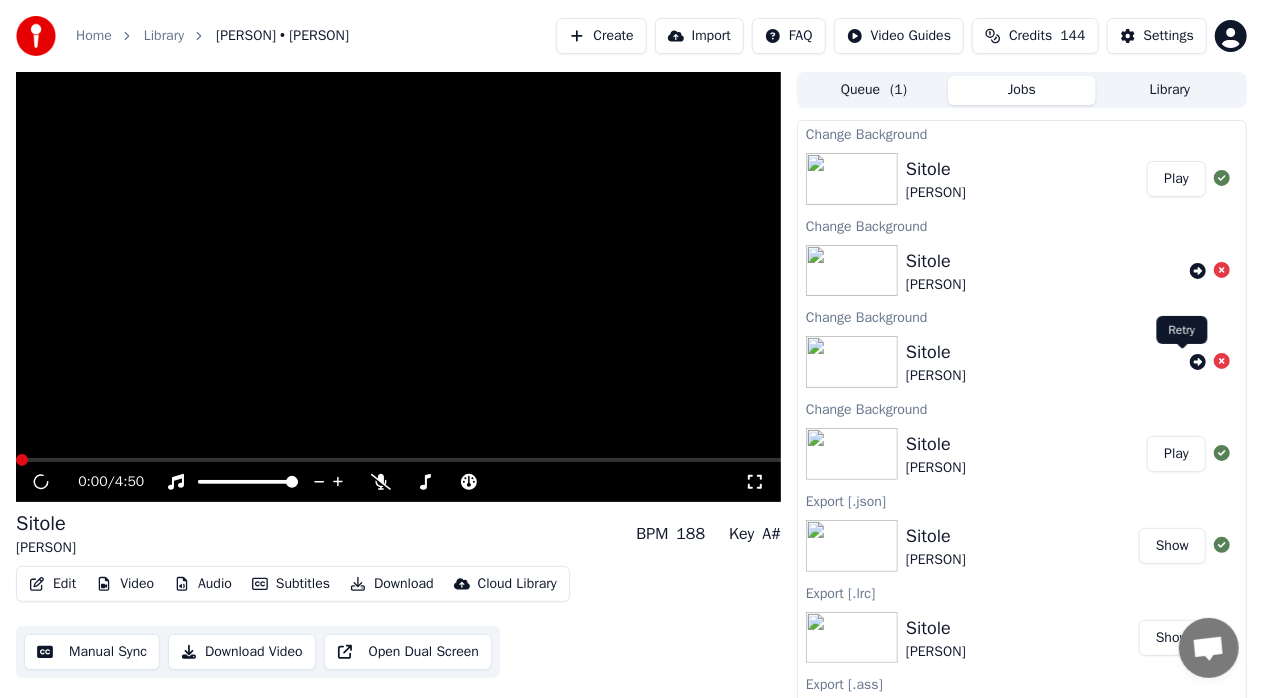 click 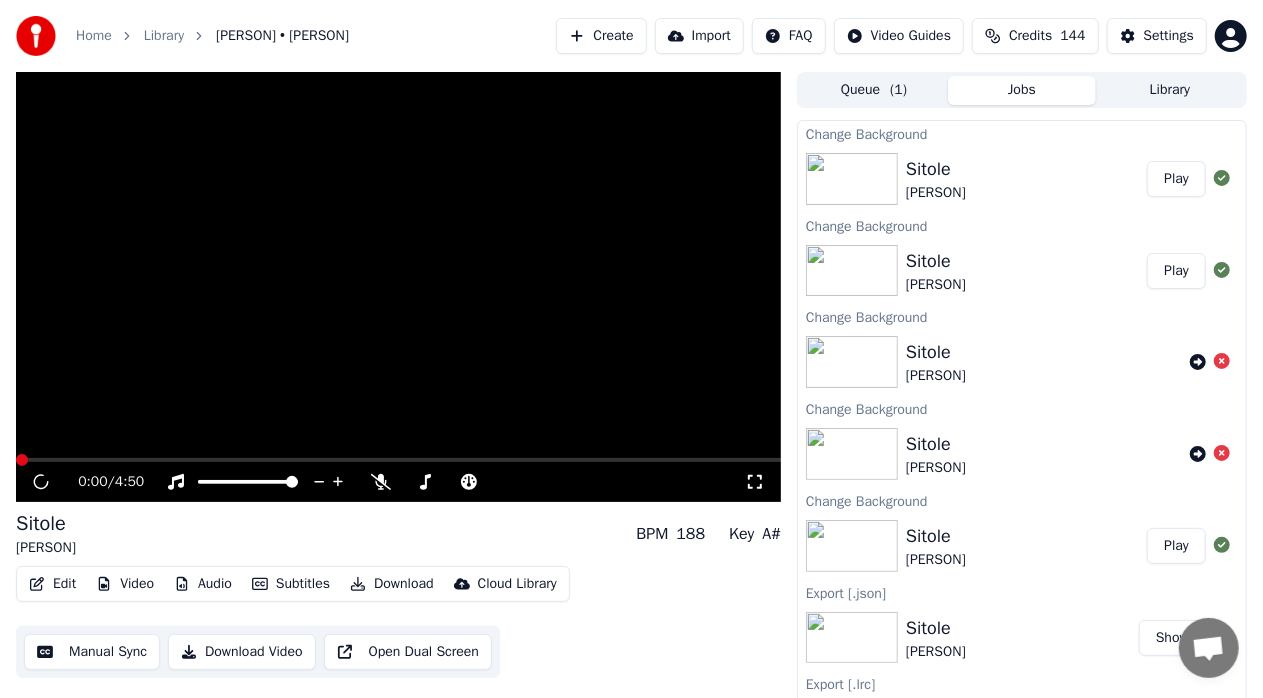 click on "Play" at bounding box center [1176, 546] 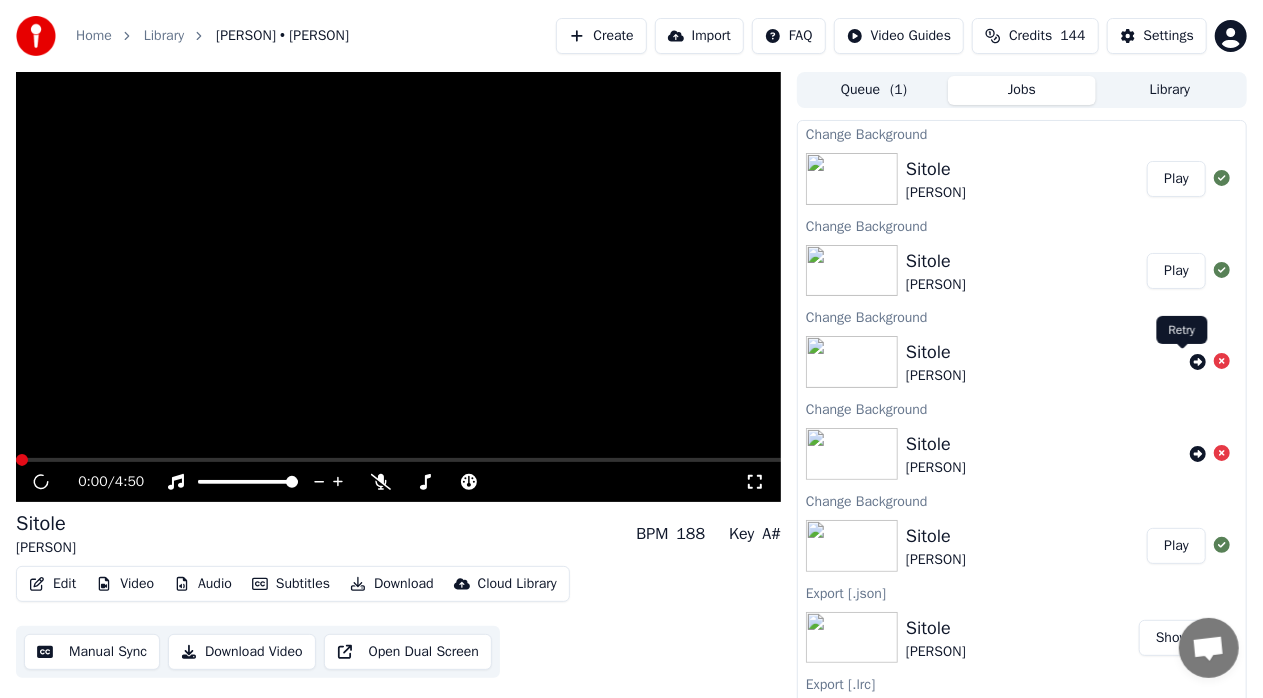 click 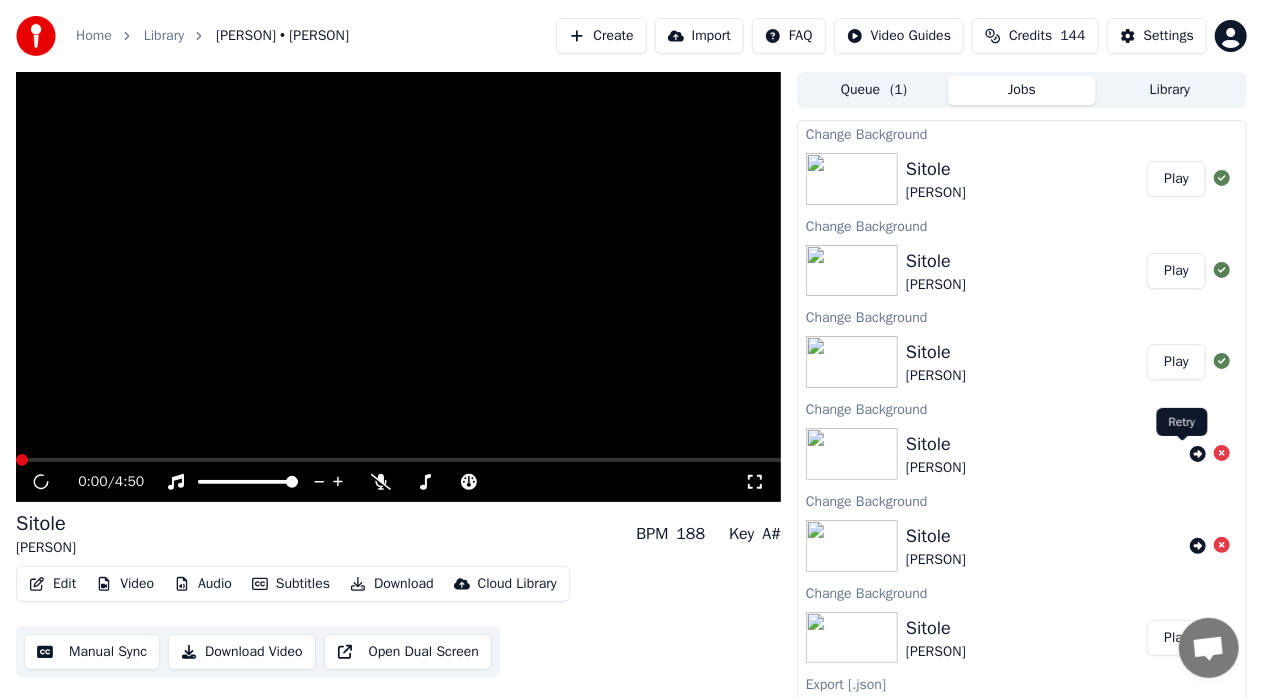 click 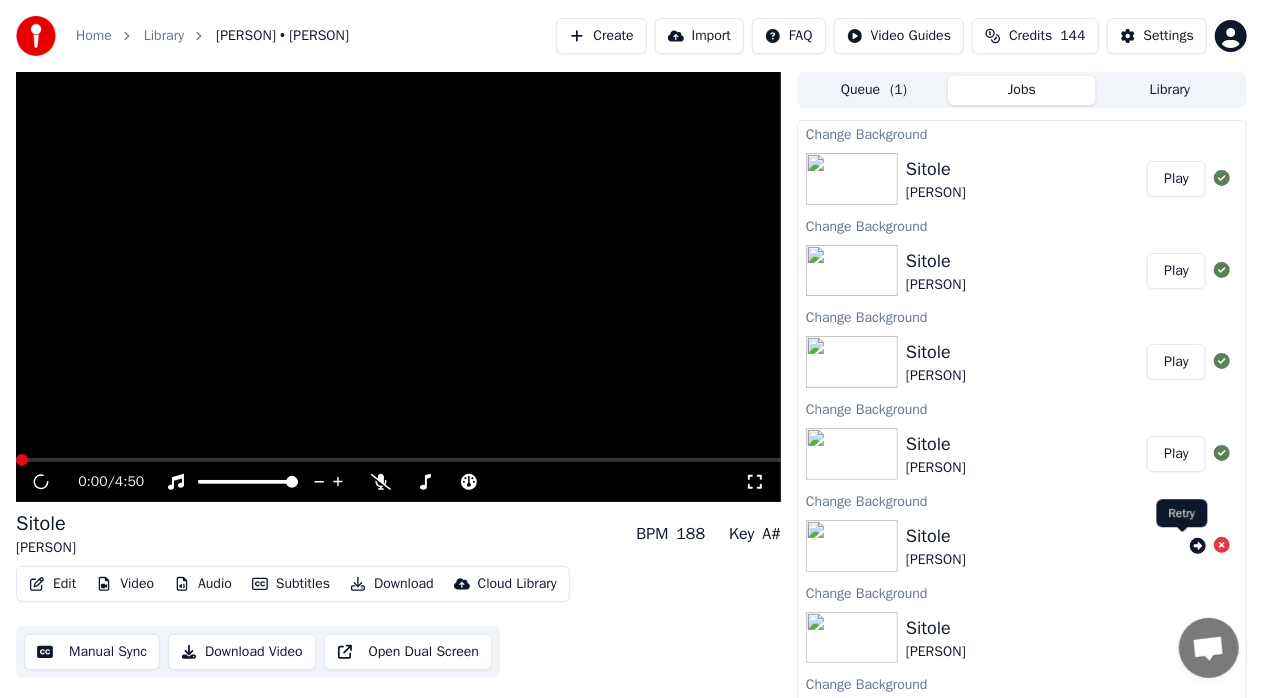 click 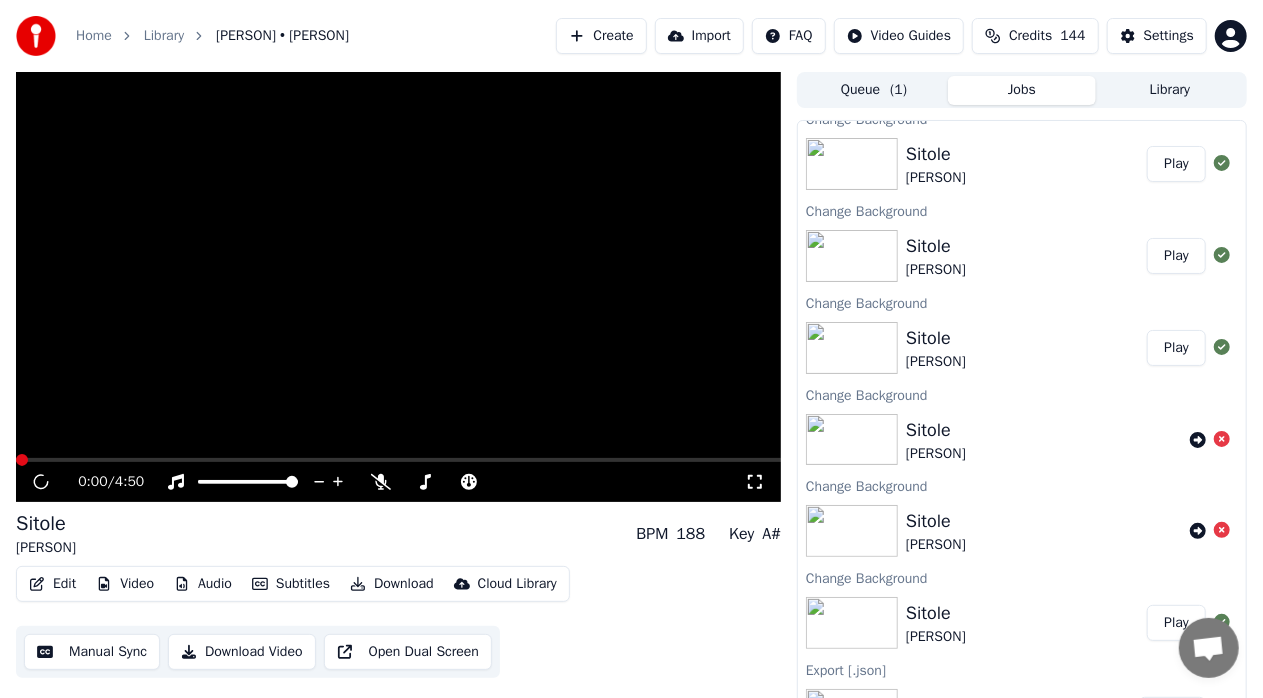 scroll, scrollTop: 200, scrollLeft: 0, axis: vertical 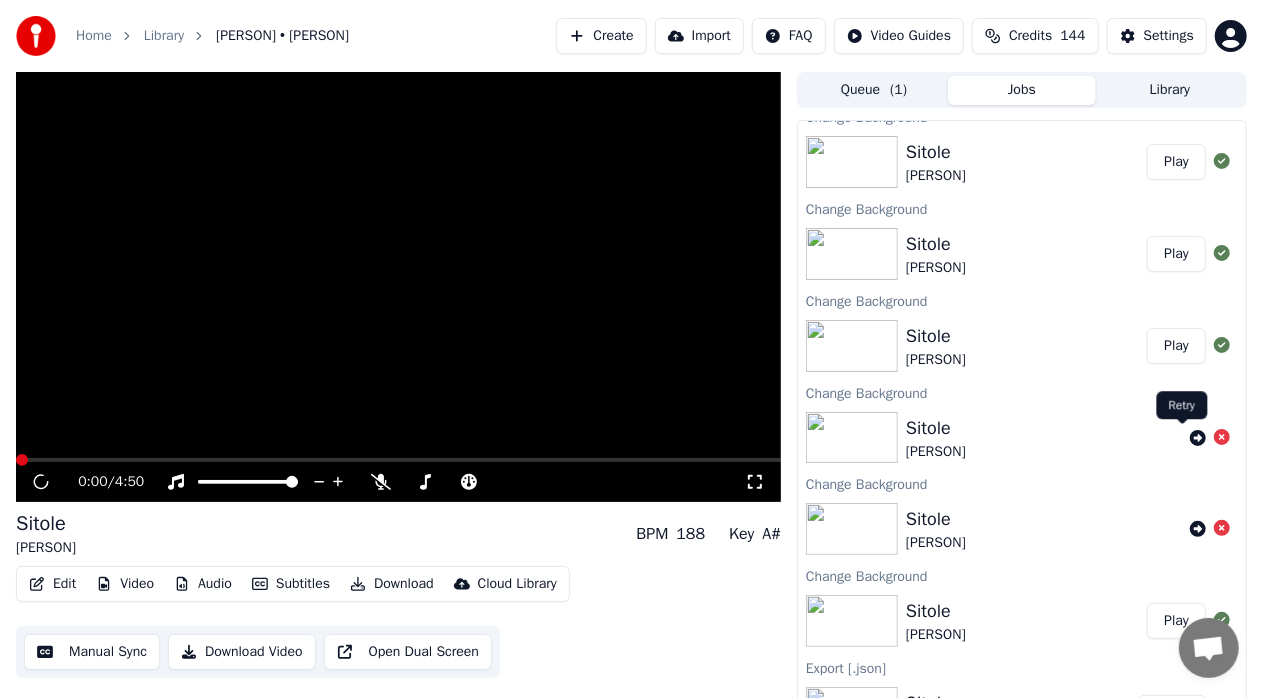 click 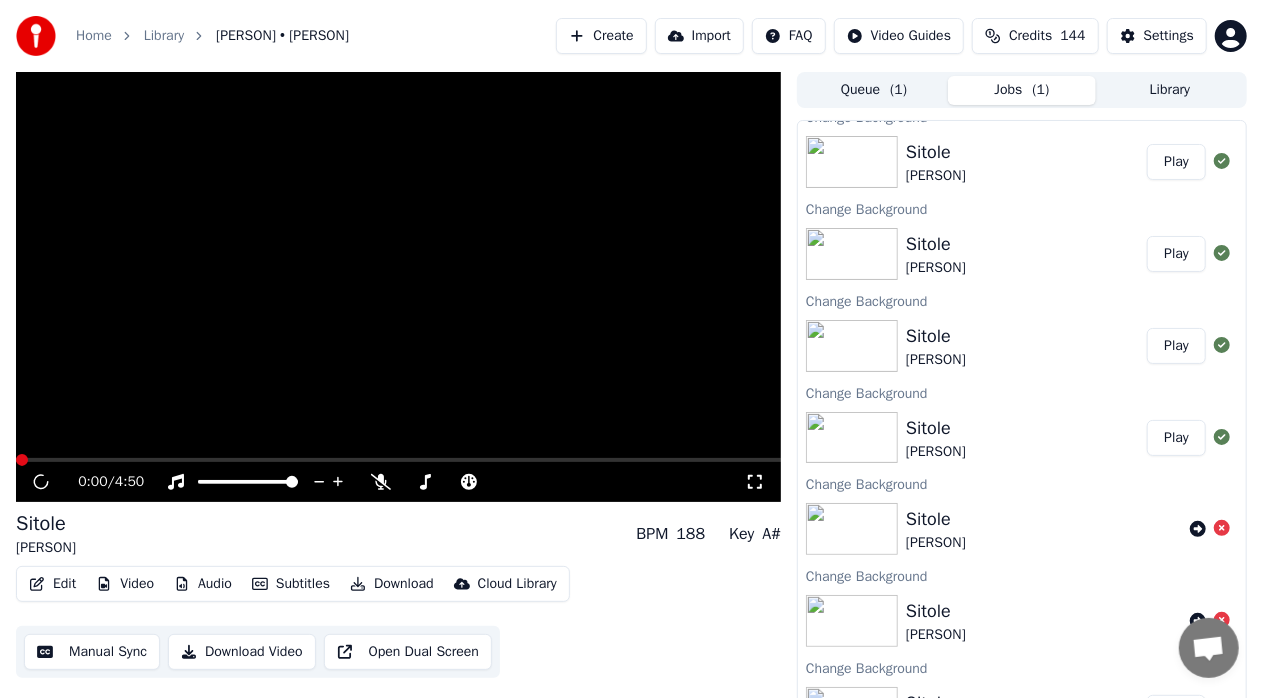 scroll, scrollTop: 292, scrollLeft: 0, axis: vertical 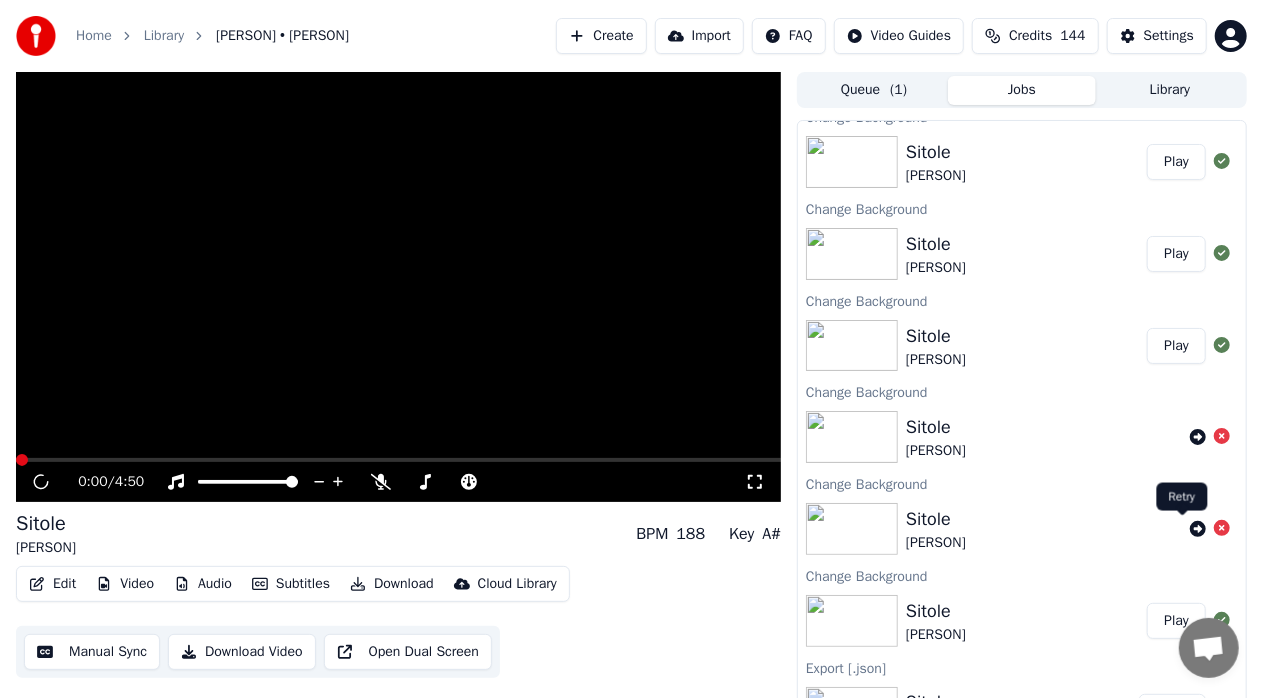 click 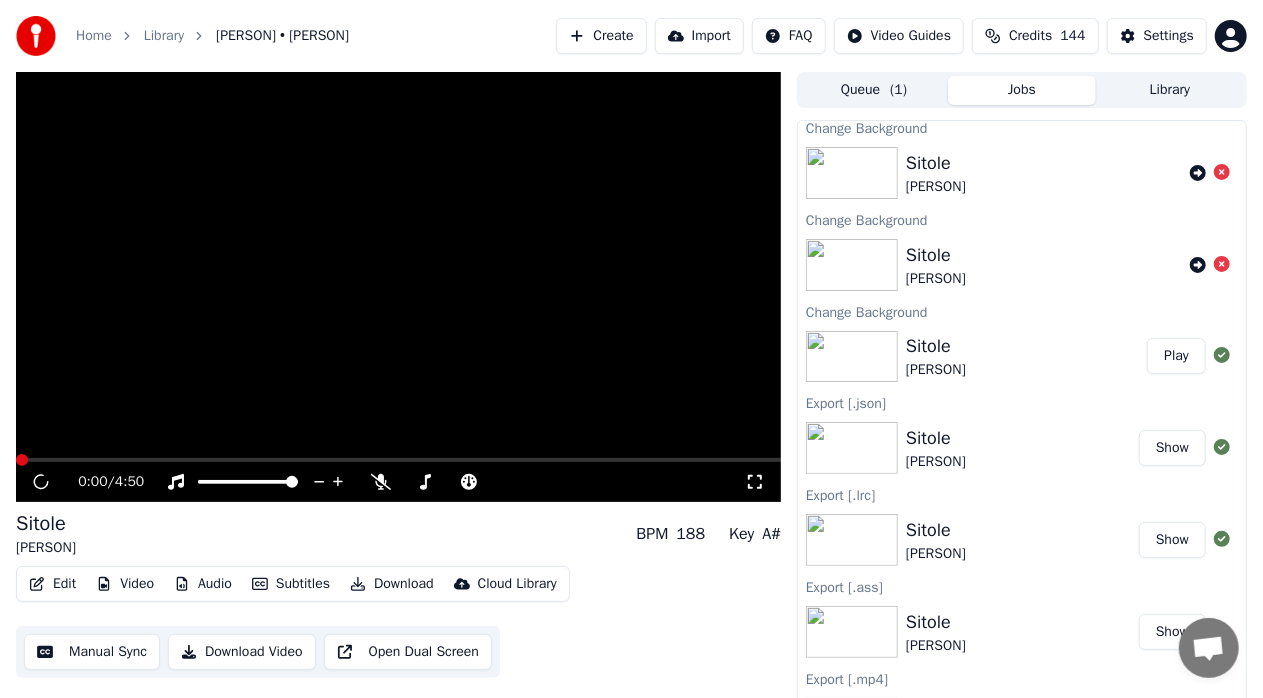 scroll, scrollTop: 683, scrollLeft: 0, axis: vertical 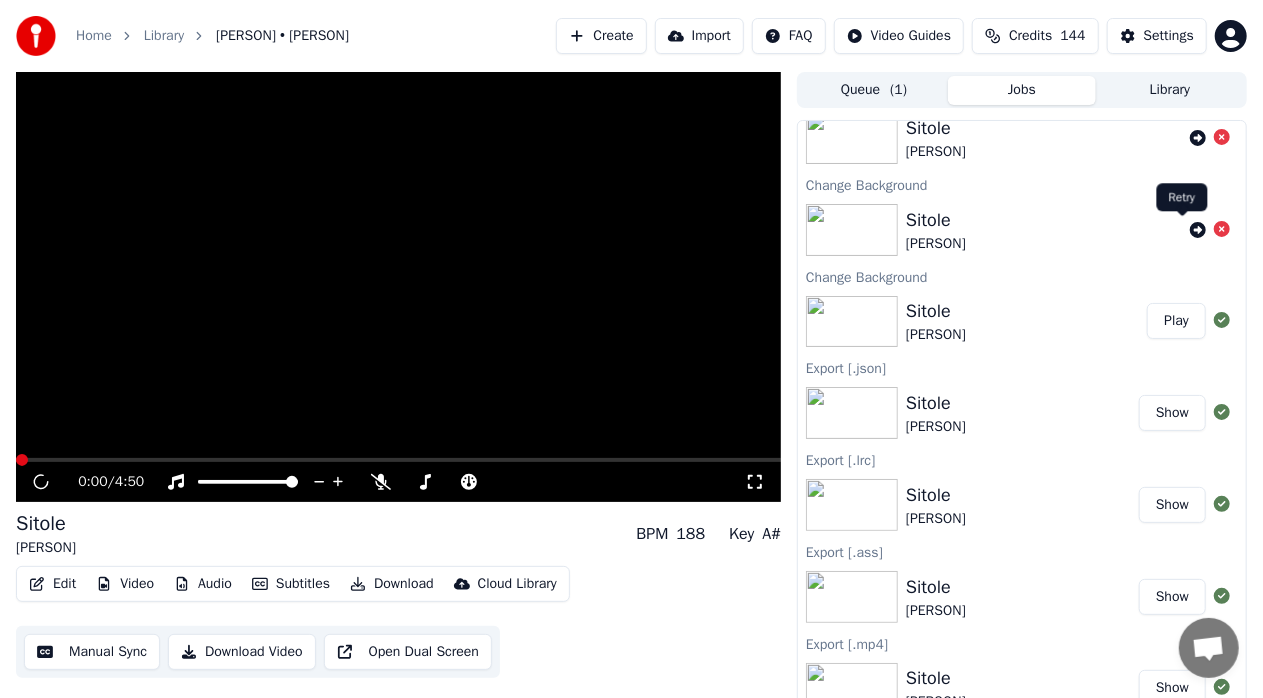 click 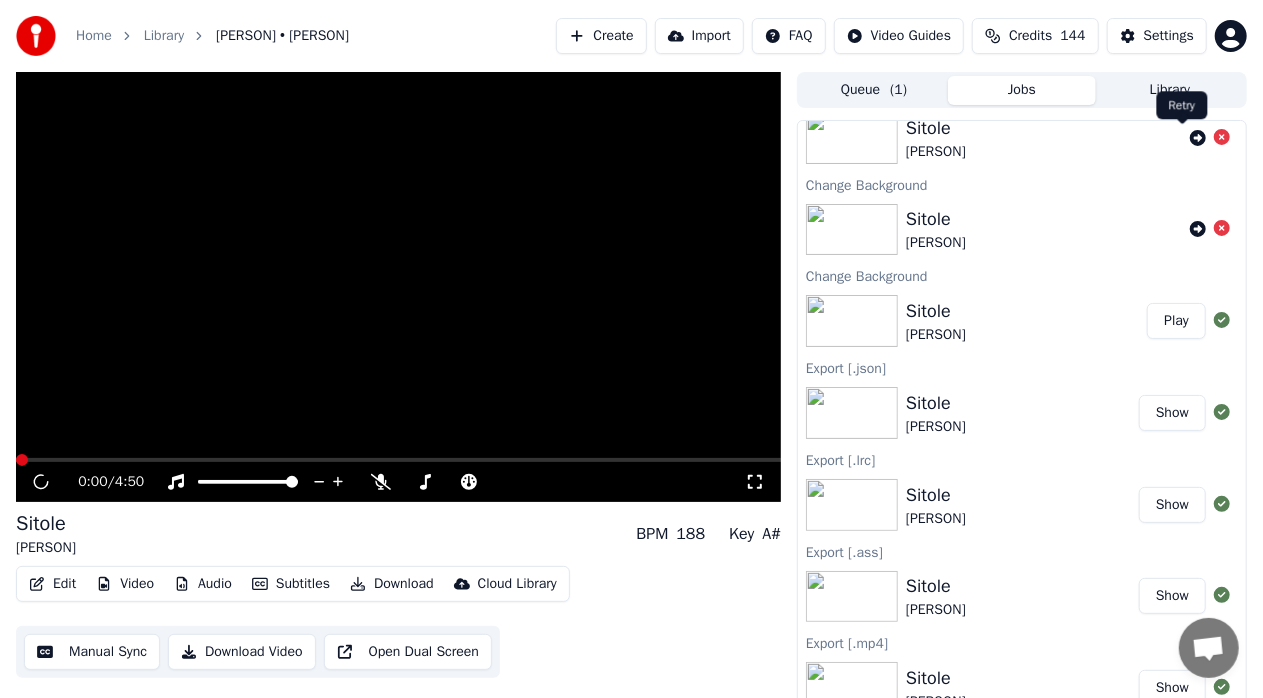 click 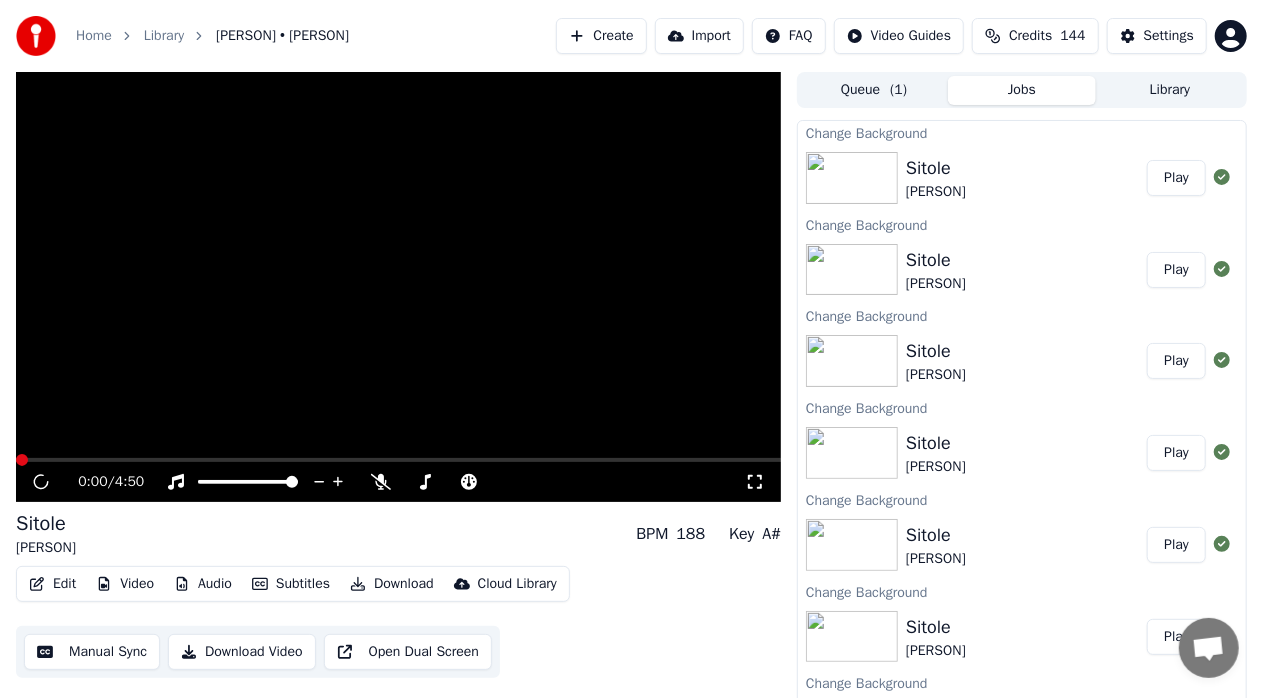 scroll, scrollTop: 0, scrollLeft: 0, axis: both 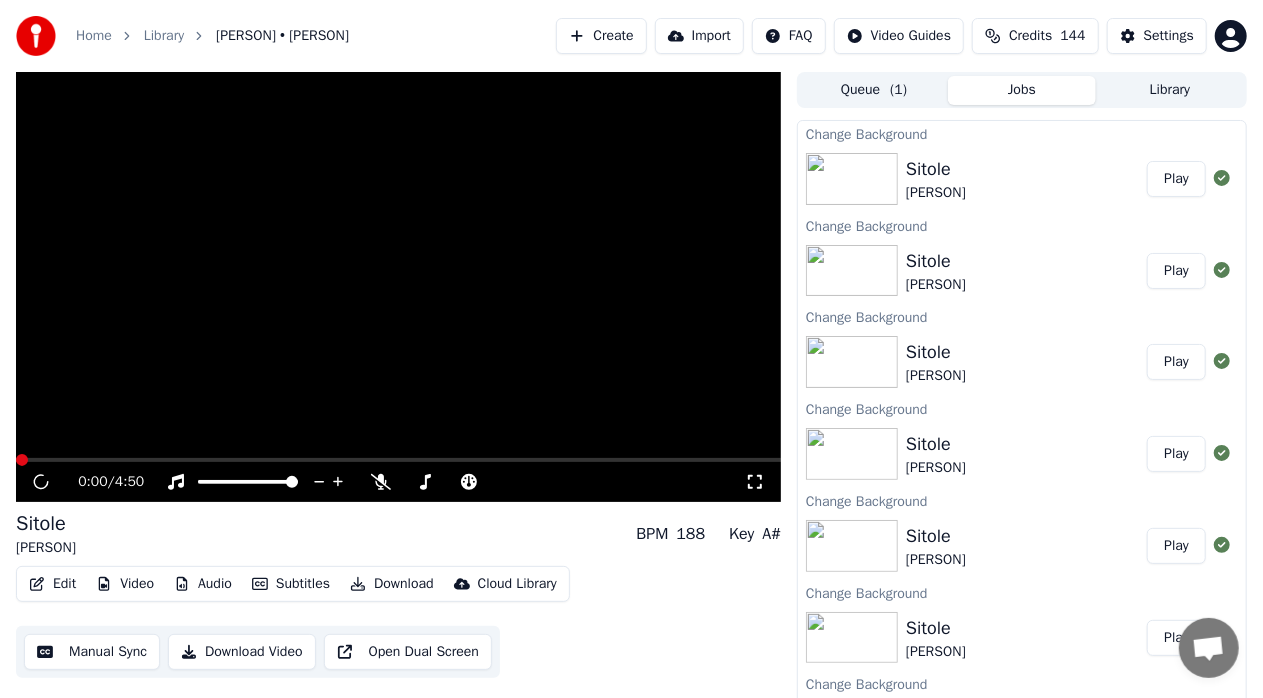 click on "Play" at bounding box center [1176, 179] 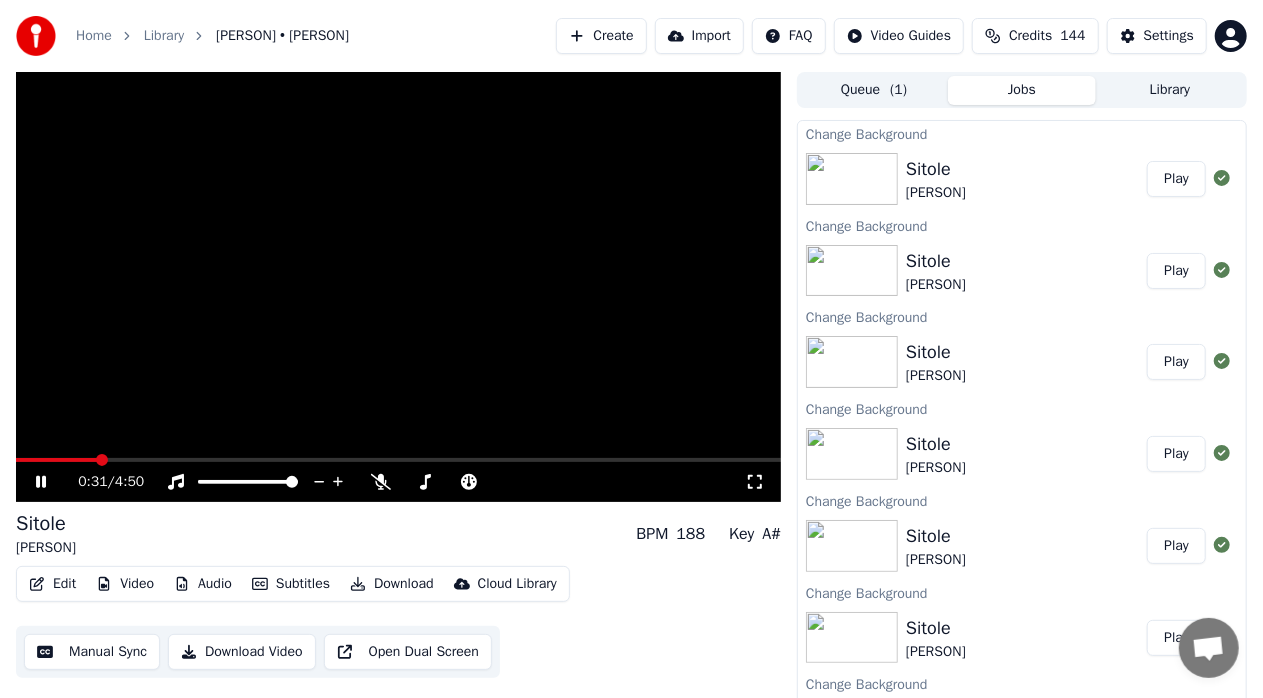 click at bounding box center (398, 460) 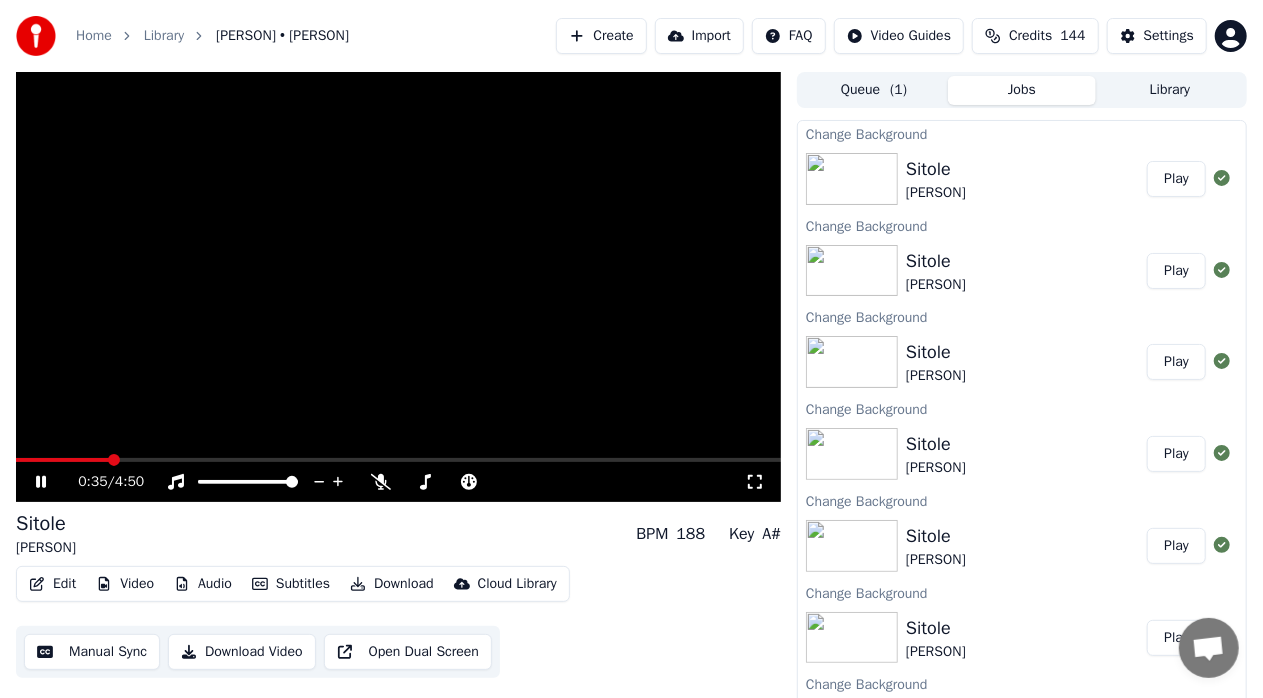 click 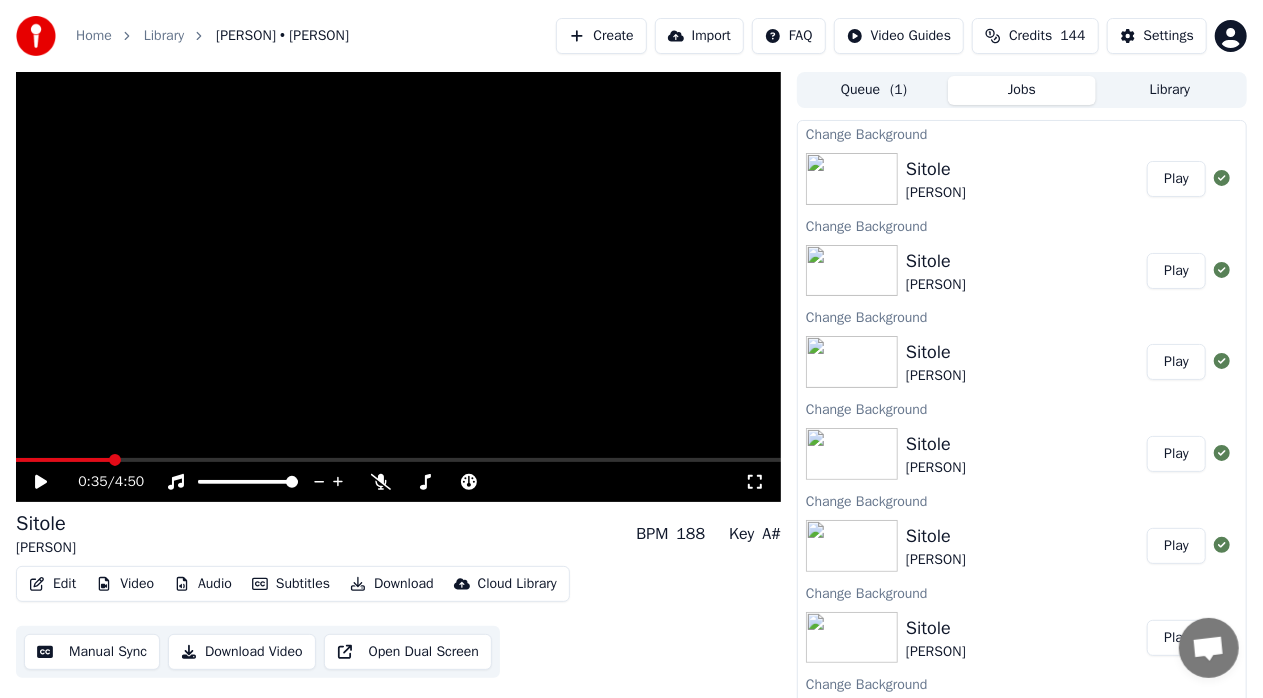 click on "Play" at bounding box center [1176, 271] 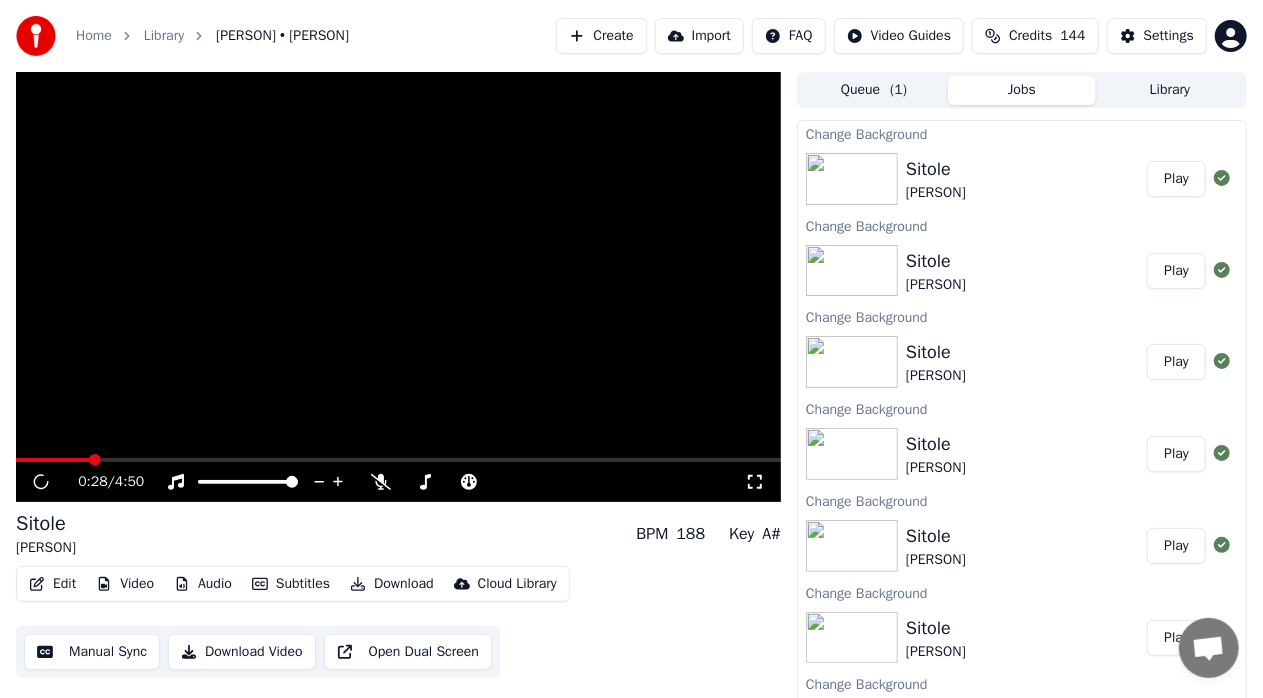 click at bounding box center [398, 460] 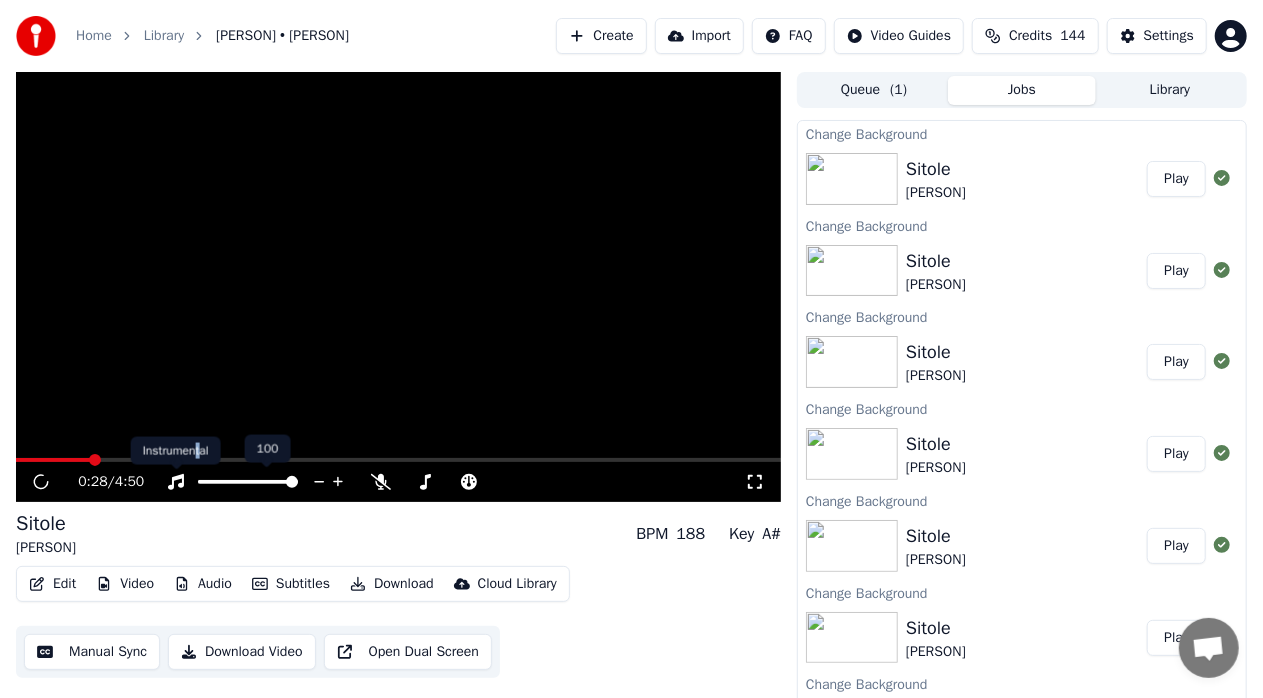 click on "Instrumental Instrumental" at bounding box center [176, 451] 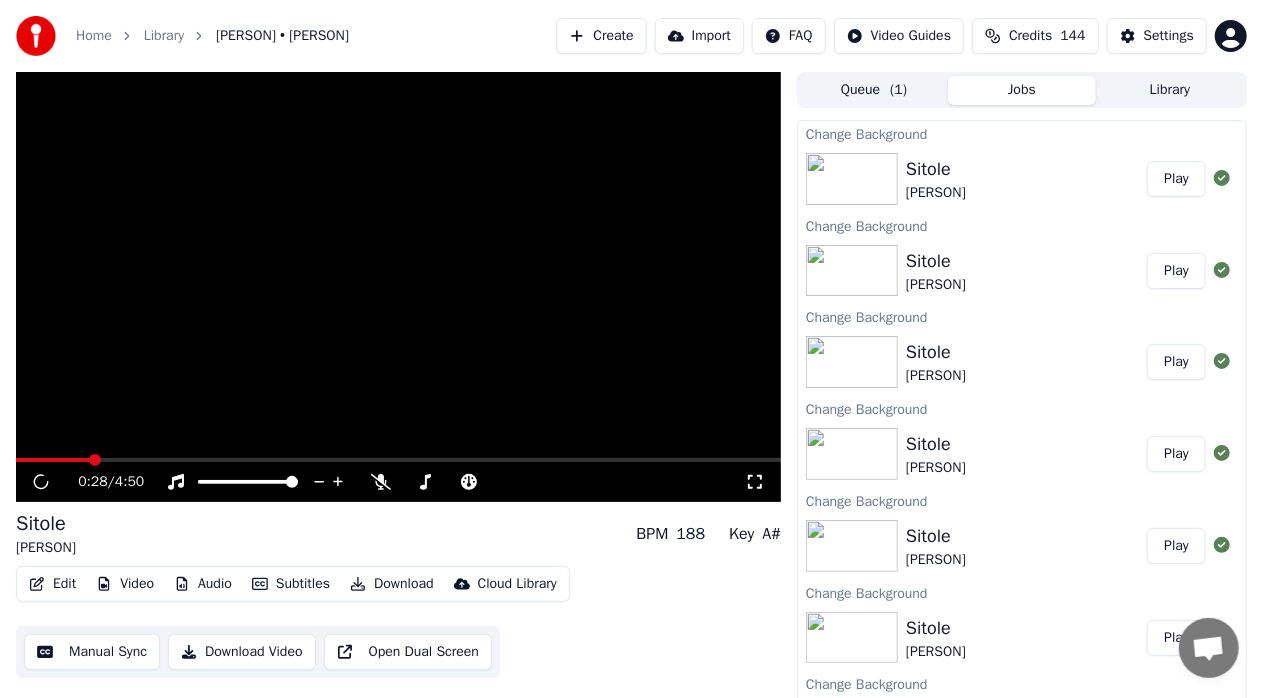 click at bounding box center [398, 287] 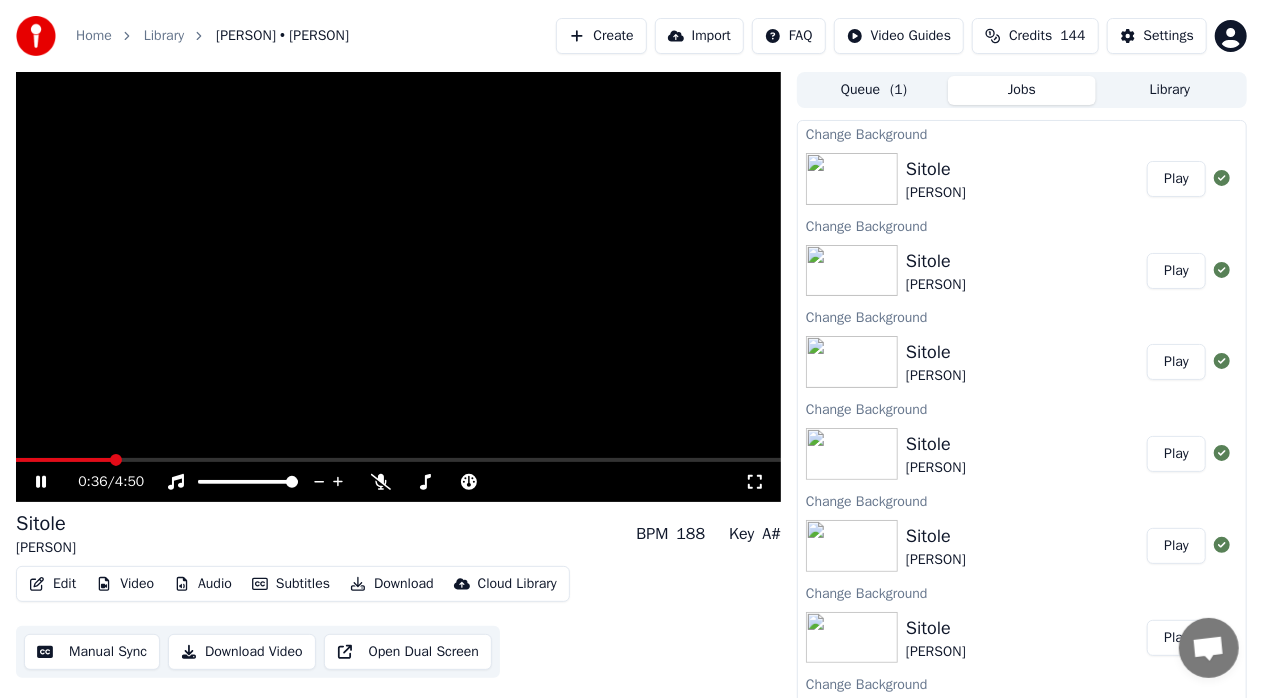click 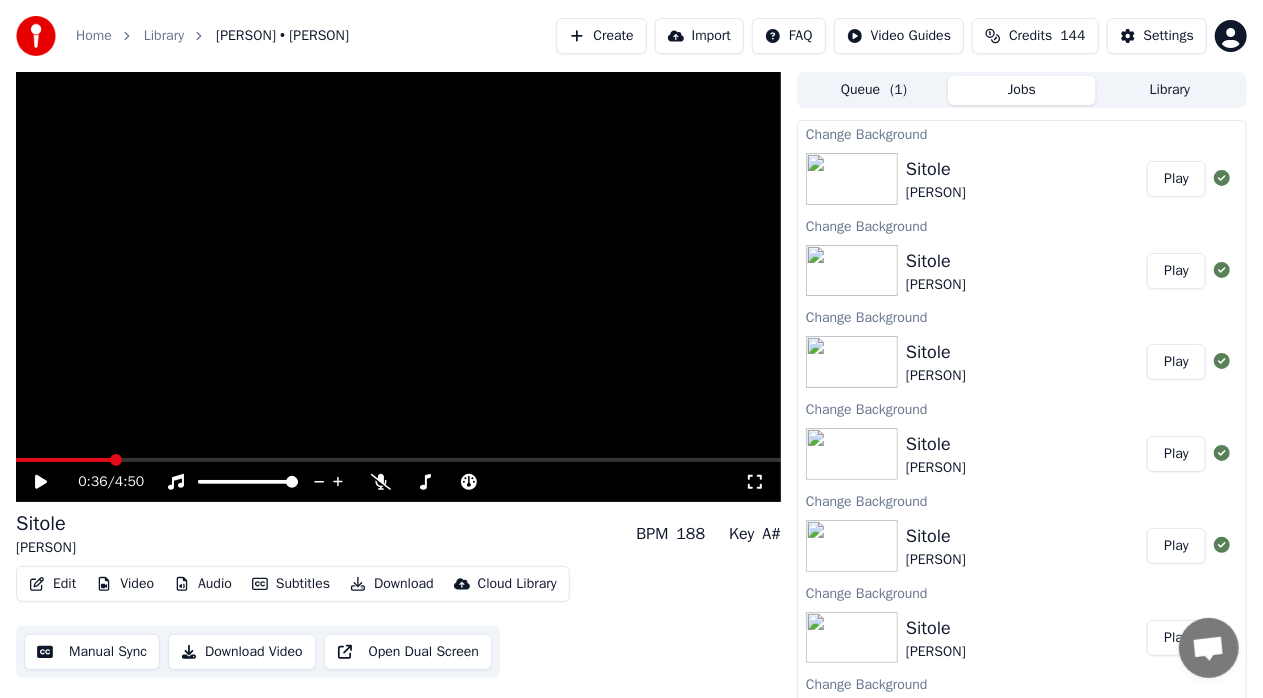 click on "Play" at bounding box center [1176, 362] 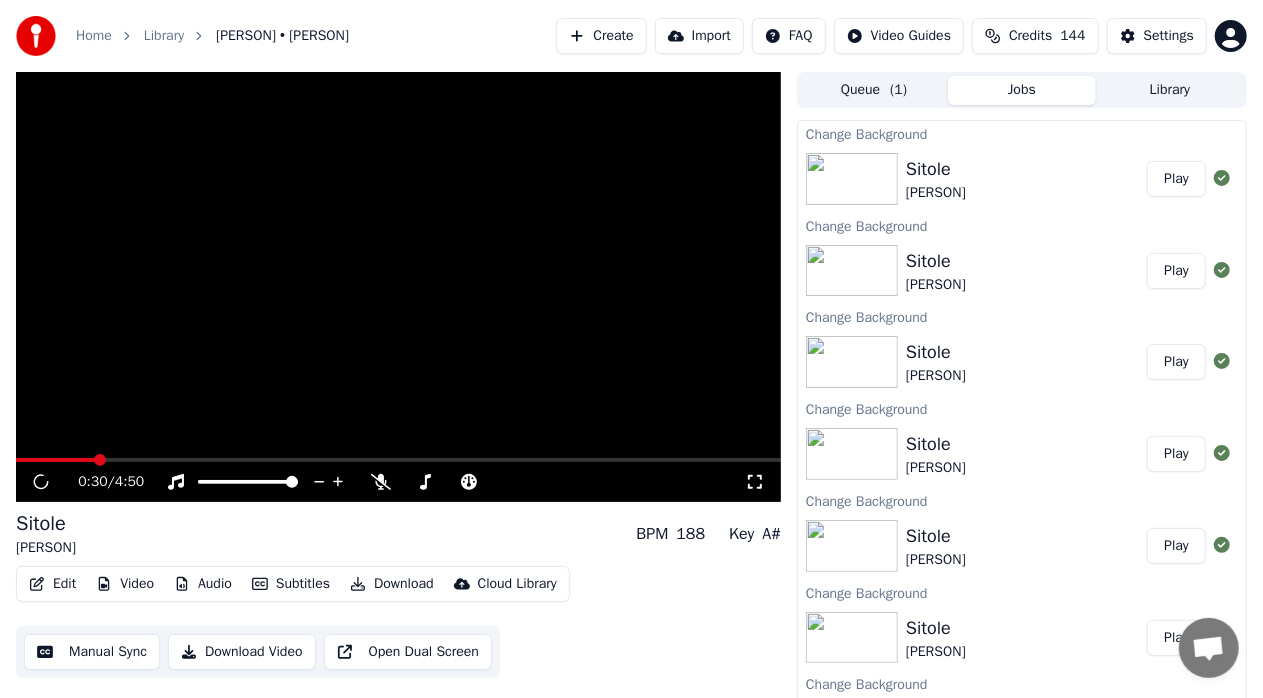 click at bounding box center [398, 460] 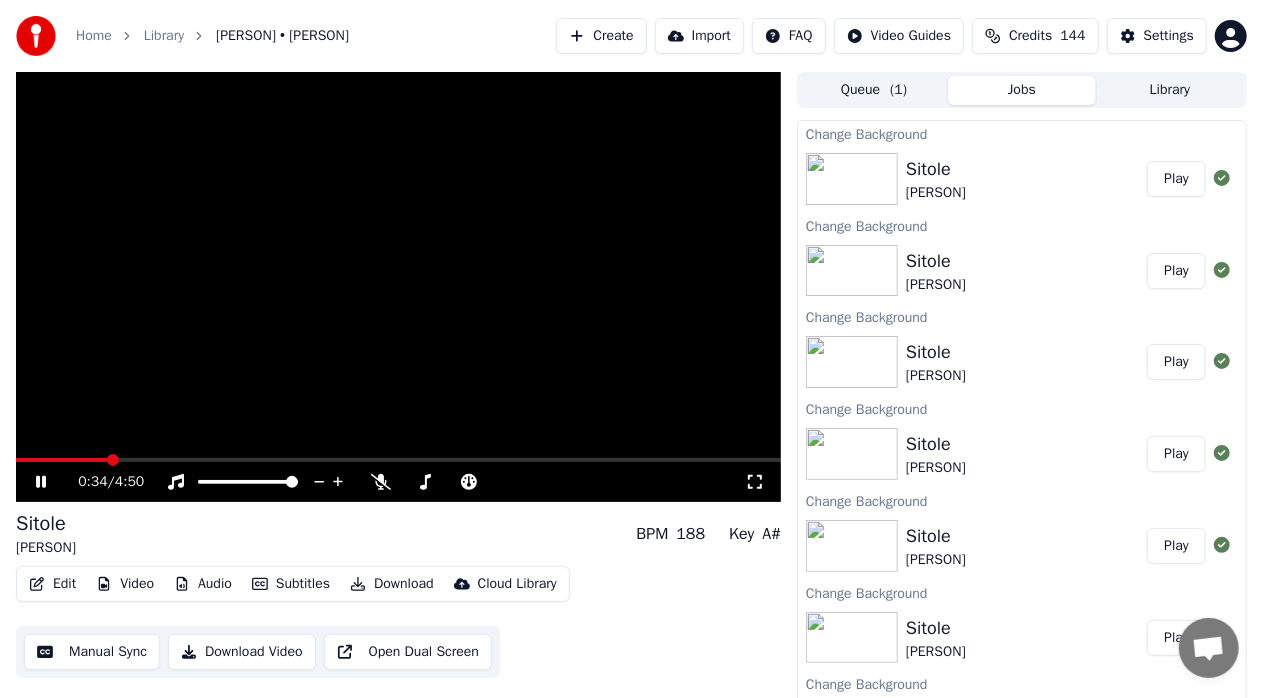click 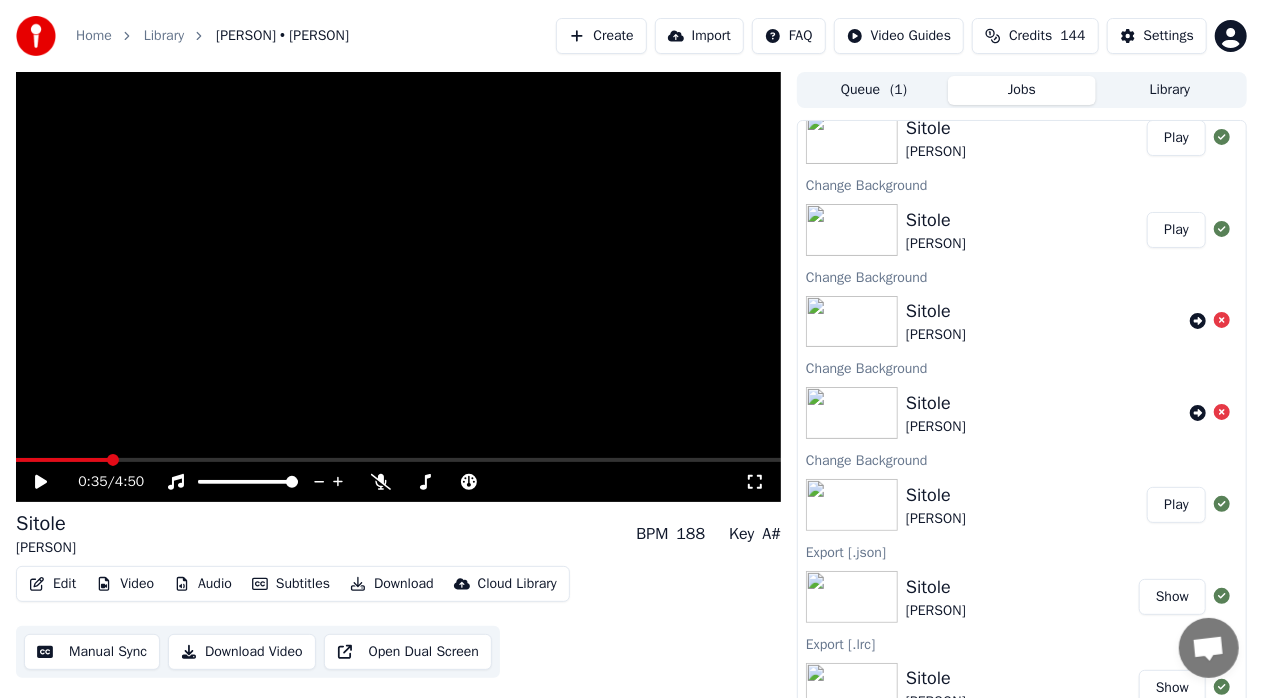scroll, scrollTop: 700, scrollLeft: 0, axis: vertical 